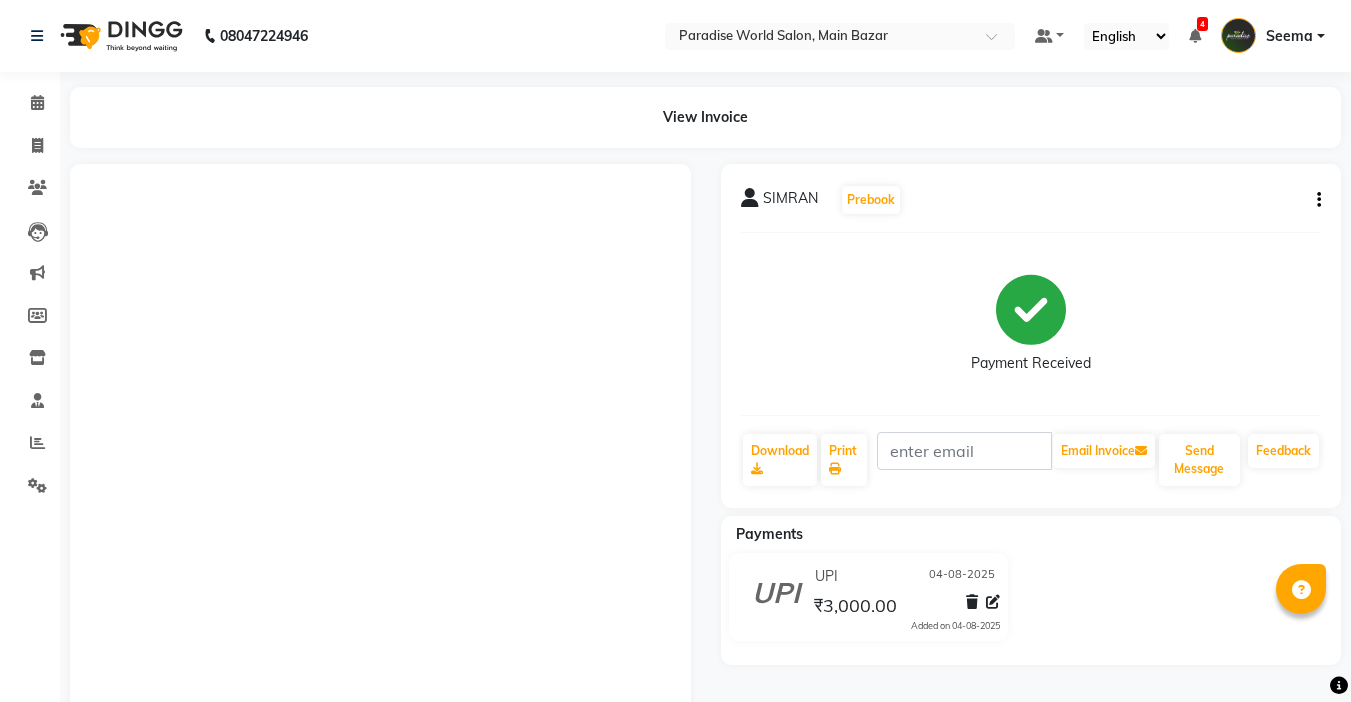 scroll, scrollTop: 0, scrollLeft: 0, axis: both 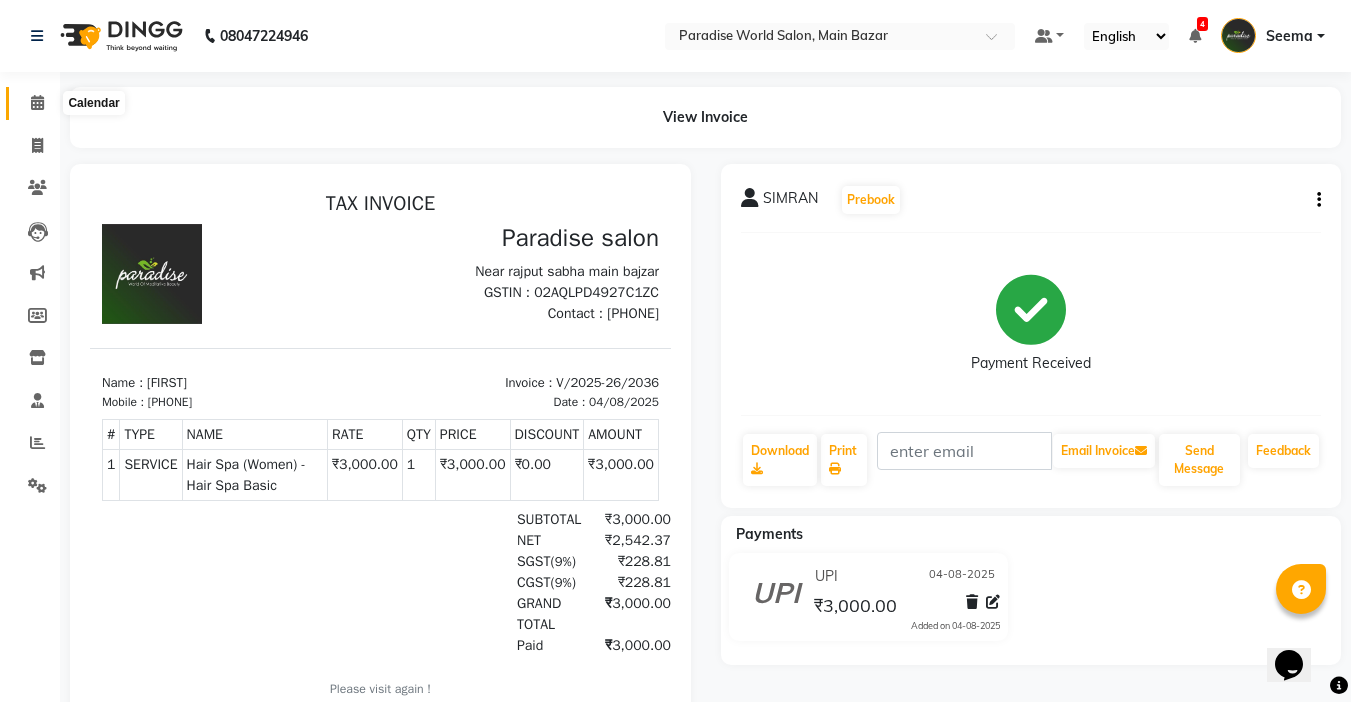 click 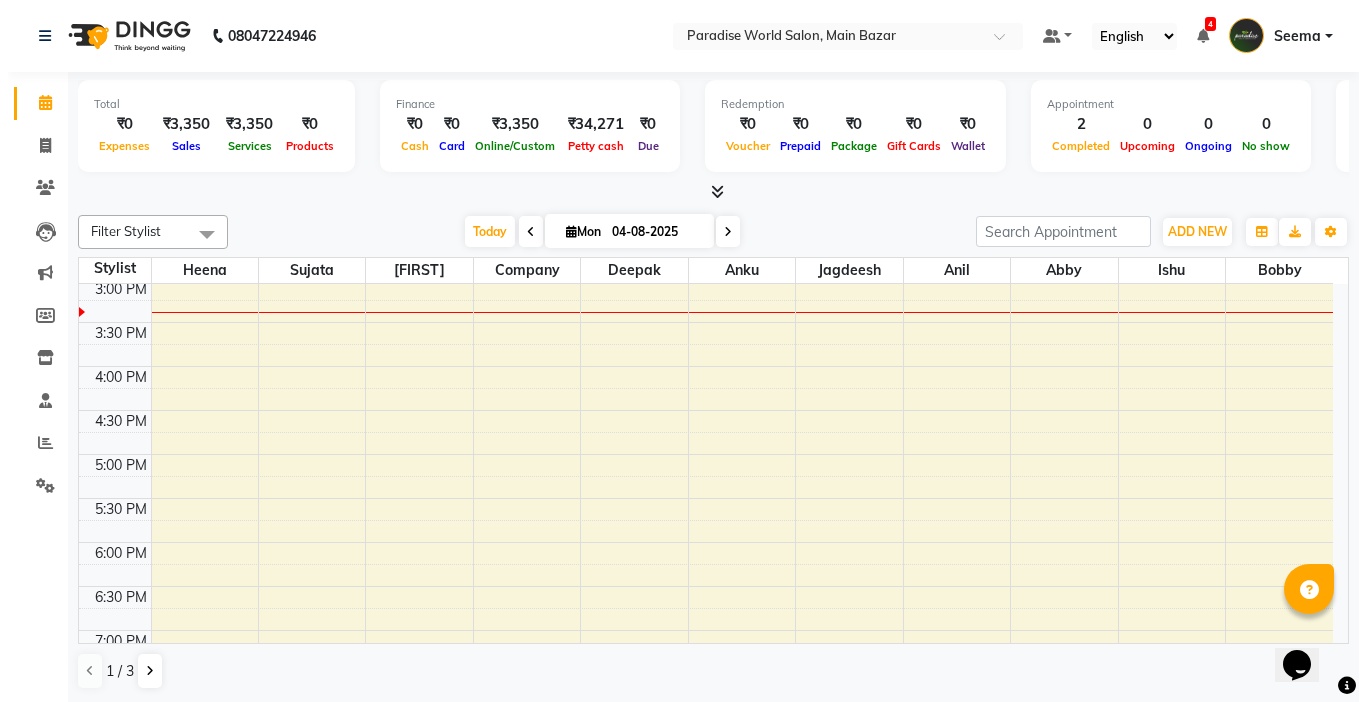 scroll, scrollTop: 800, scrollLeft: 0, axis: vertical 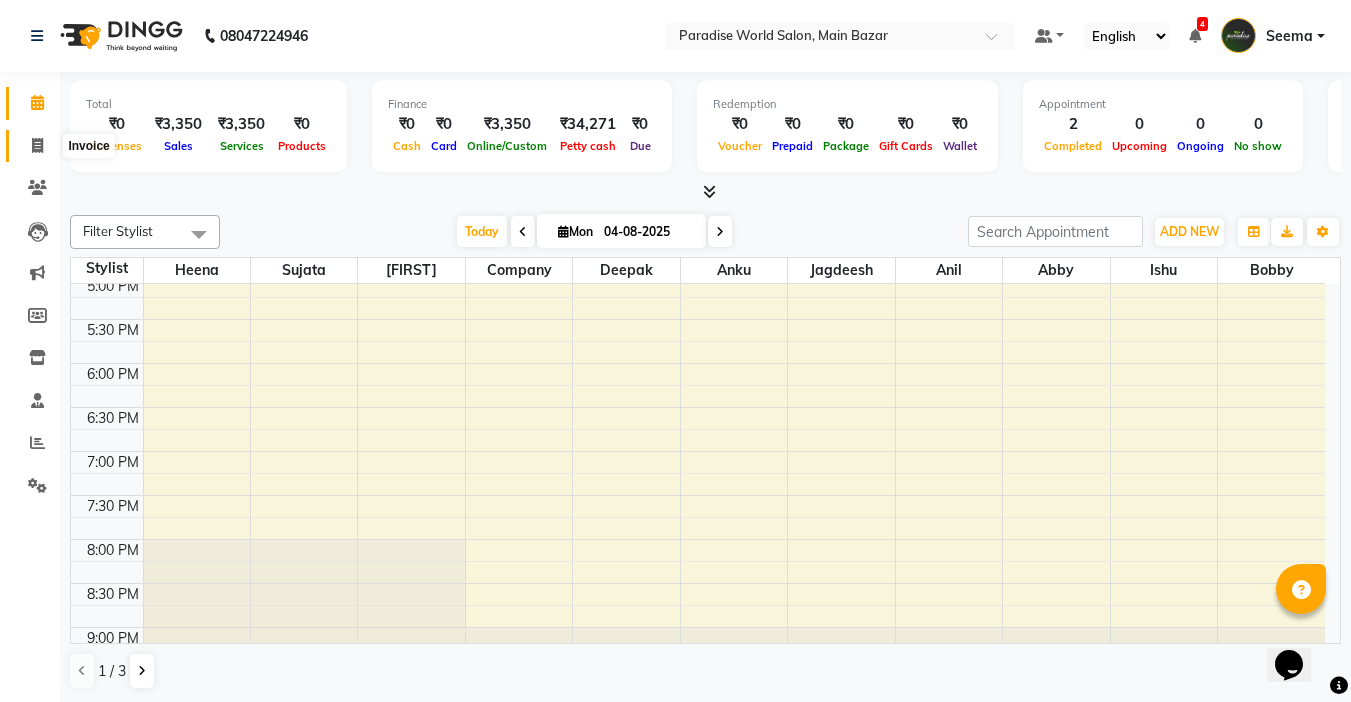 click 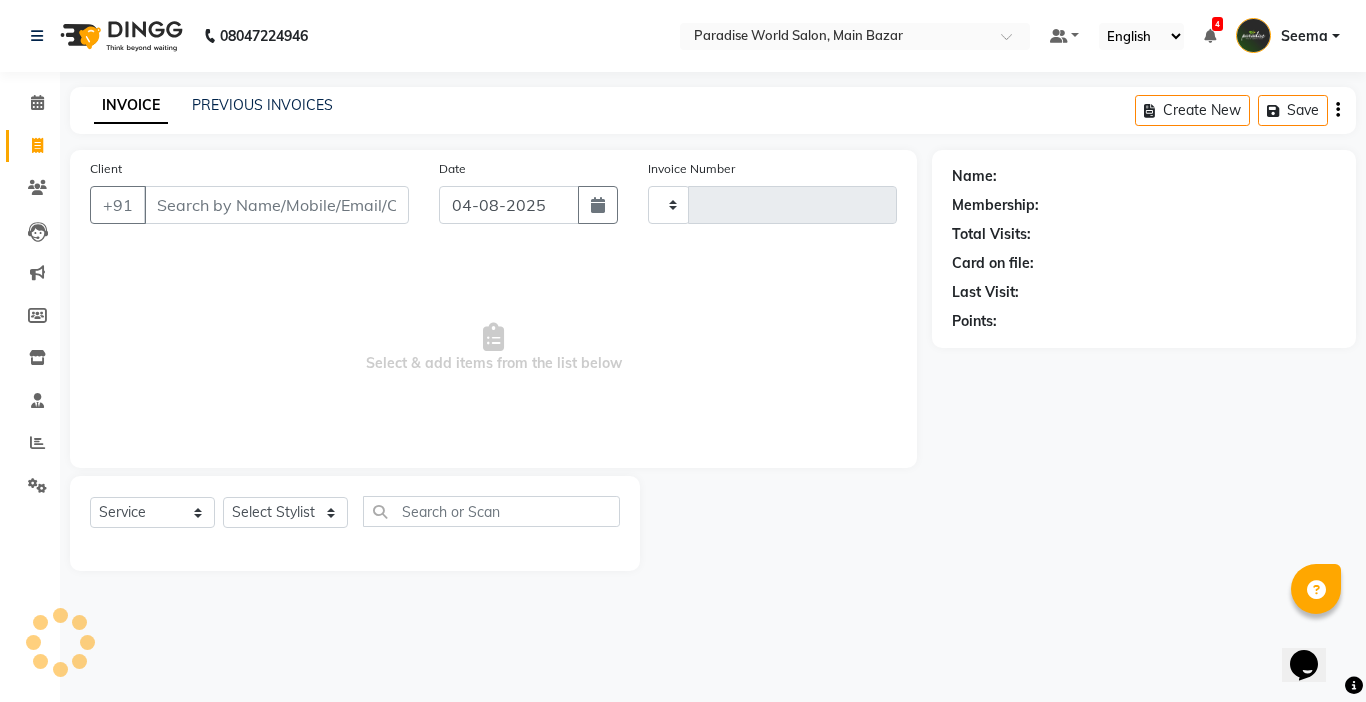 type on "2037" 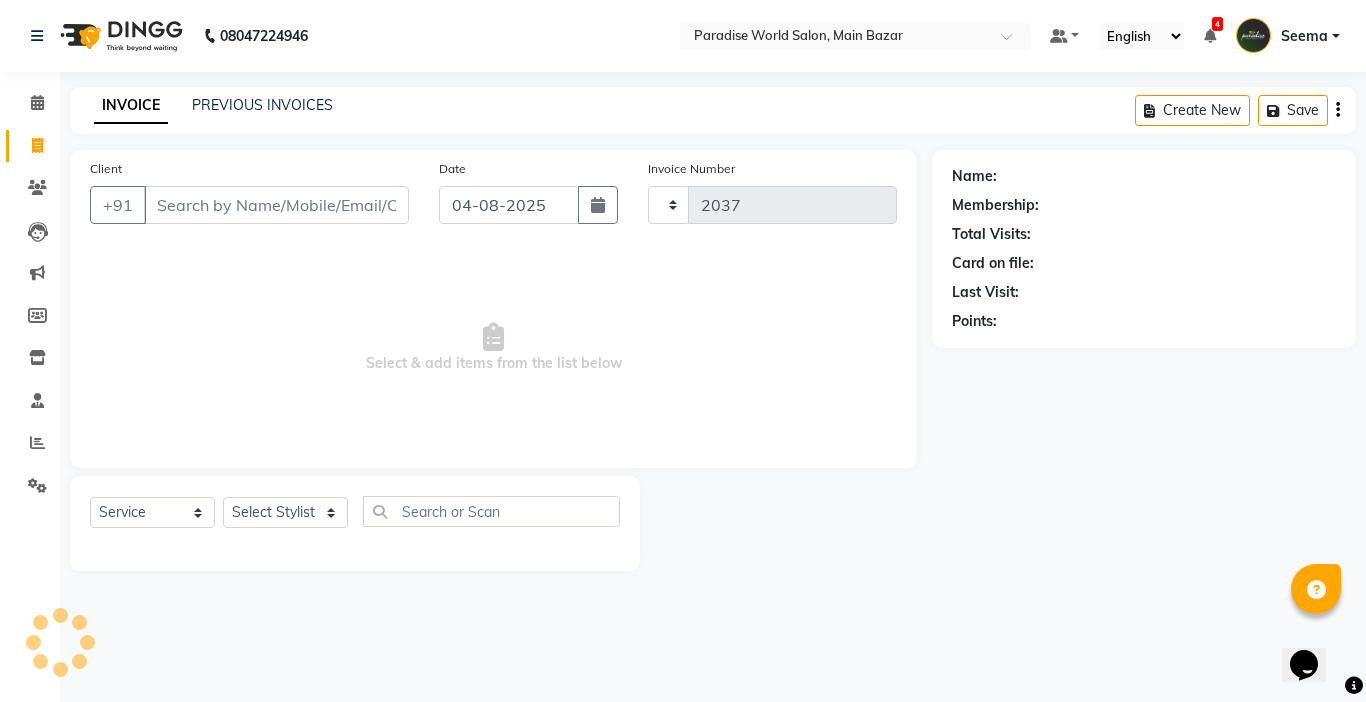 select on "4451" 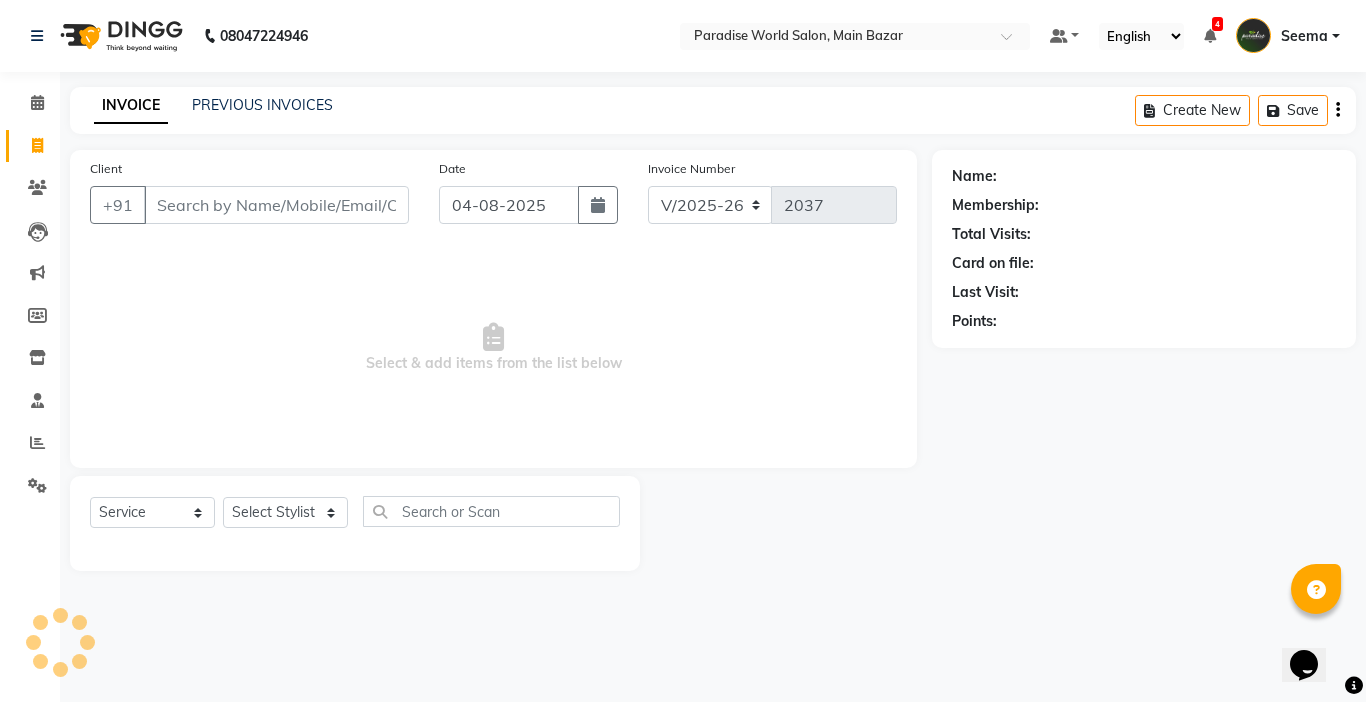 click on "Client" at bounding box center (276, 205) 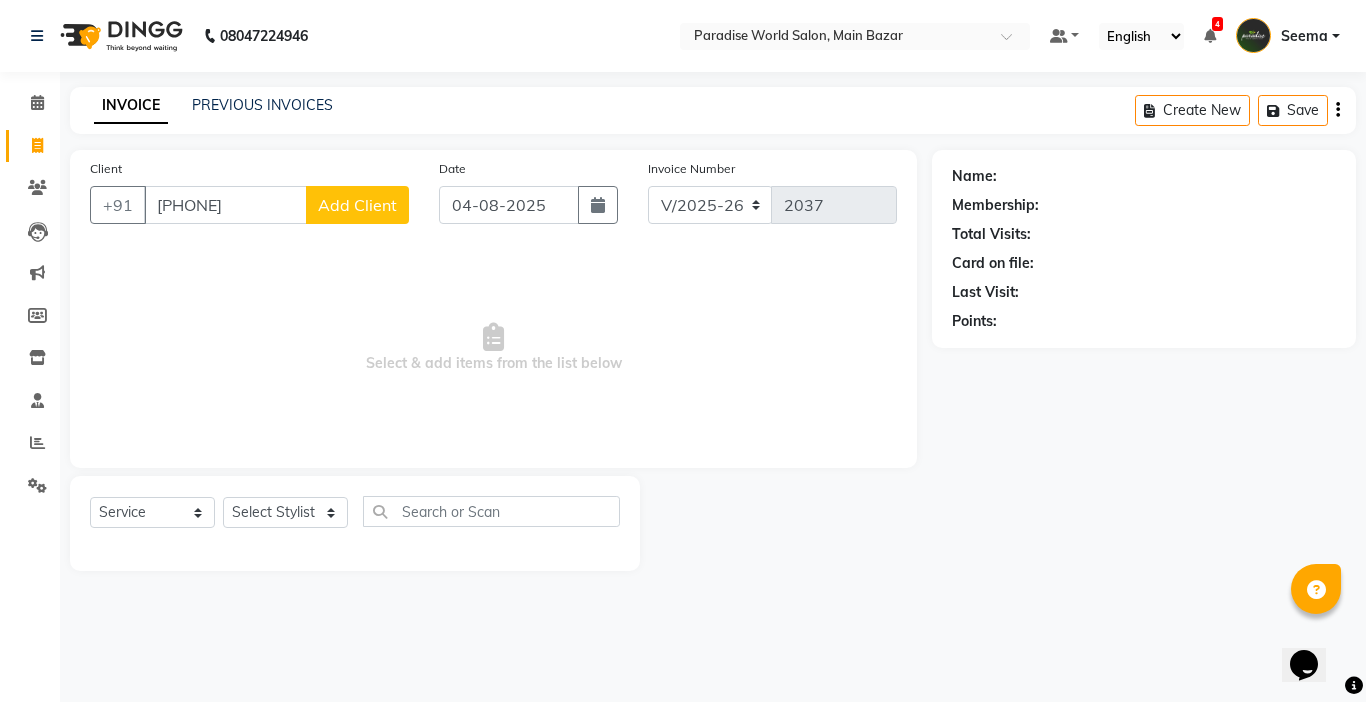 click on "[PHONE]" at bounding box center [225, 205] 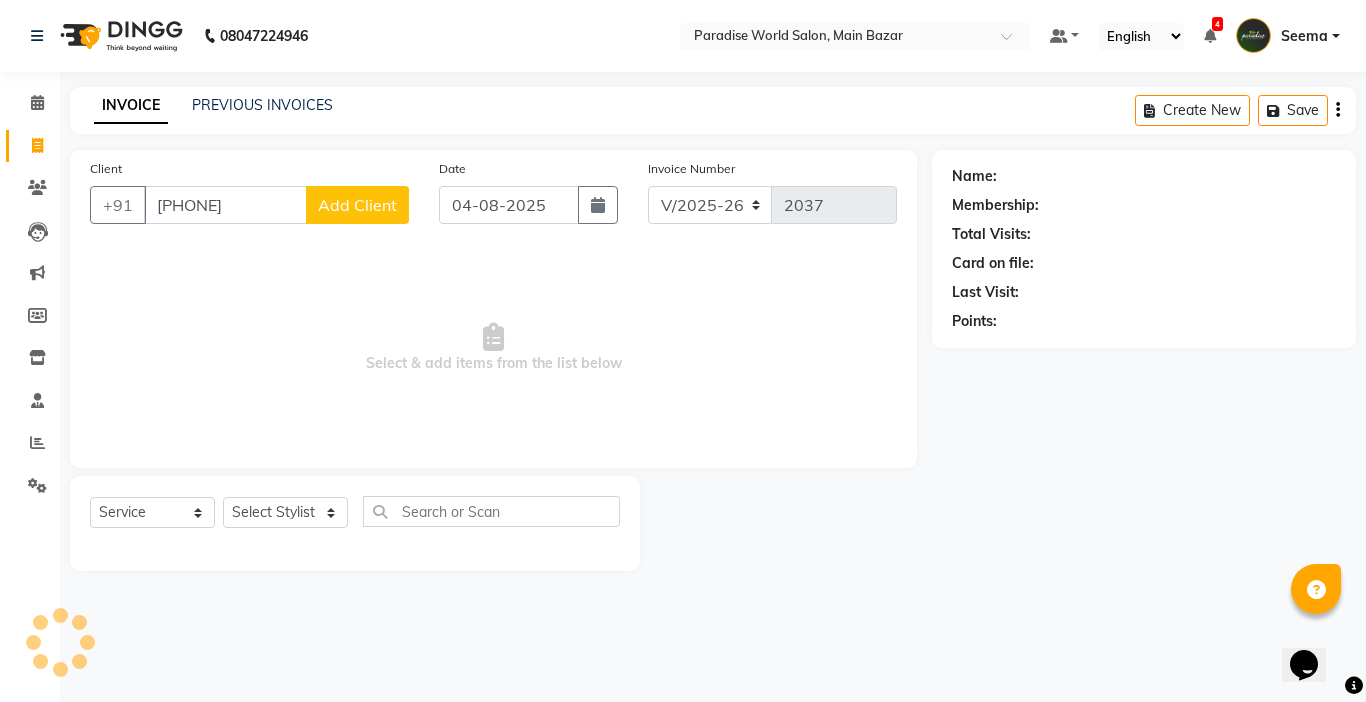 click on "Add Client" 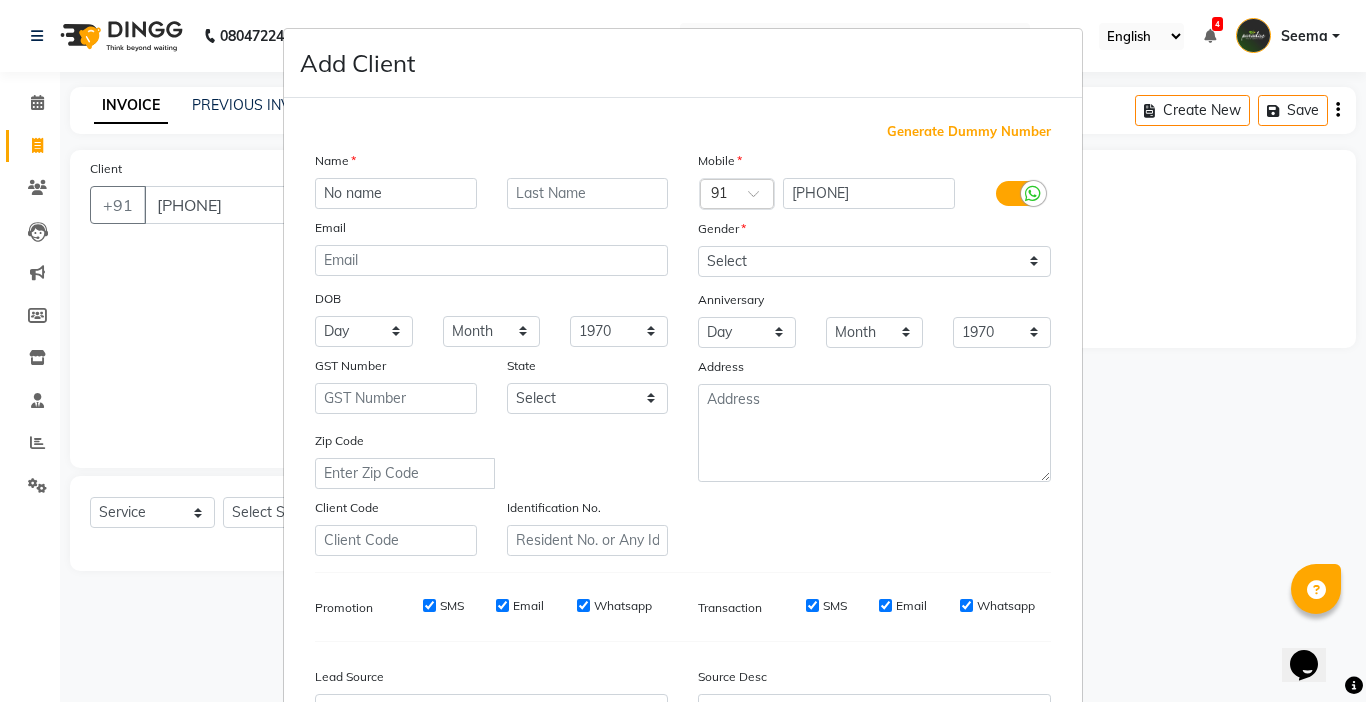 type on "No name" 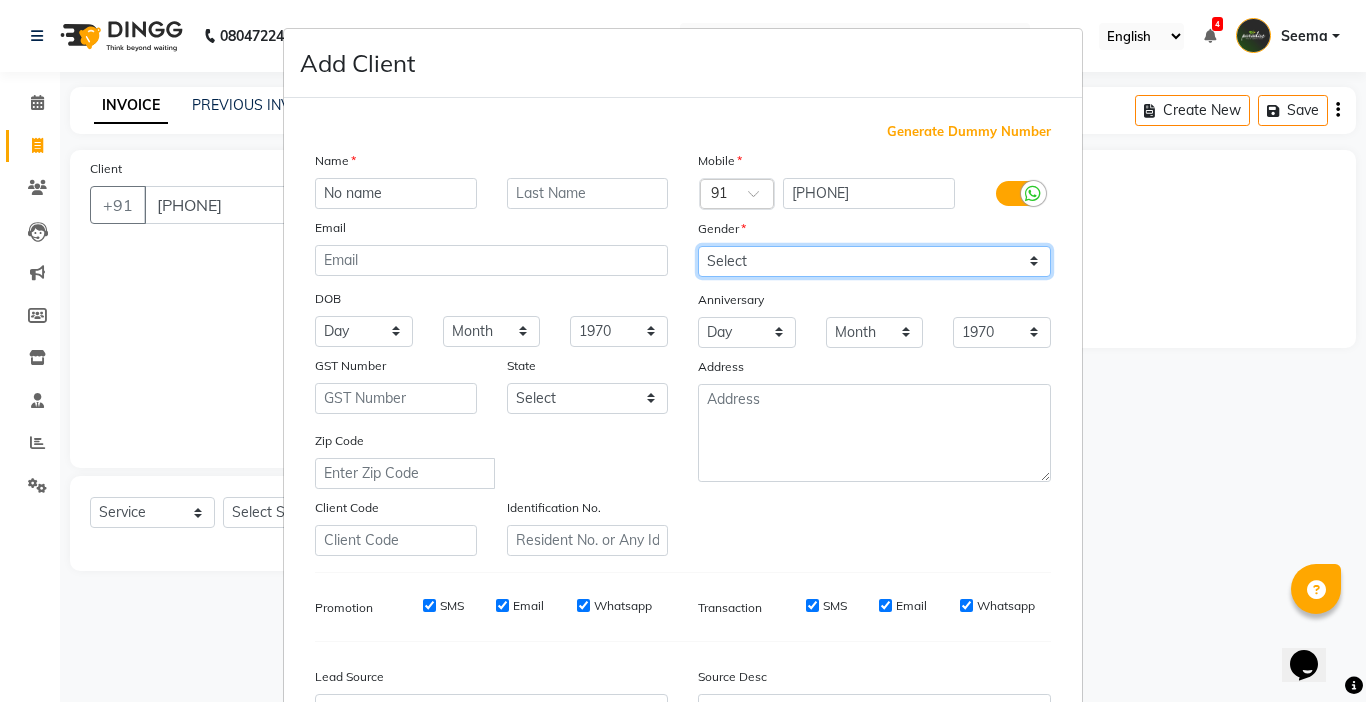 drag, startPoint x: 737, startPoint y: 254, endPoint x: 745, endPoint y: 270, distance: 17.888544 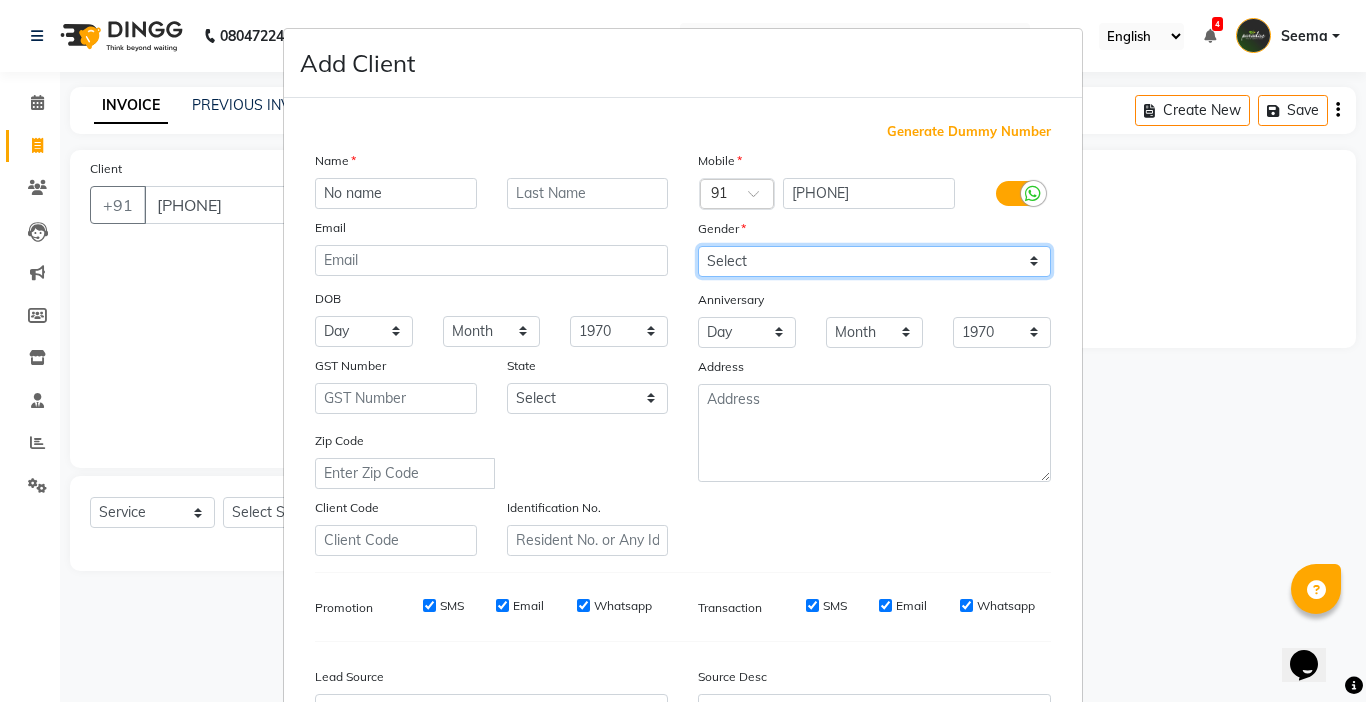 click on "Select Male Female Other Prefer Not To Say" at bounding box center [874, 261] 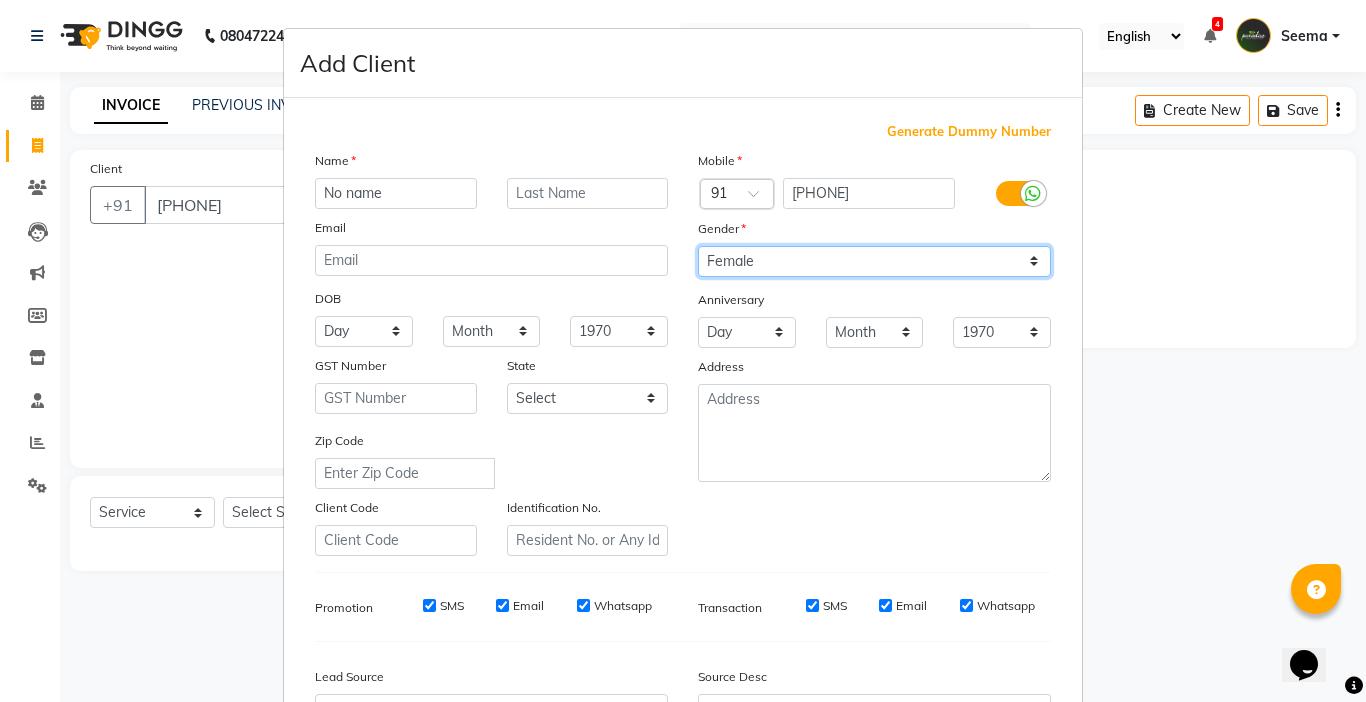 click on "Select Male Female Other Prefer Not To Say" at bounding box center [874, 261] 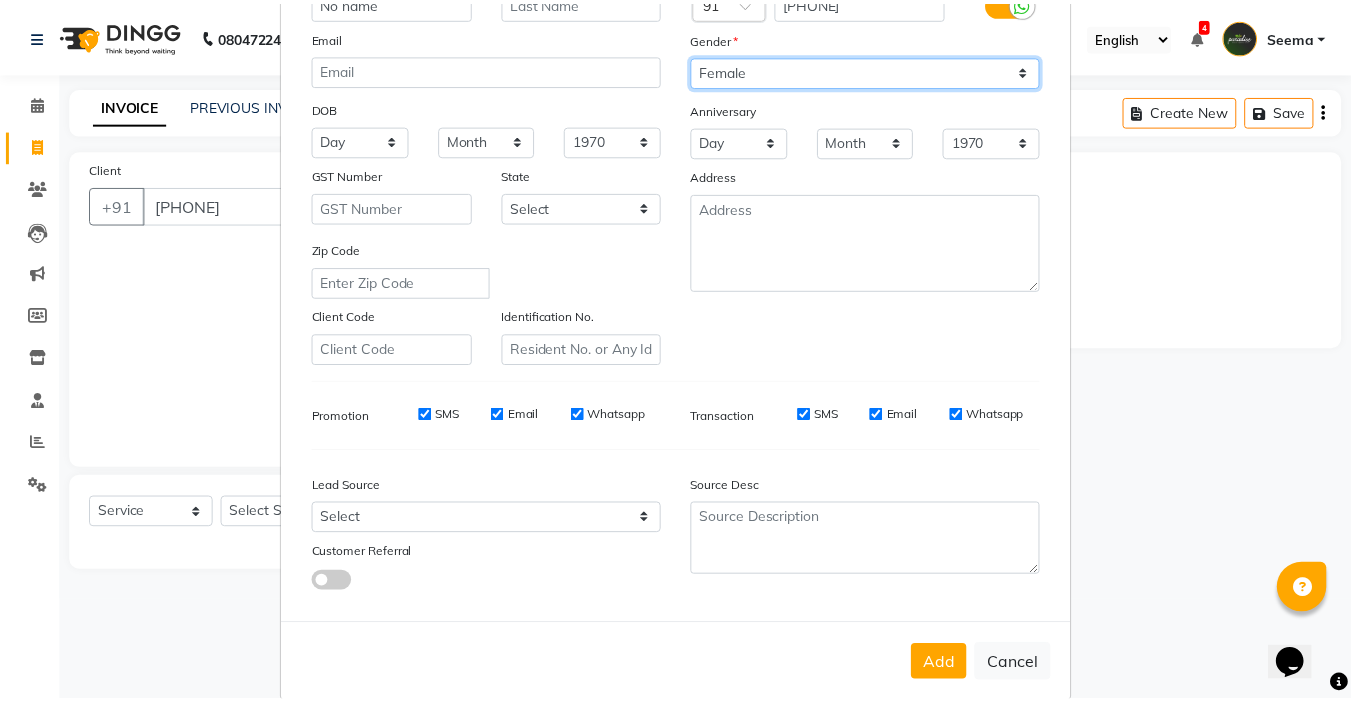 scroll, scrollTop: 200, scrollLeft: 0, axis: vertical 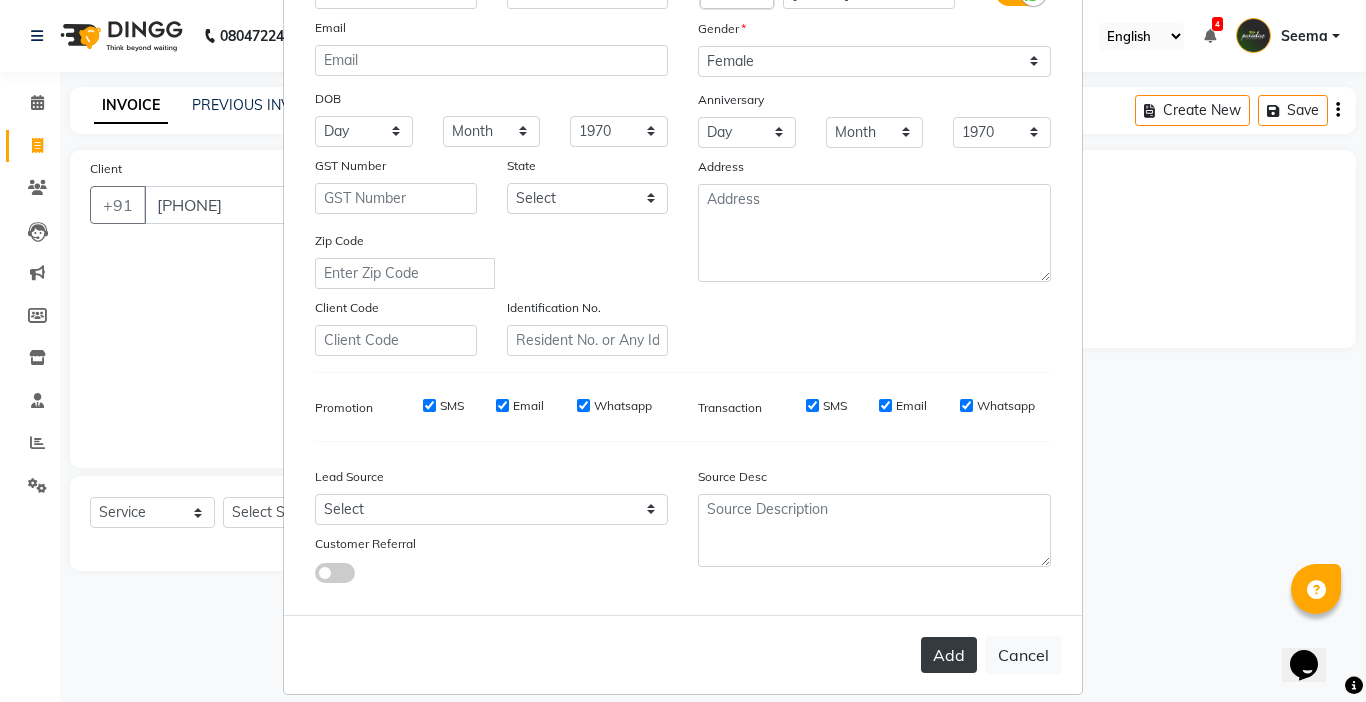 click on "Add" at bounding box center (949, 655) 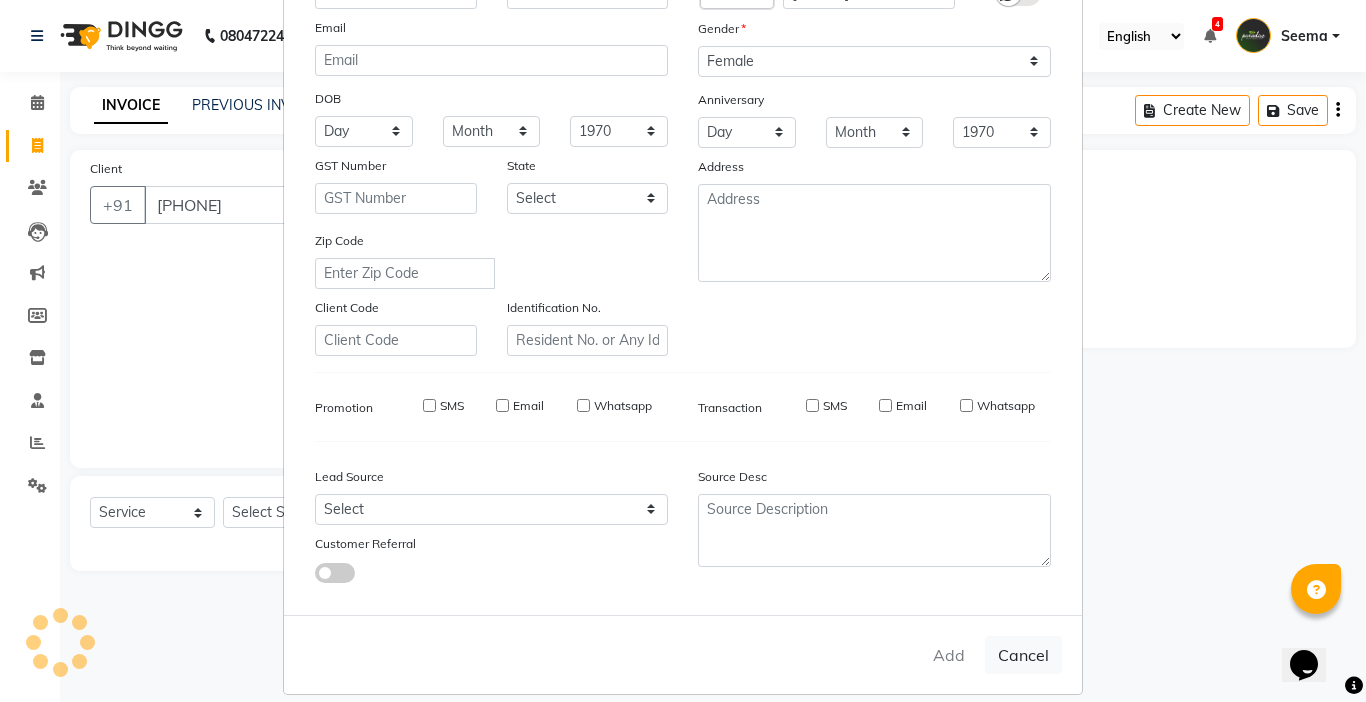 type 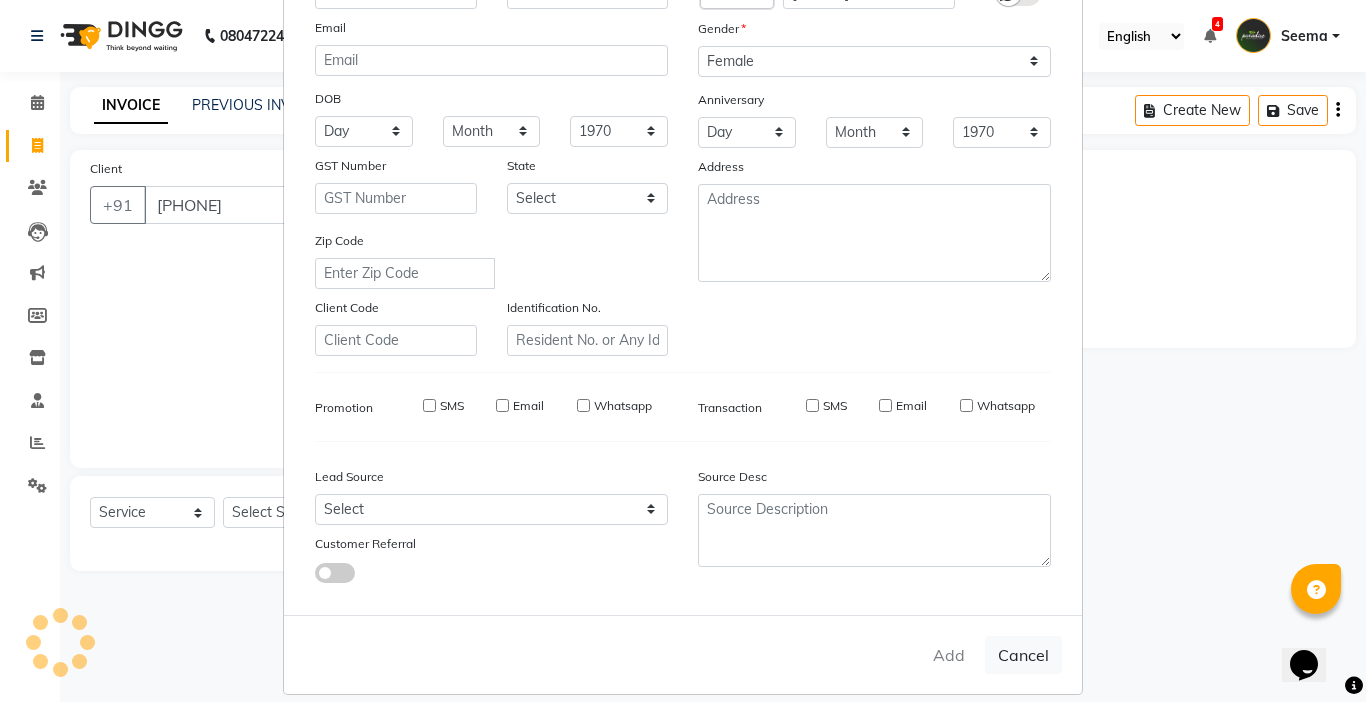 select 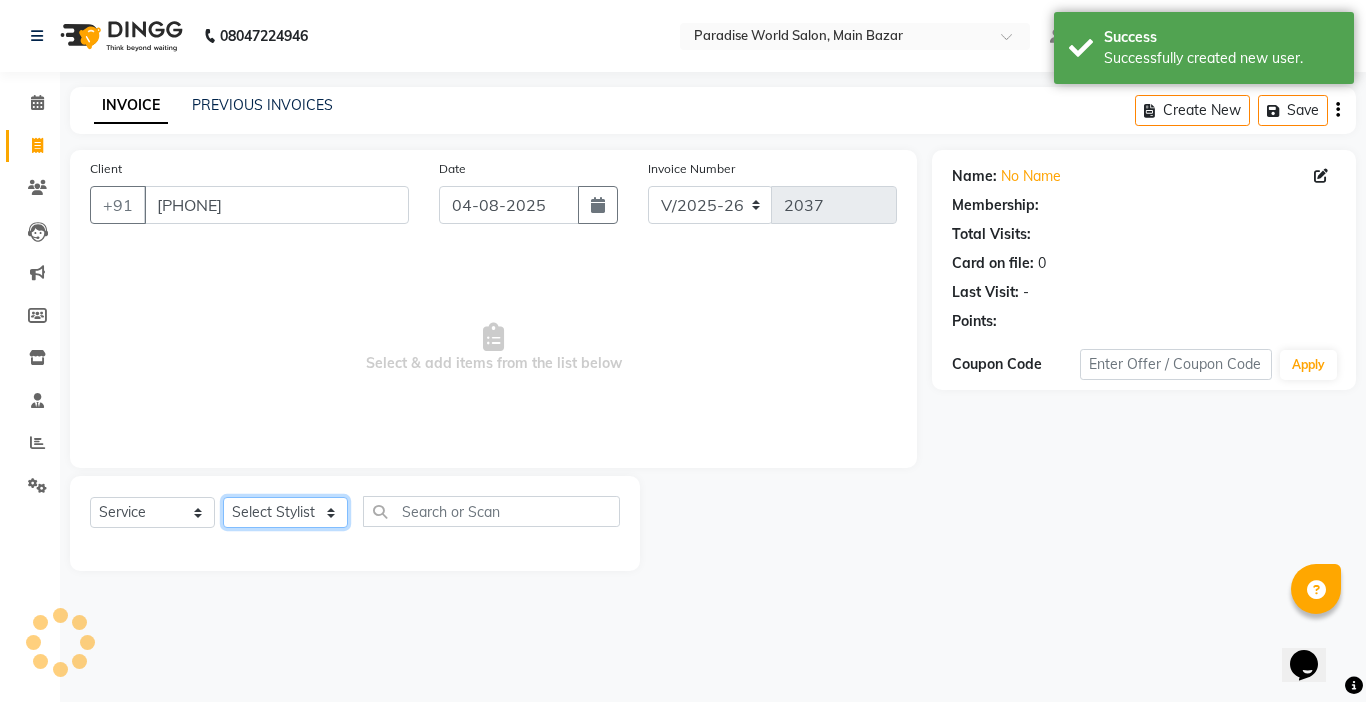 select on "1: Object" 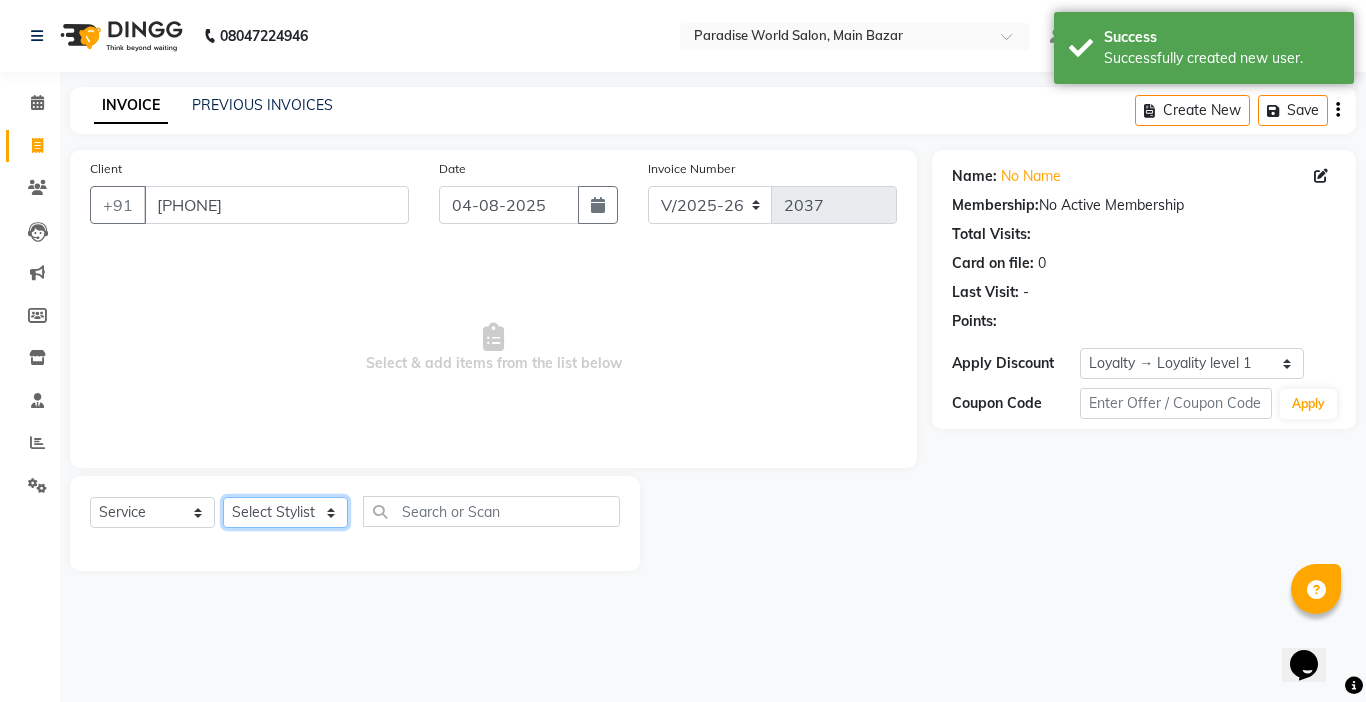 click on "Select Stylist Abby aman  Anil anku Bobby company Deepak Deepika Gourav Heena ishu Jagdeesh kanchan Love preet Maddy Manpreet student Meenu Naina Nikita Palak Palak Sharma Radika Rajneesh Student Seema Shagun Shifali - Student Shweta  Sujata Surinder Paul Vansh Vikas Vishal" 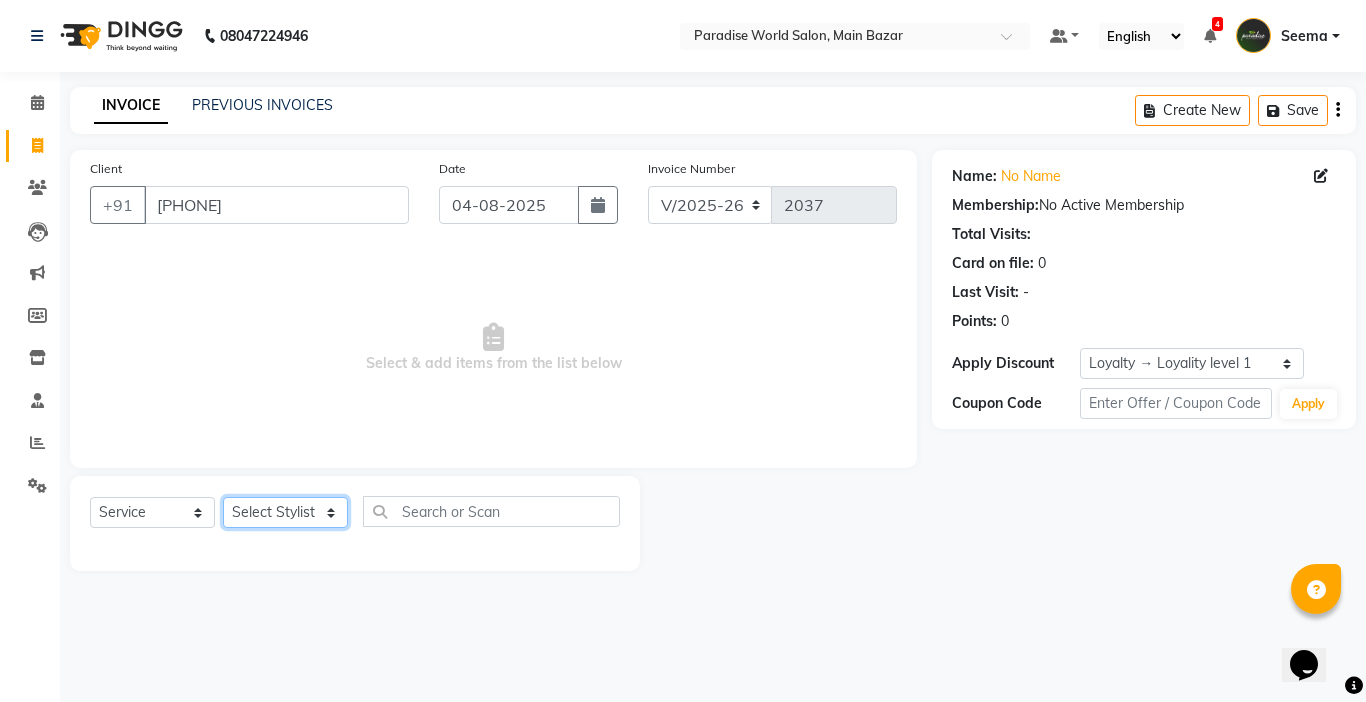 select on "24938" 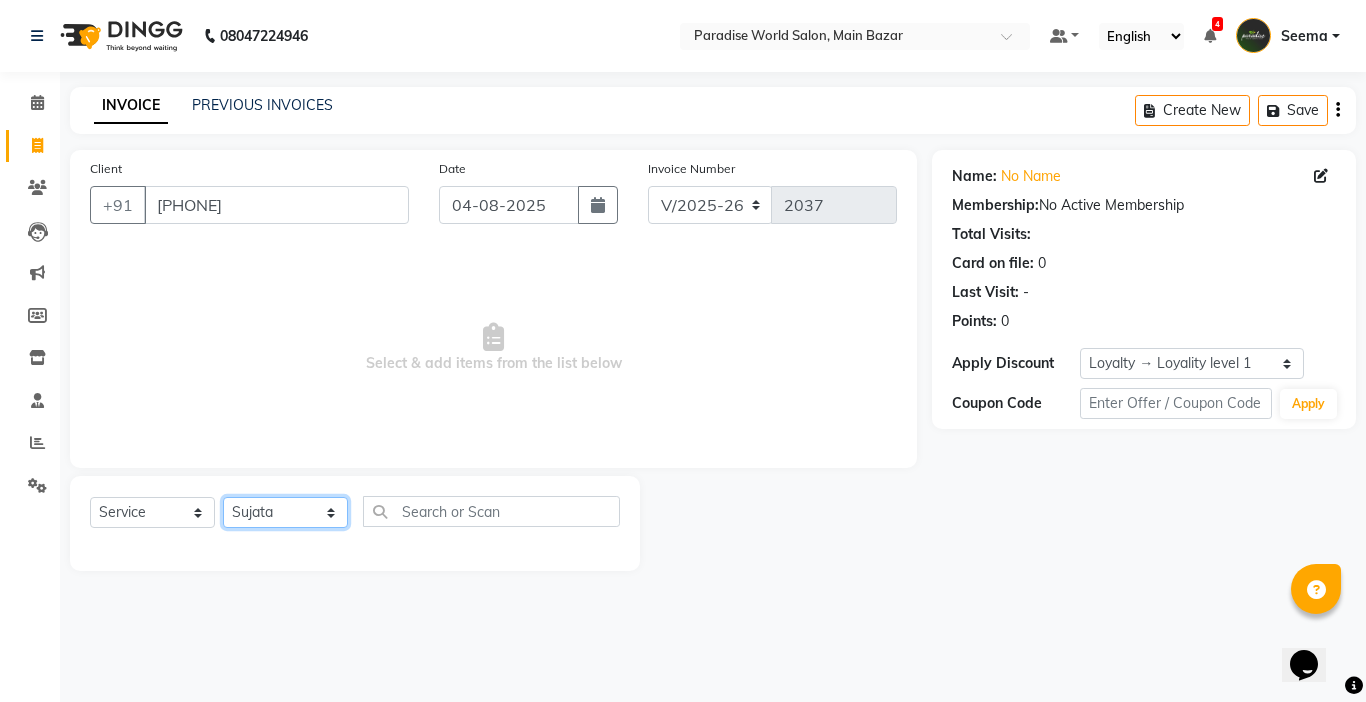 click on "Select Stylist Abby aman  Anil anku Bobby company Deepak Deepika Gourav Heena ishu Jagdeesh kanchan Love preet Maddy Manpreet student Meenu Naina Nikita Palak Palak Sharma Radika Rajneesh Student Seema Shagun Shifali - Student Shweta  Sujata Surinder Paul Vansh Vikas Vishal" 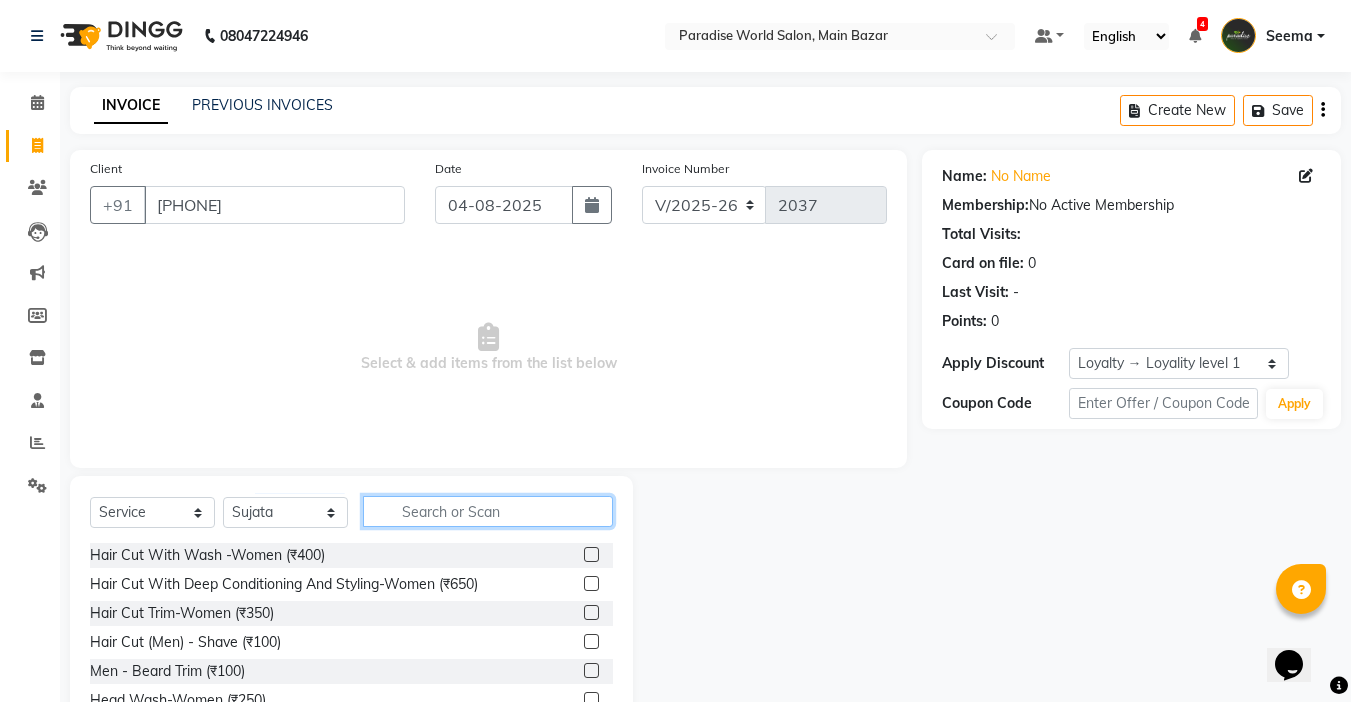 click 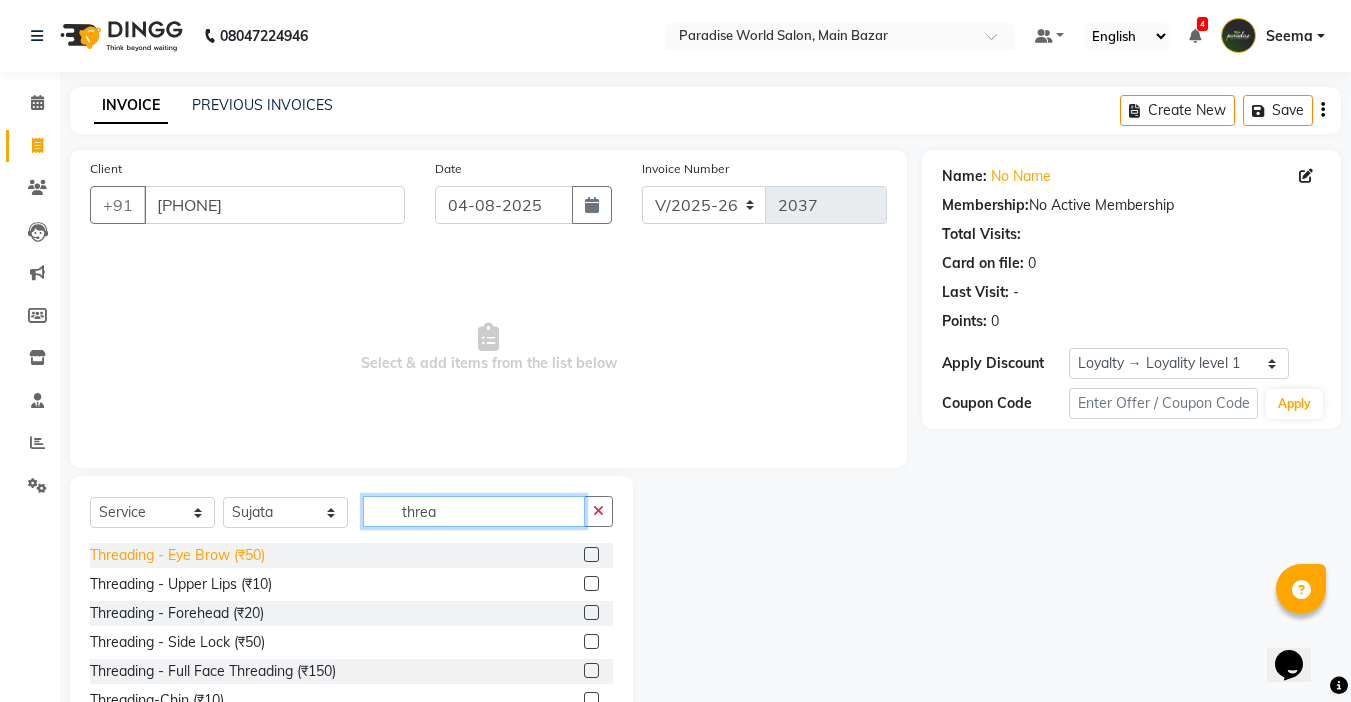 type on "threa" 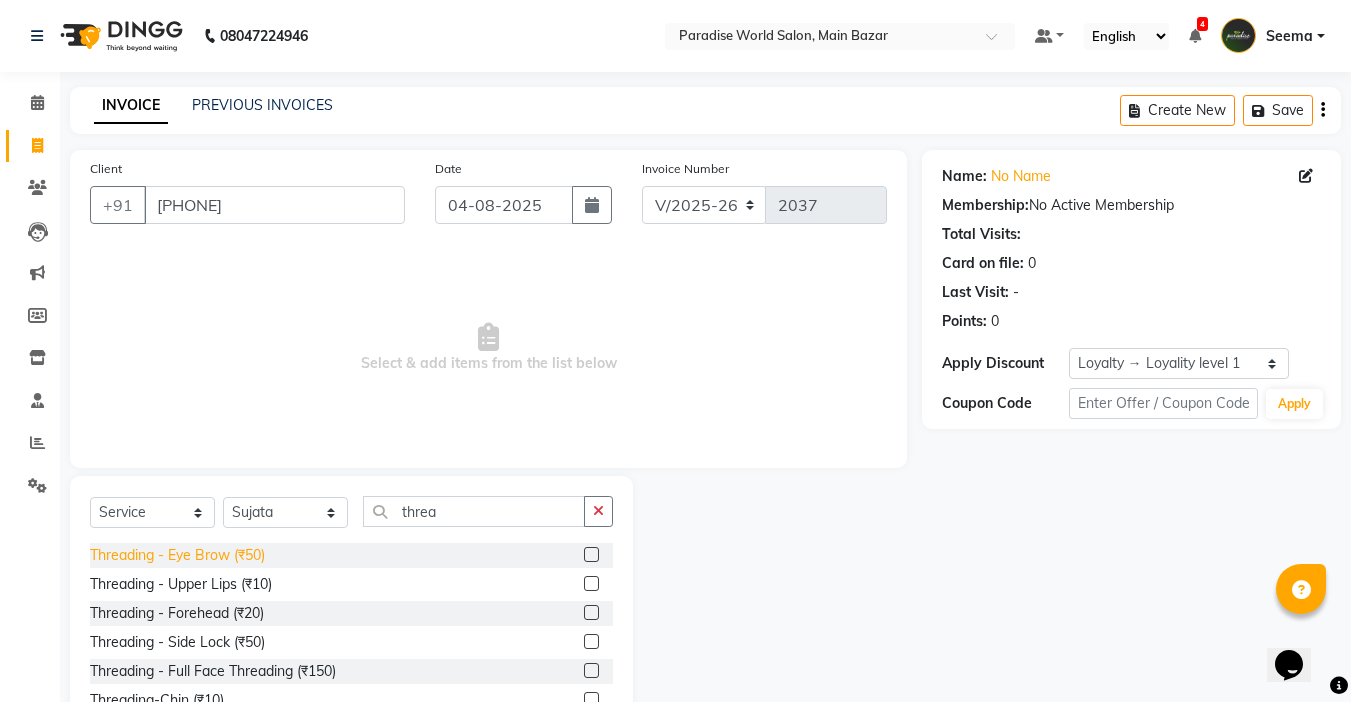 click on "Threading   -  Eye Brow (₹50)" 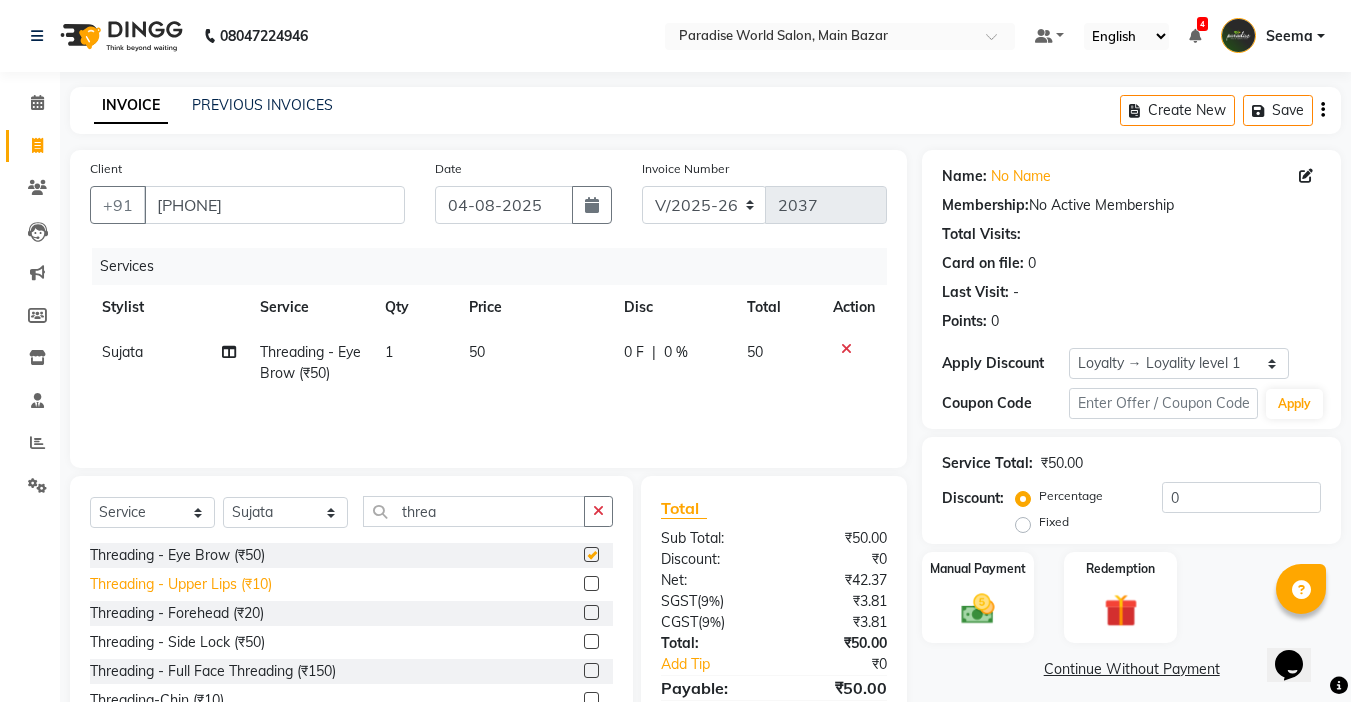 checkbox on "false" 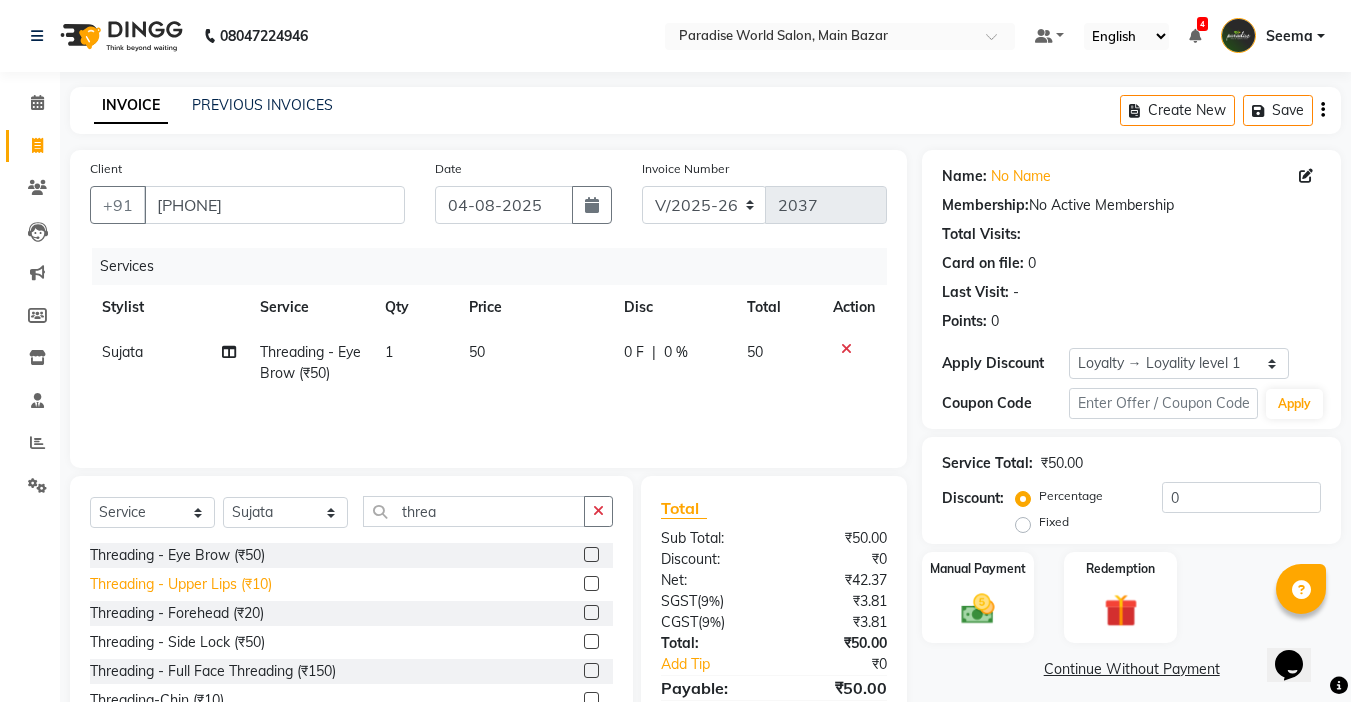 click on "Threading   -  Upper Lips (₹10)" 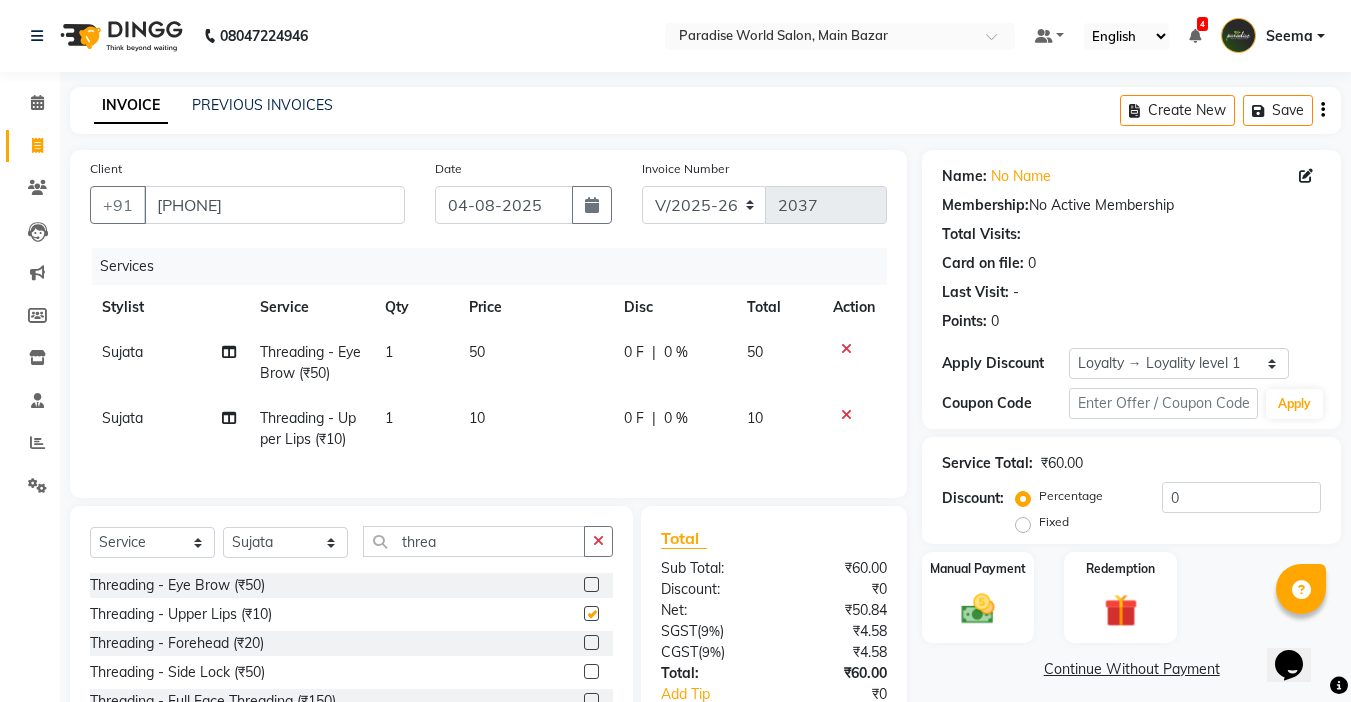 checkbox on "false" 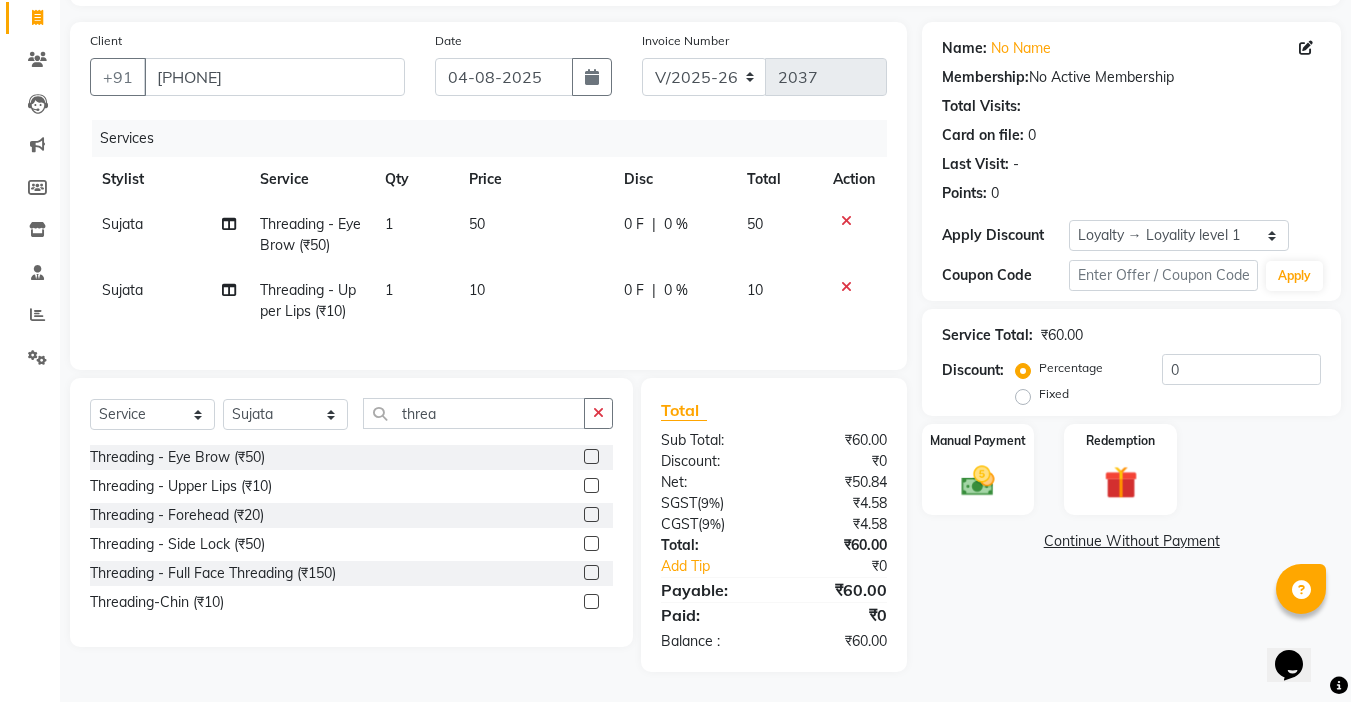 scroll, scrollTop: 143, scrollLeft: 0, axis: vertical 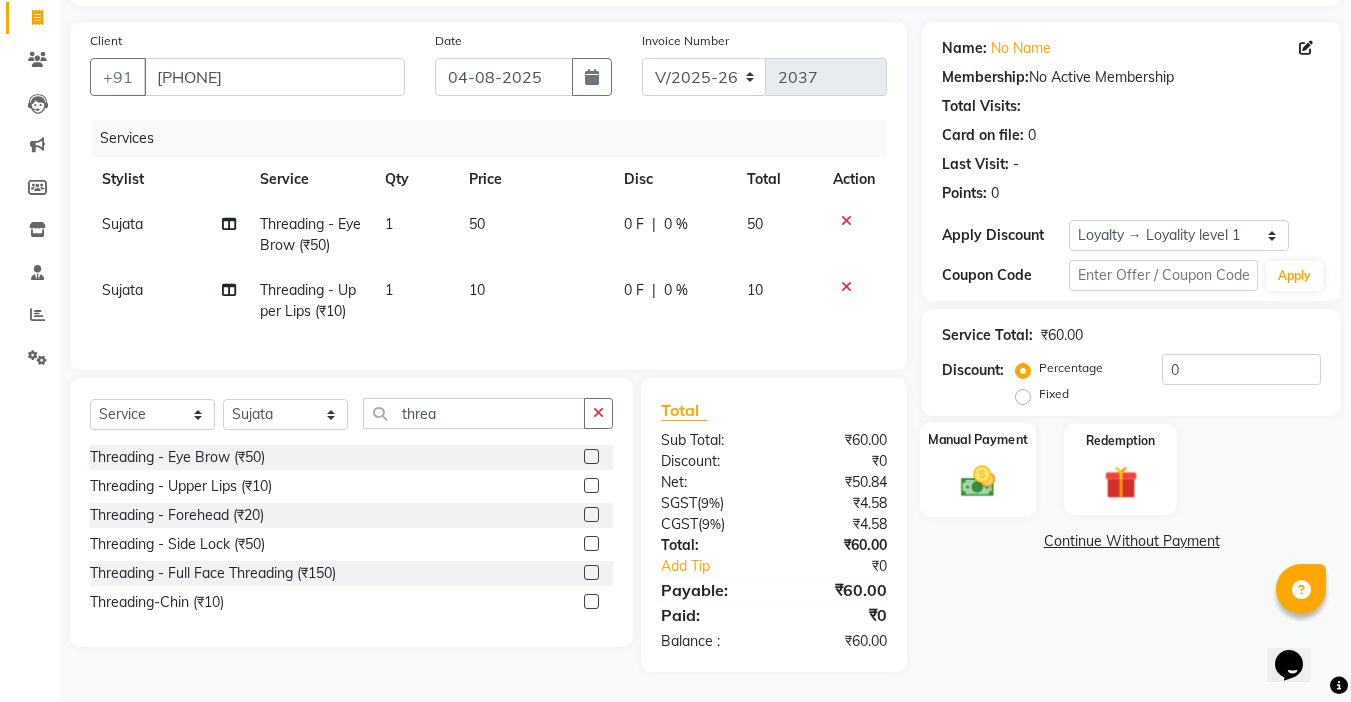 click on "Manual Payment" 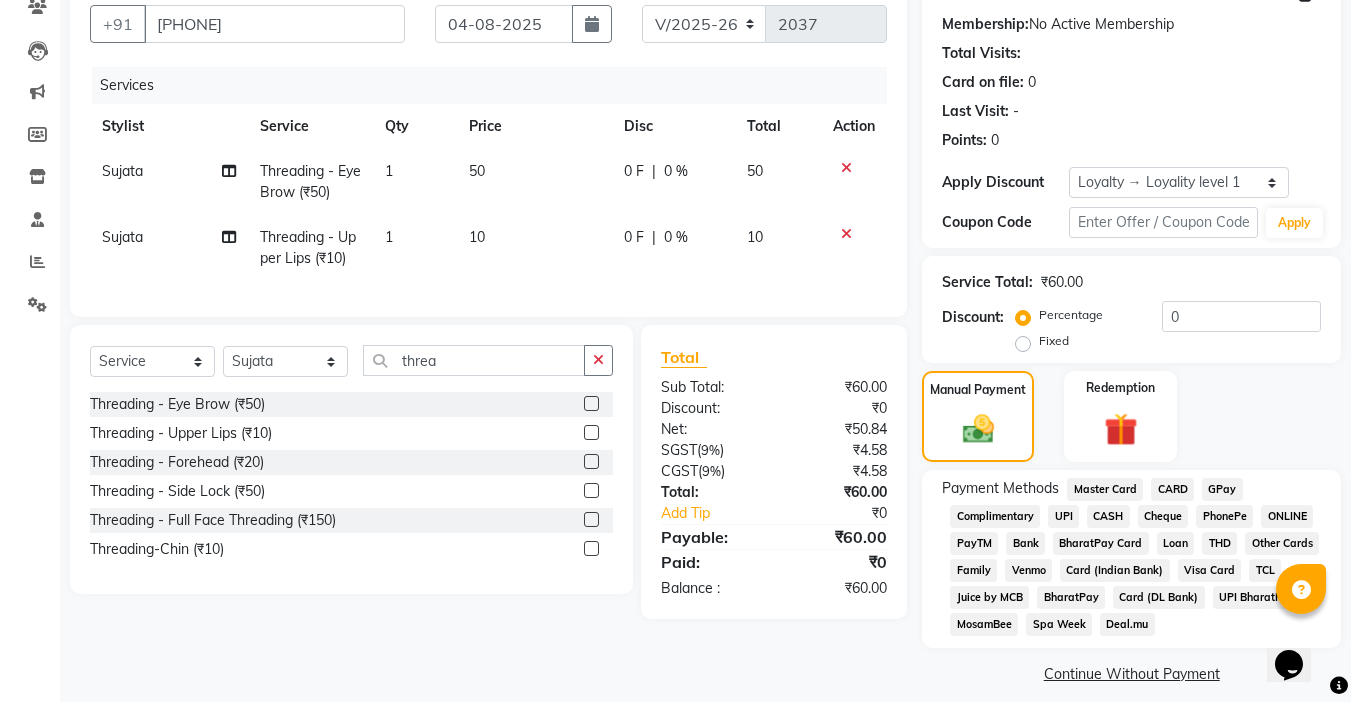 scroll, scrollTop: 198, scrollLeft: 0, axis: vertical 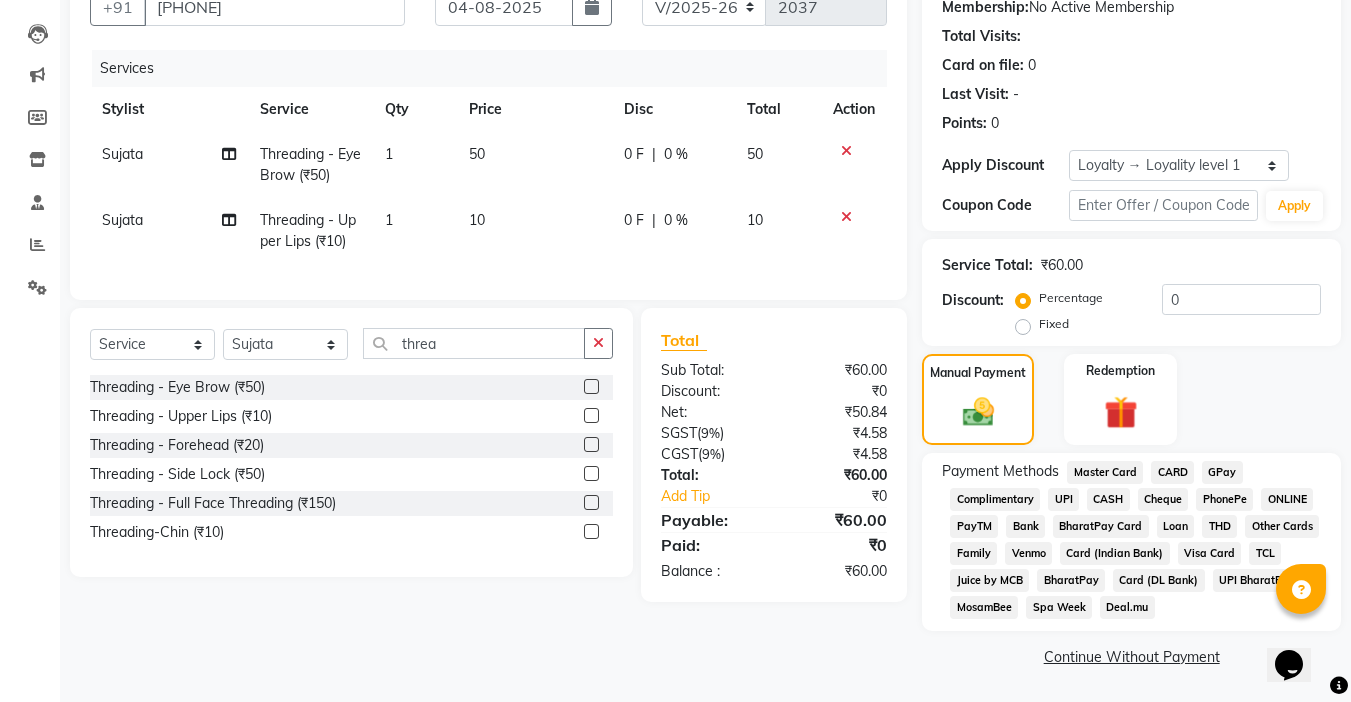 click on "UPI" 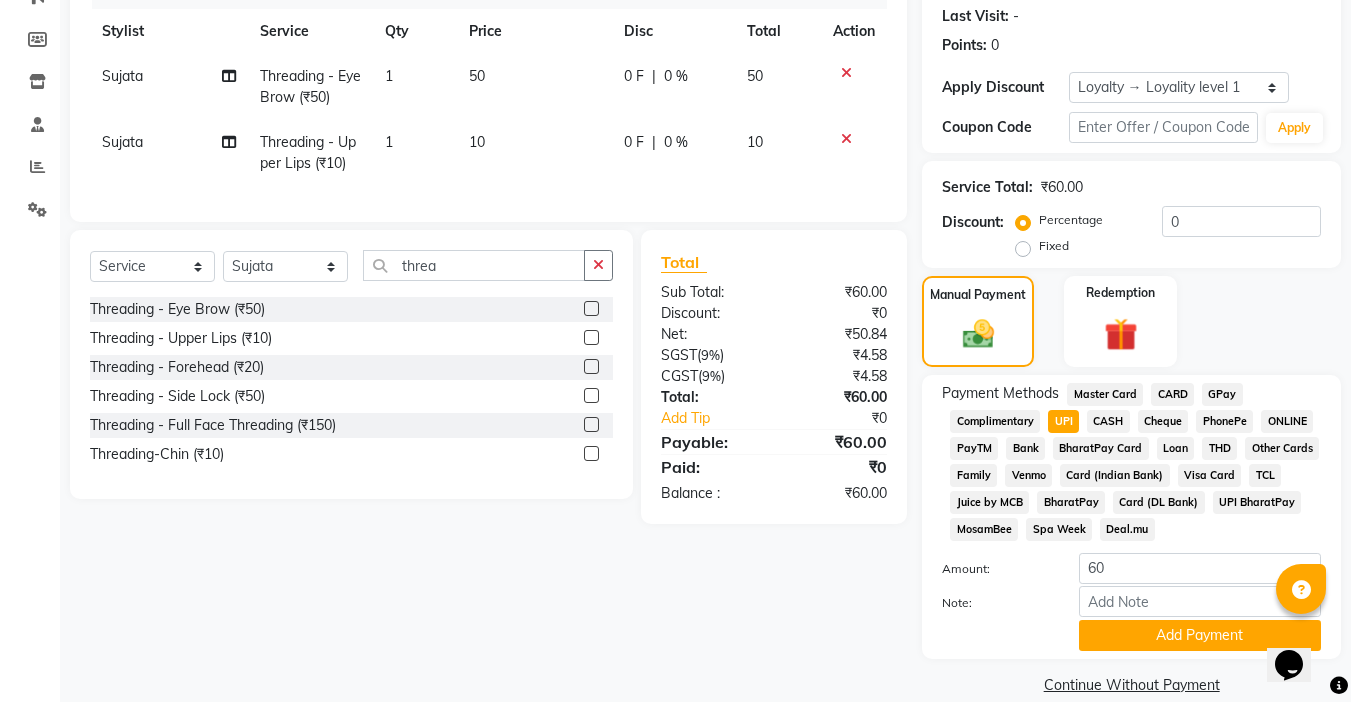 scroll, scrollTop: 304, scrollLeft: 0, axis: vertical 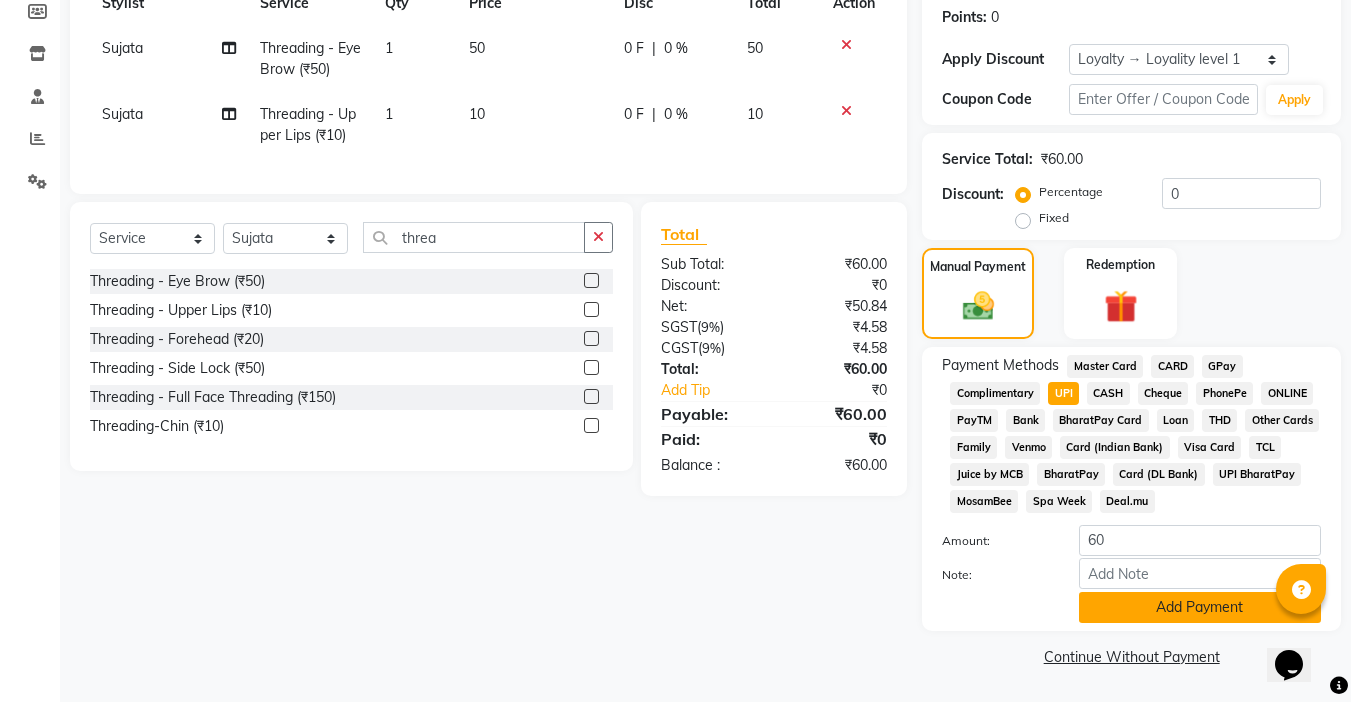 click on "Add Payment" 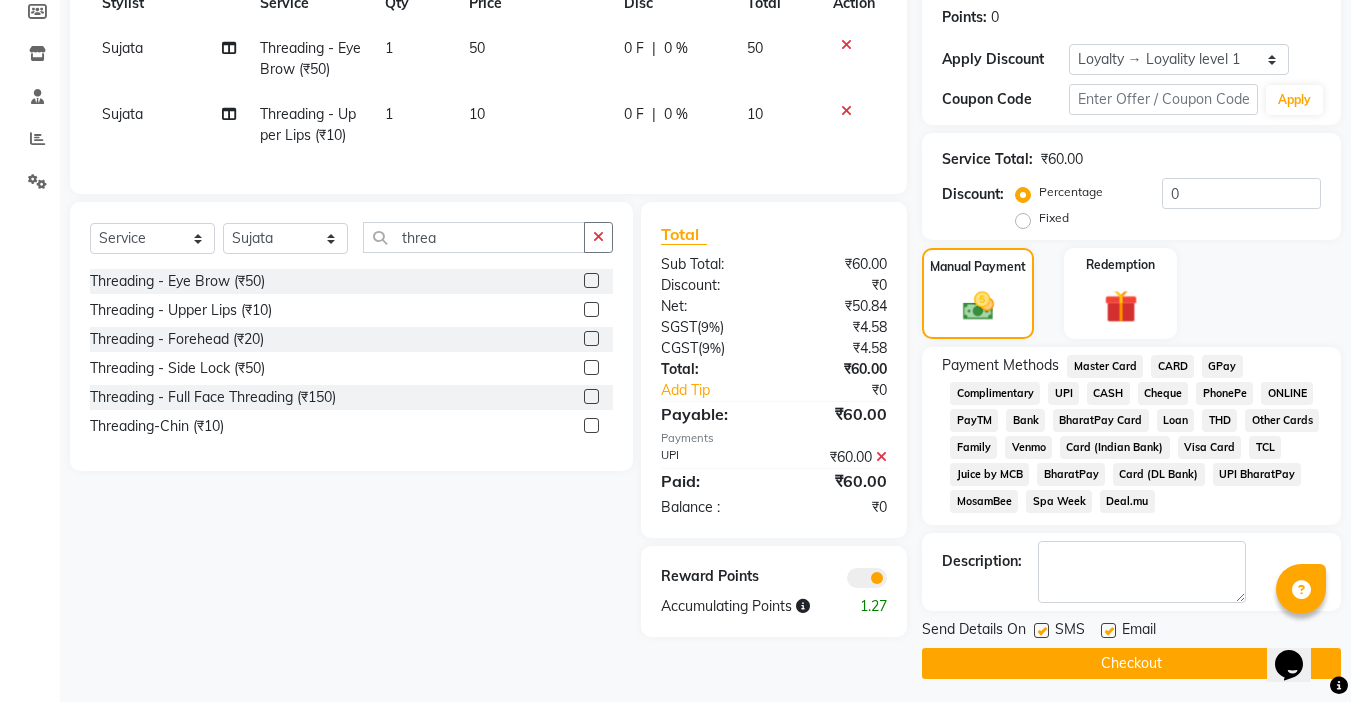 click 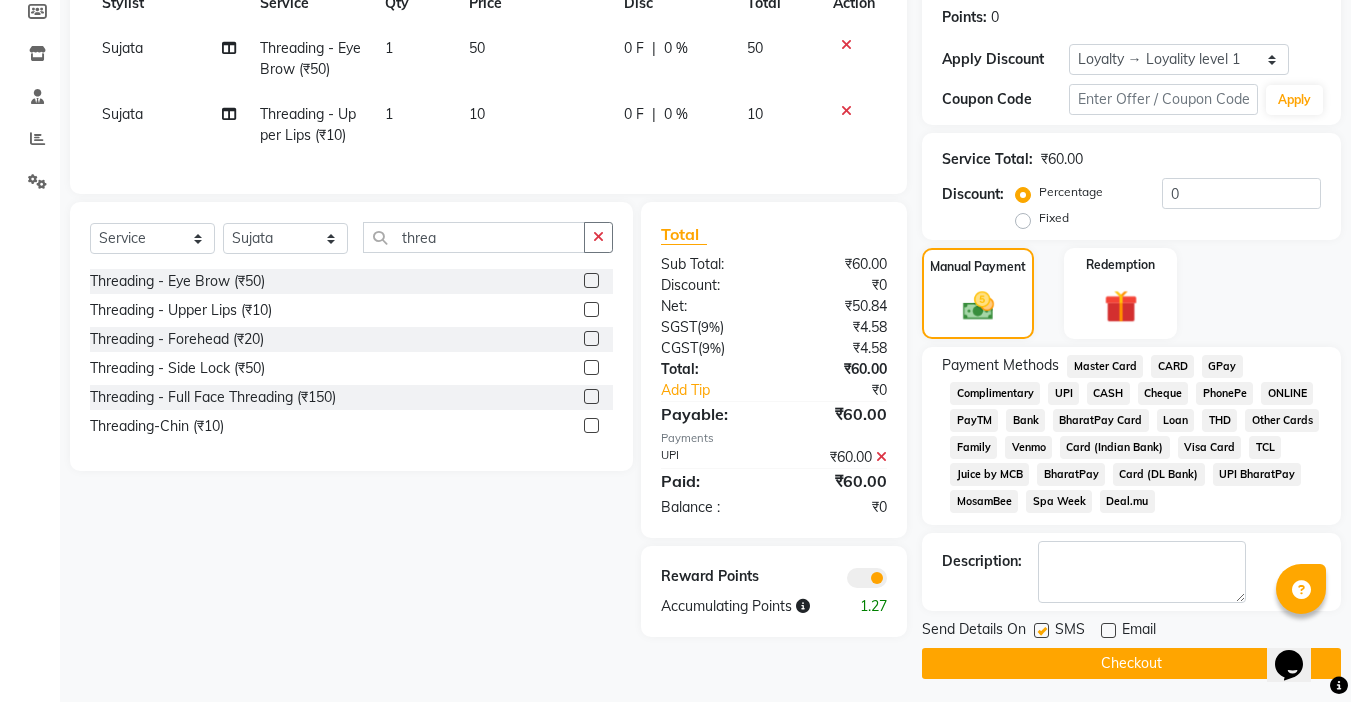 click on "Checkout" 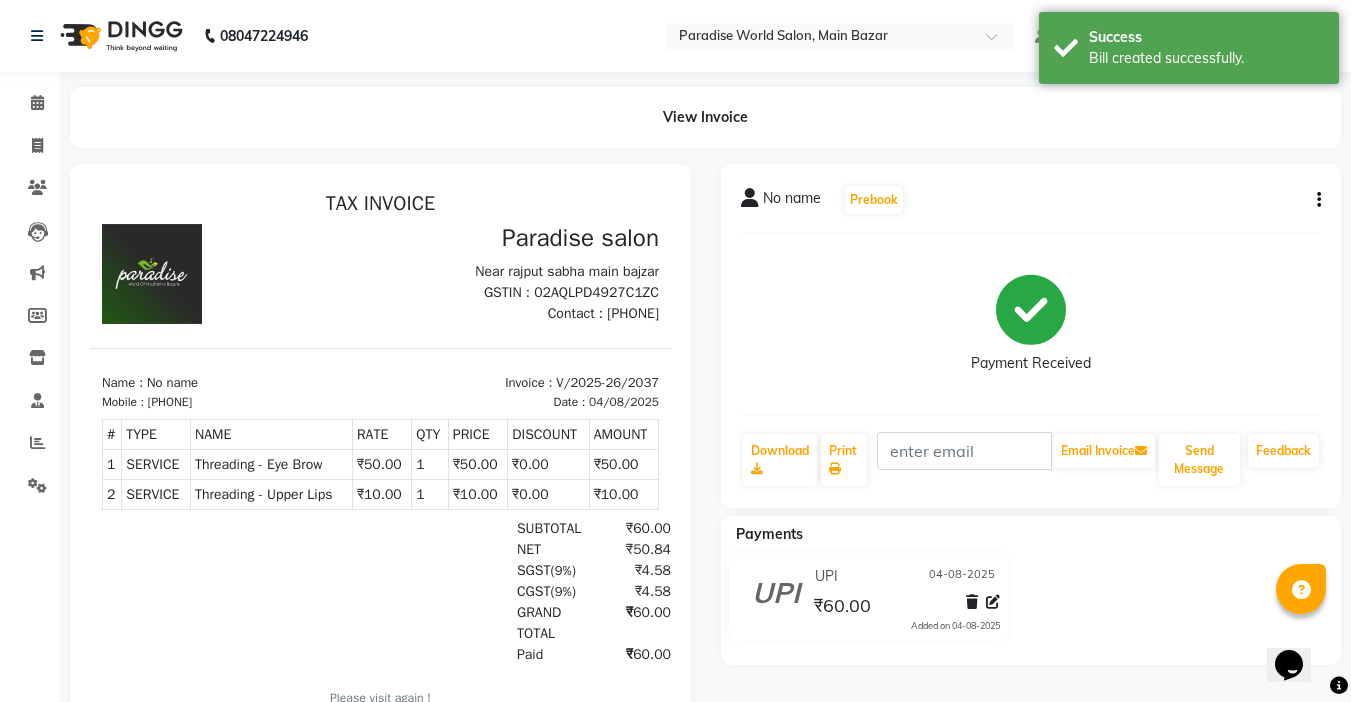 scroll, scrollTop: 0, scrollLeft: 0, axis: both 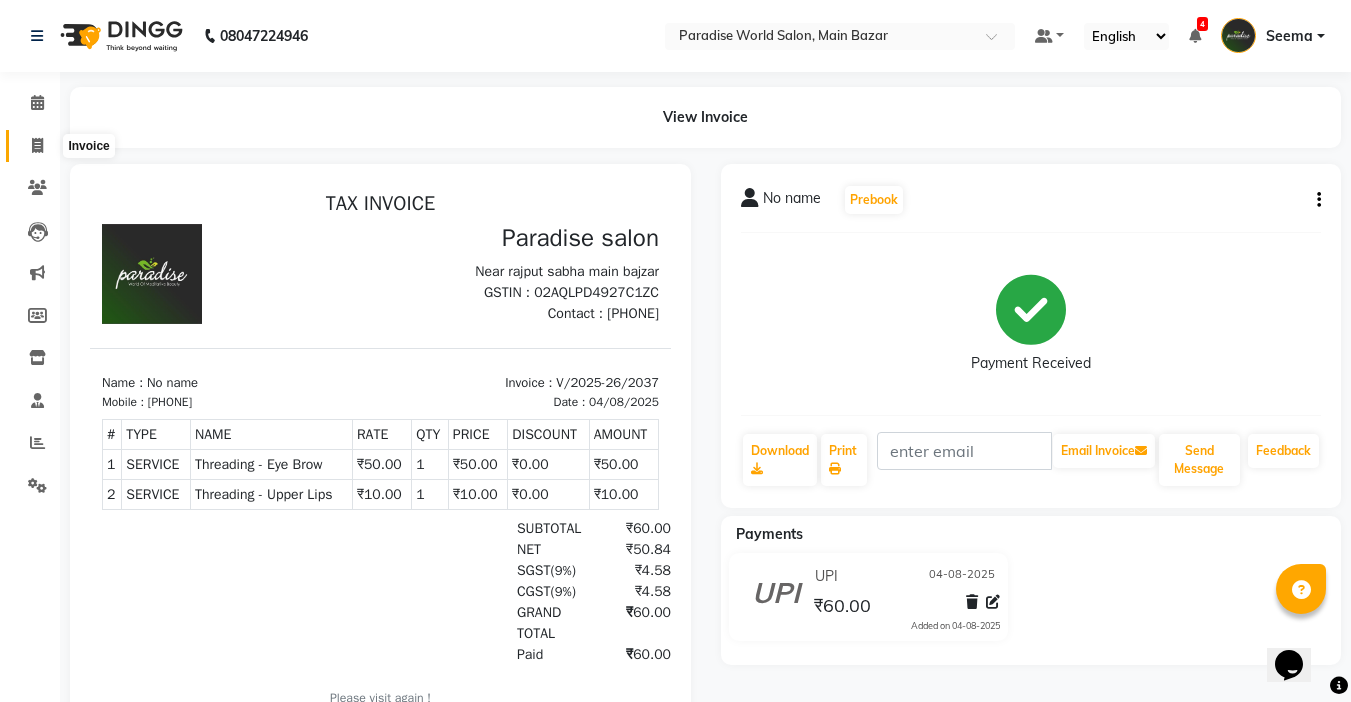 click 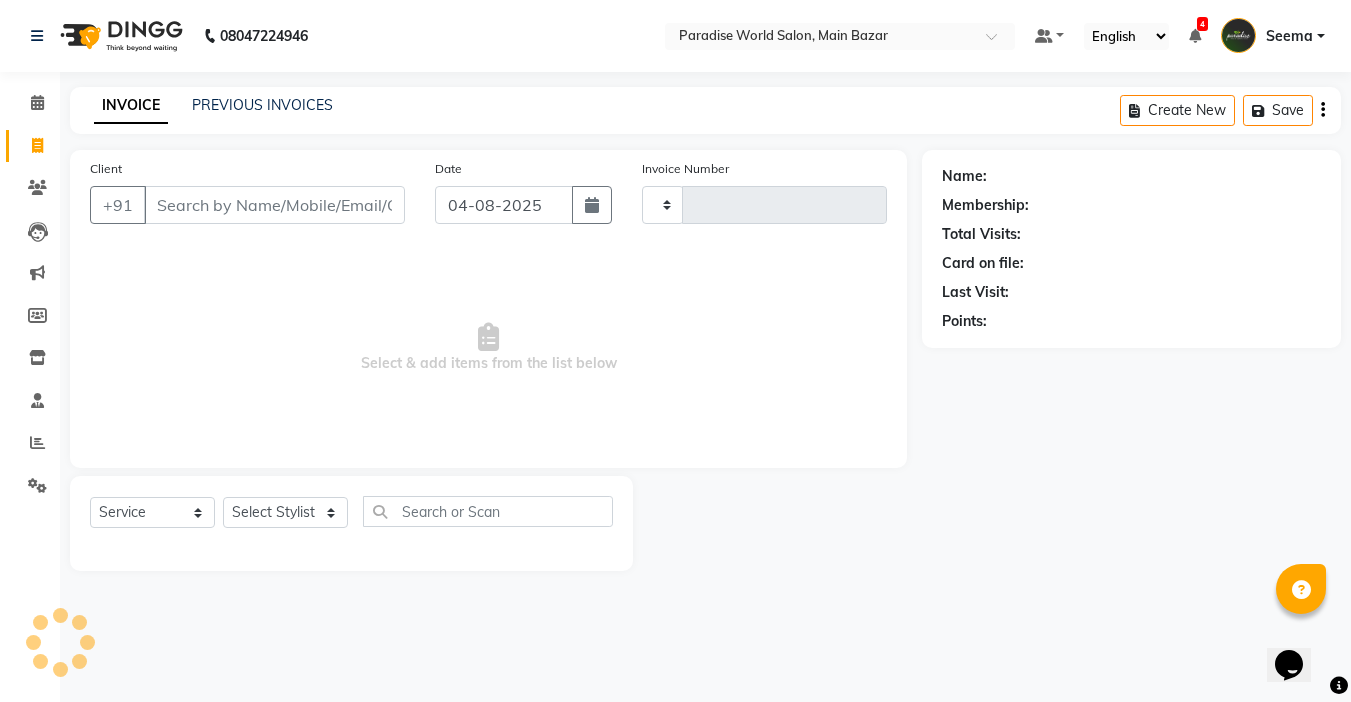 type on "2038" 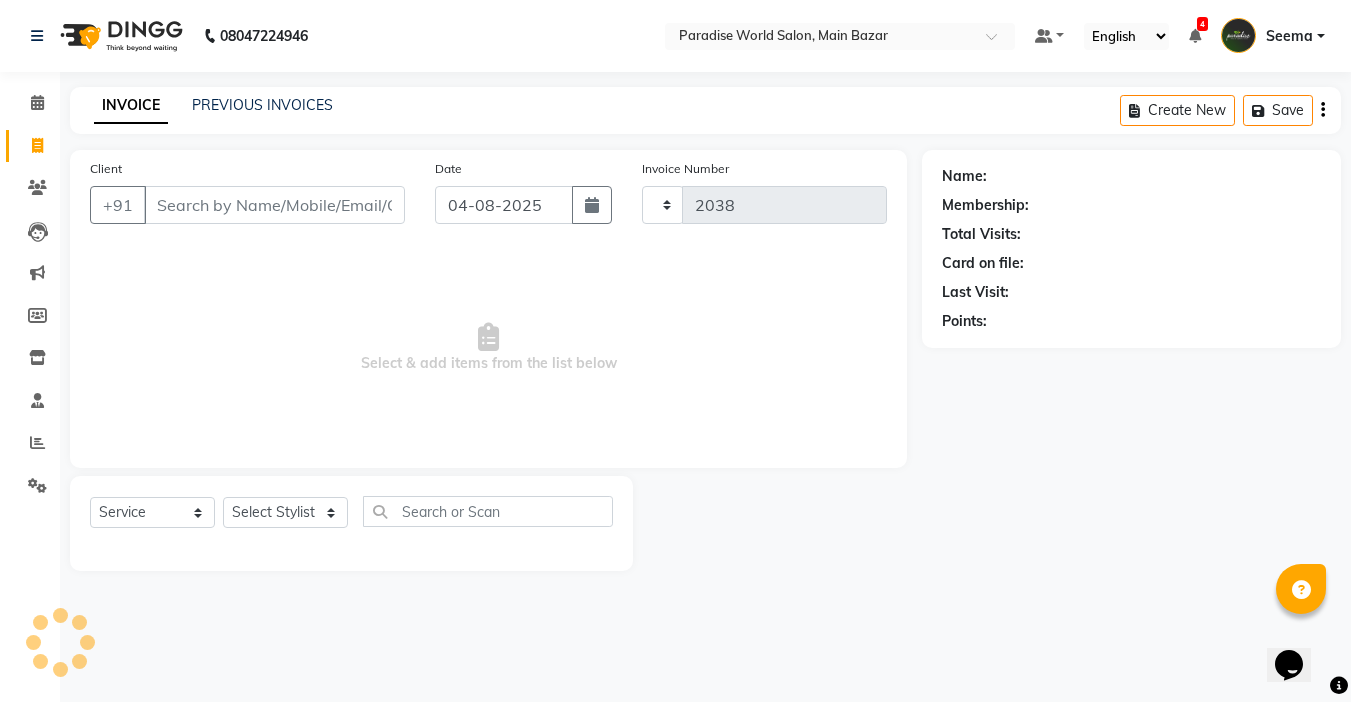 select on "4451" 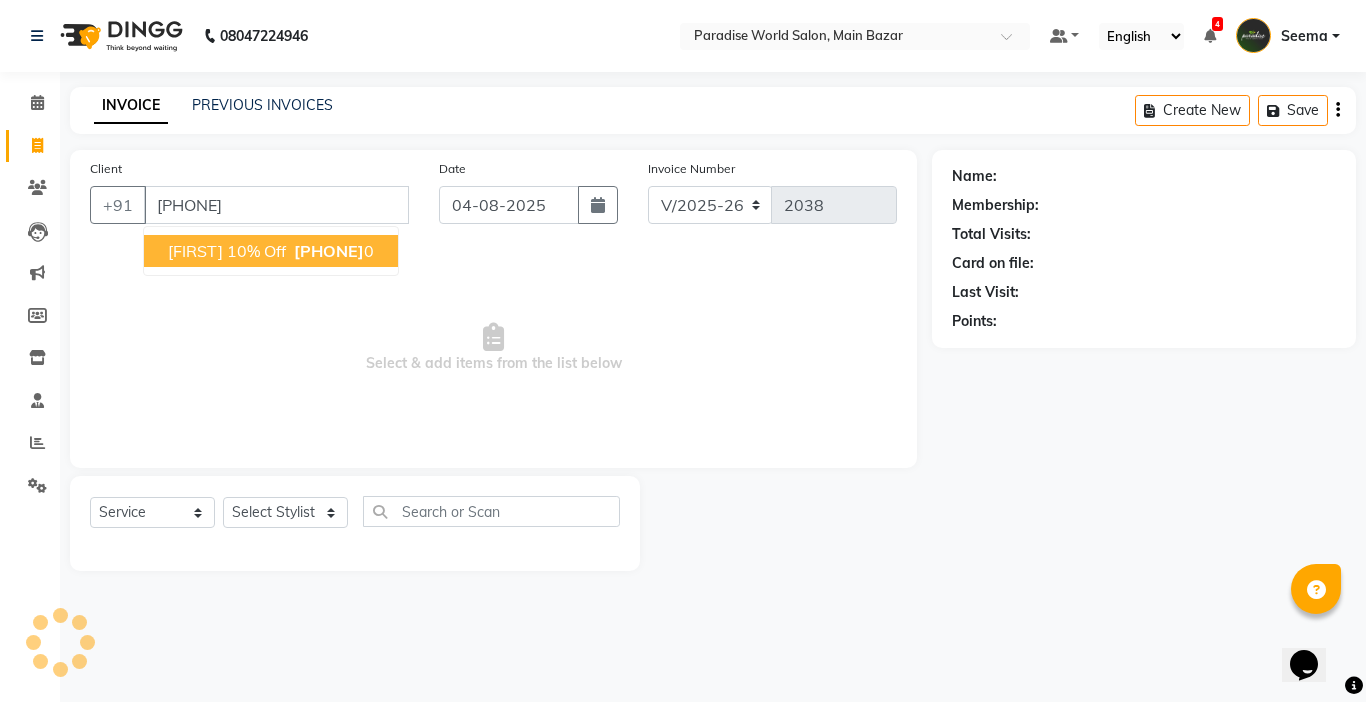 type on "[PHONE]" 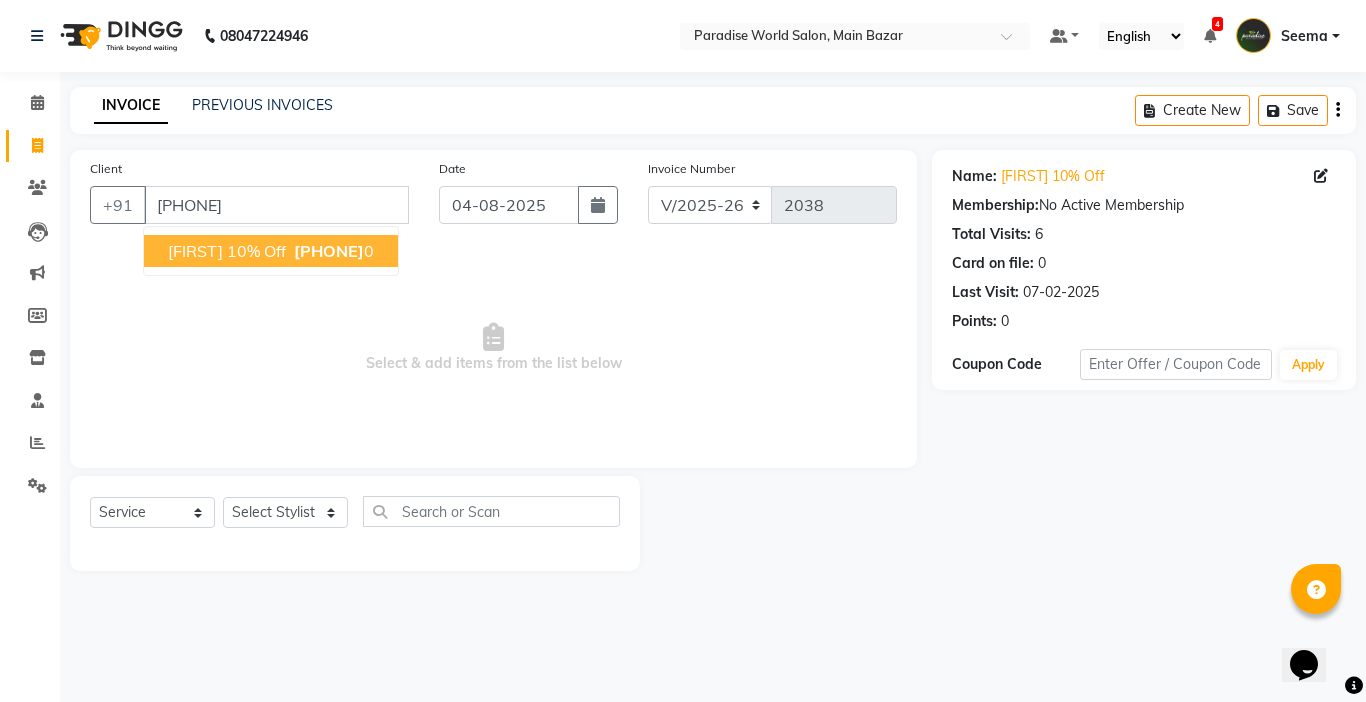 click on "[FIRST] 10%  off   [PHONE]" at bounding box center (271, 251) 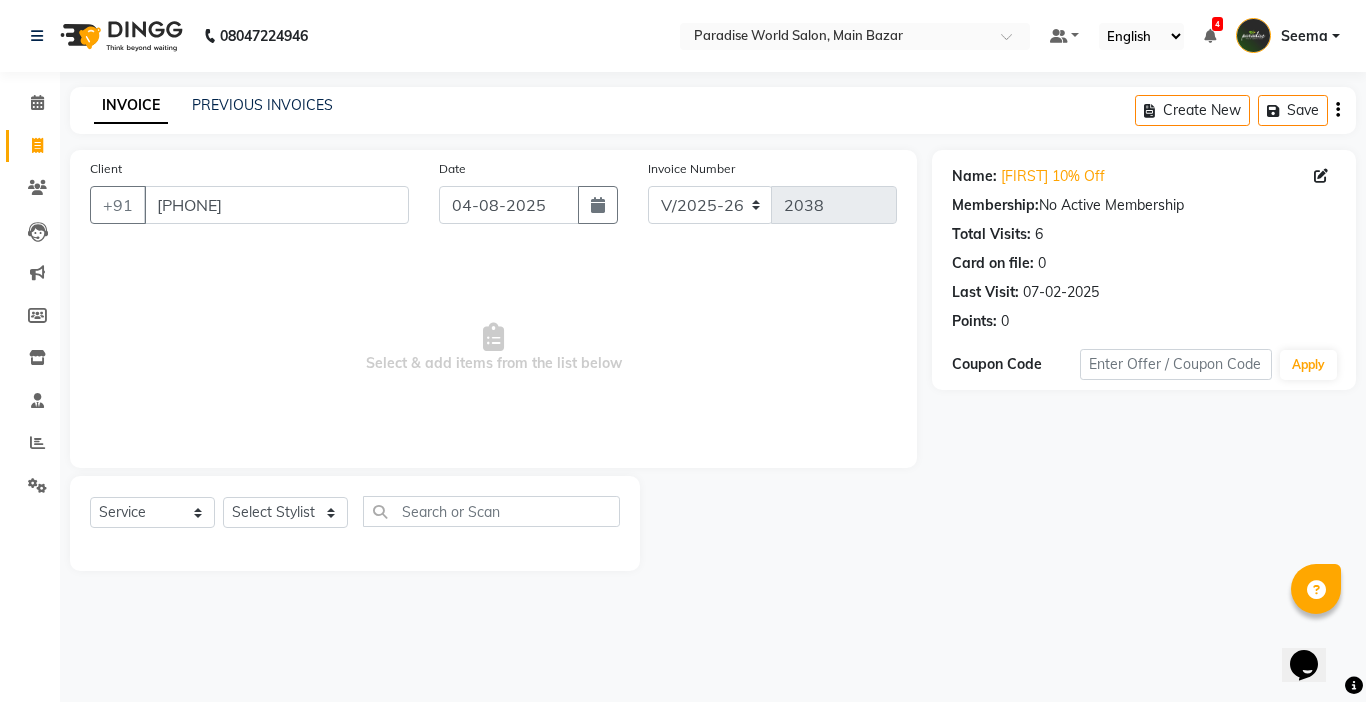 click on "Select & add items from the list below" at bounding box center (493, 348) 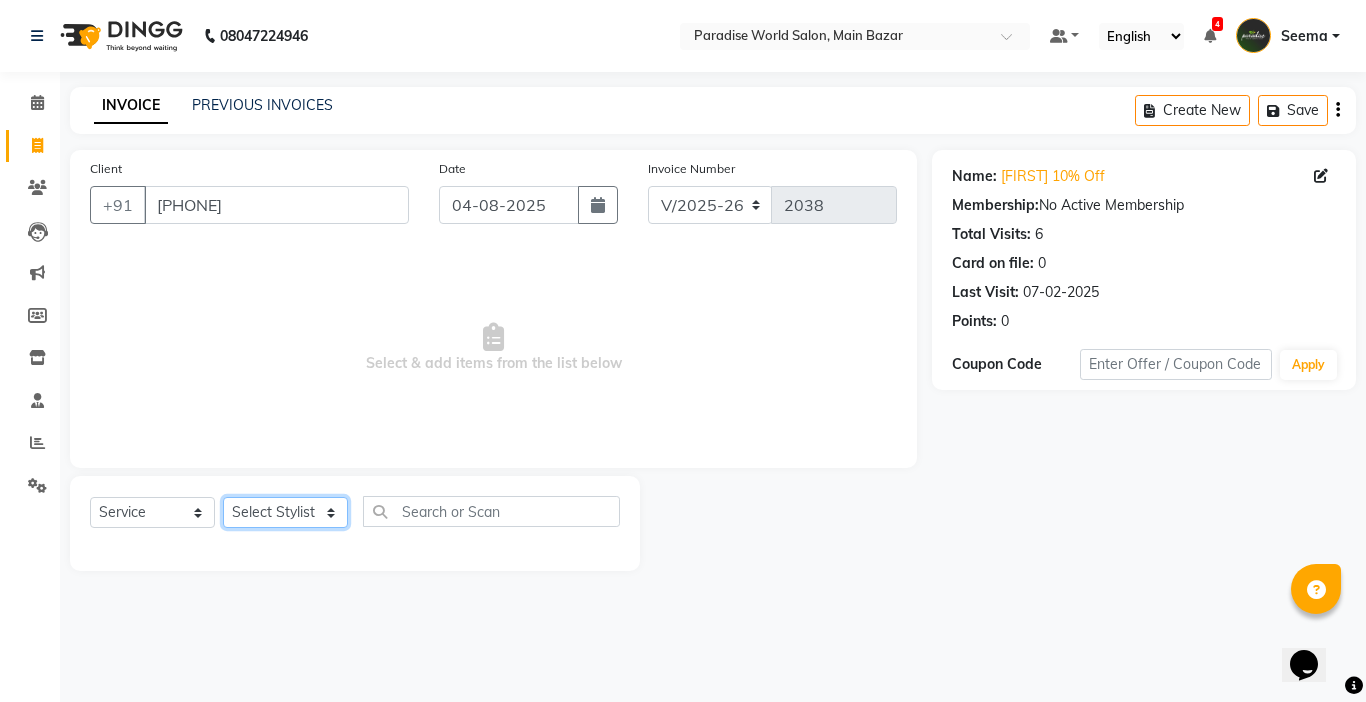 click on "Select Stylist Abby aman  Anil anku Bobby company Deepak Deepika Gourav Heena ishu Jagdeesh kanchan Love preet Maddy Manpreet student Meenu Naina Nikita Palak Palak Sharma Radika Rajneesh Student Seema Shagun Shifali - Student Shweta  Sujata Surinder Paul Vansh Vikas Vishal" 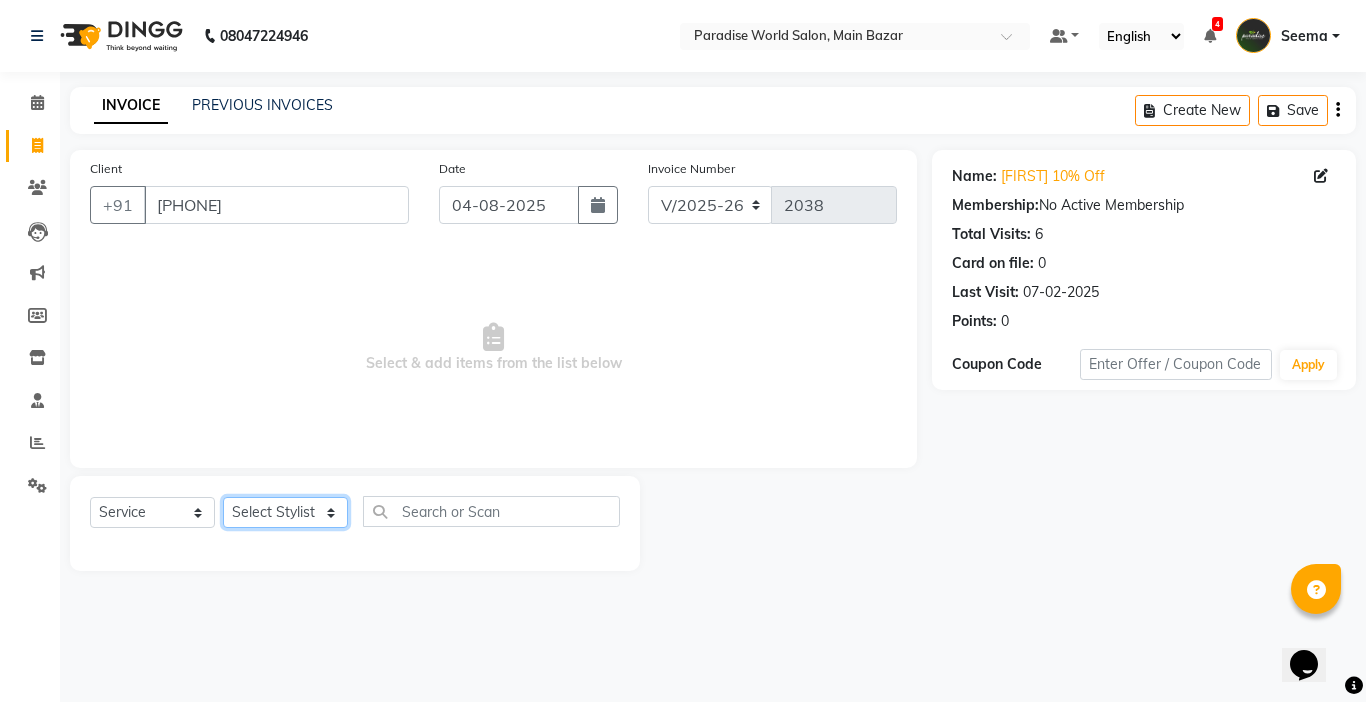 select on "24941" 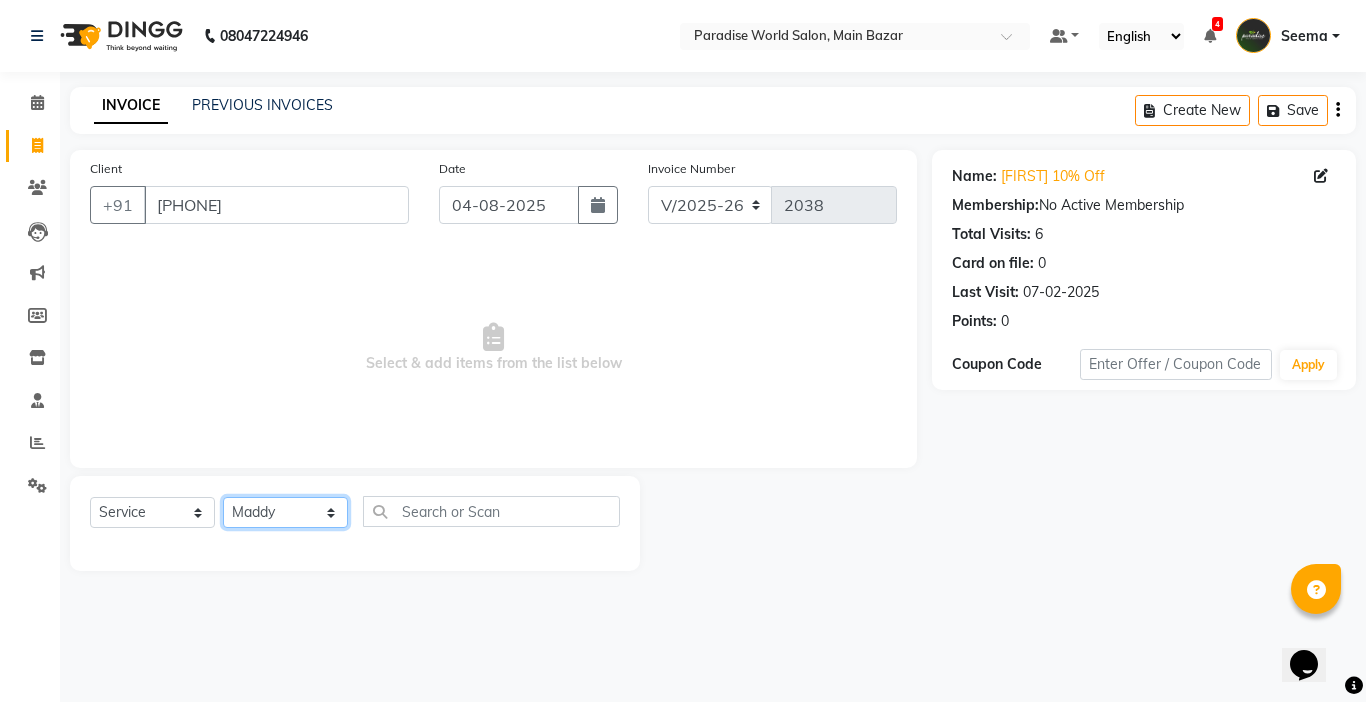 click on "Select Stylist Abby aman  Anil anku Bobby company Deepak Deepika Gourav Heena ishu Jagdeesh kanchan Love preet Maddy Manpreet student Meenu Naina Nikita Palak Palak Sharma Radika Rajneesh Student Seema Shagun Shifali - Student Shweta  Sujata Surinder Paul Vansh Vikas Vishal" 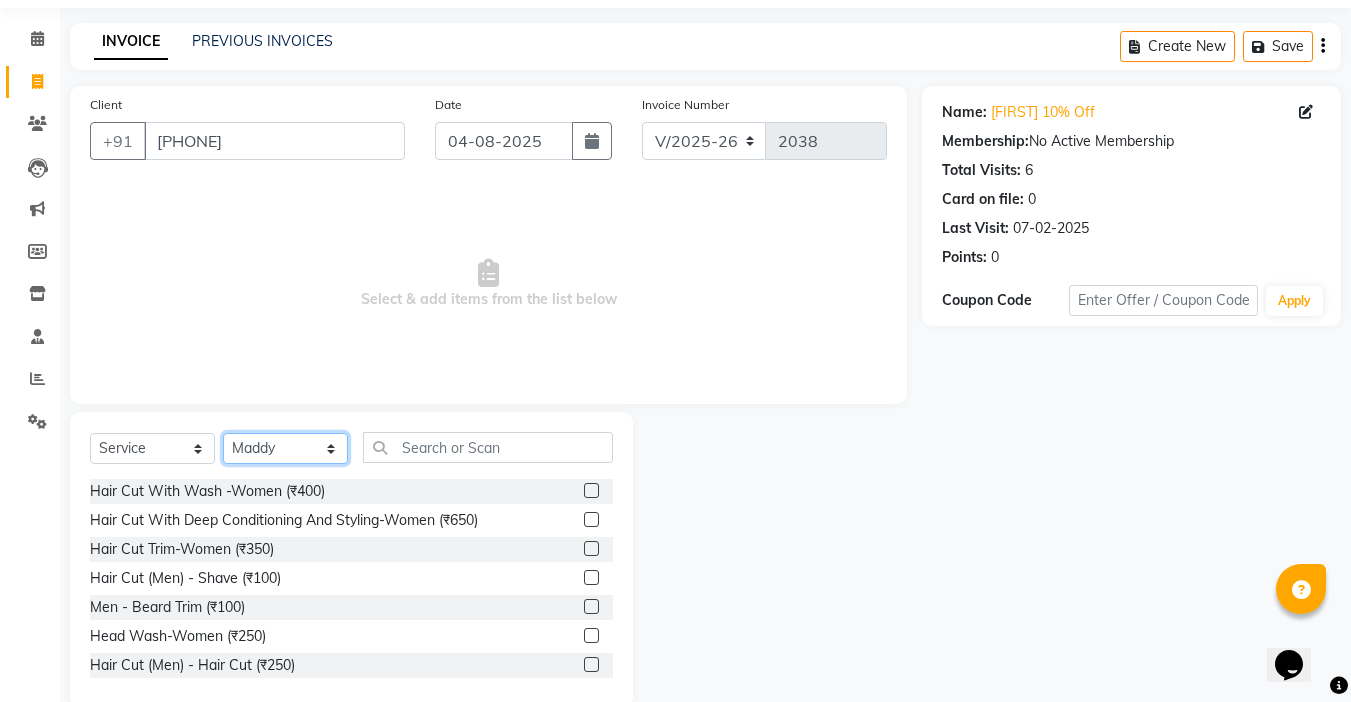 scroll, scrollTop: 99, scrollLeft: 0, axis: vertical 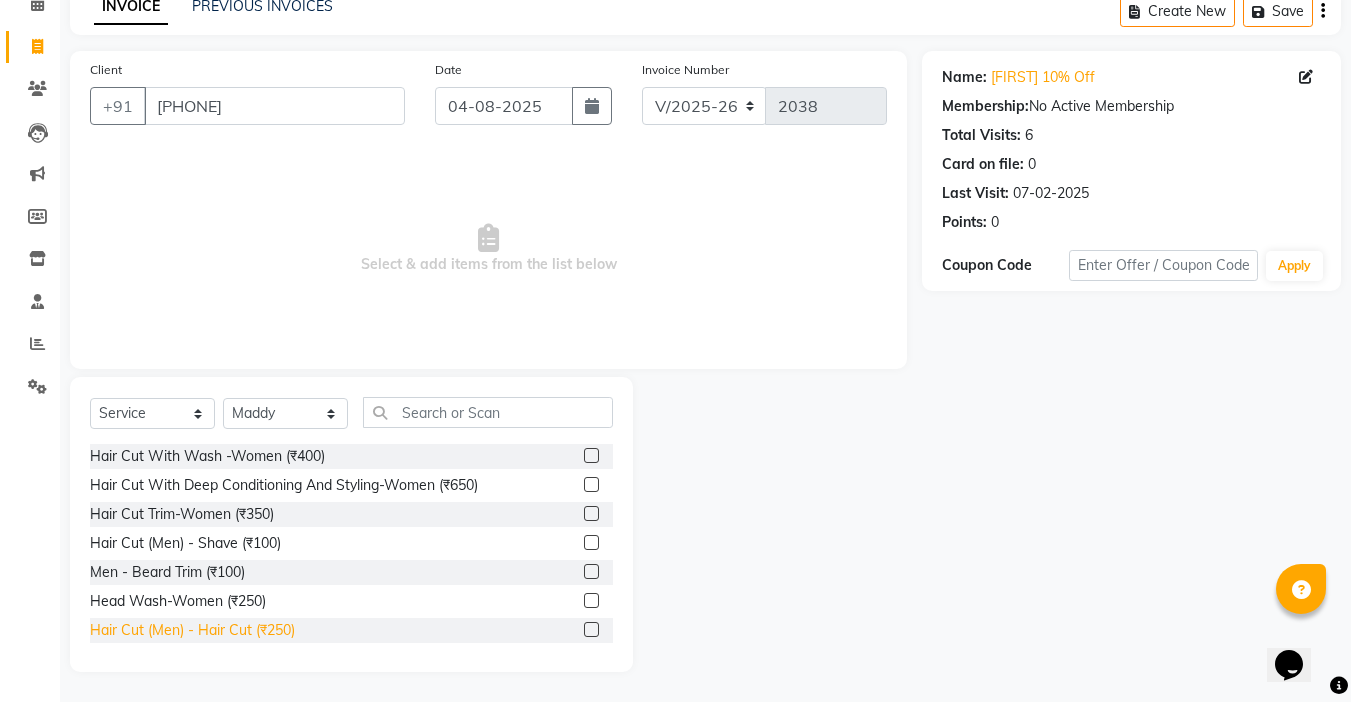 click on "Hair Cut  (Men)  -  Hair Cut (₹250)" 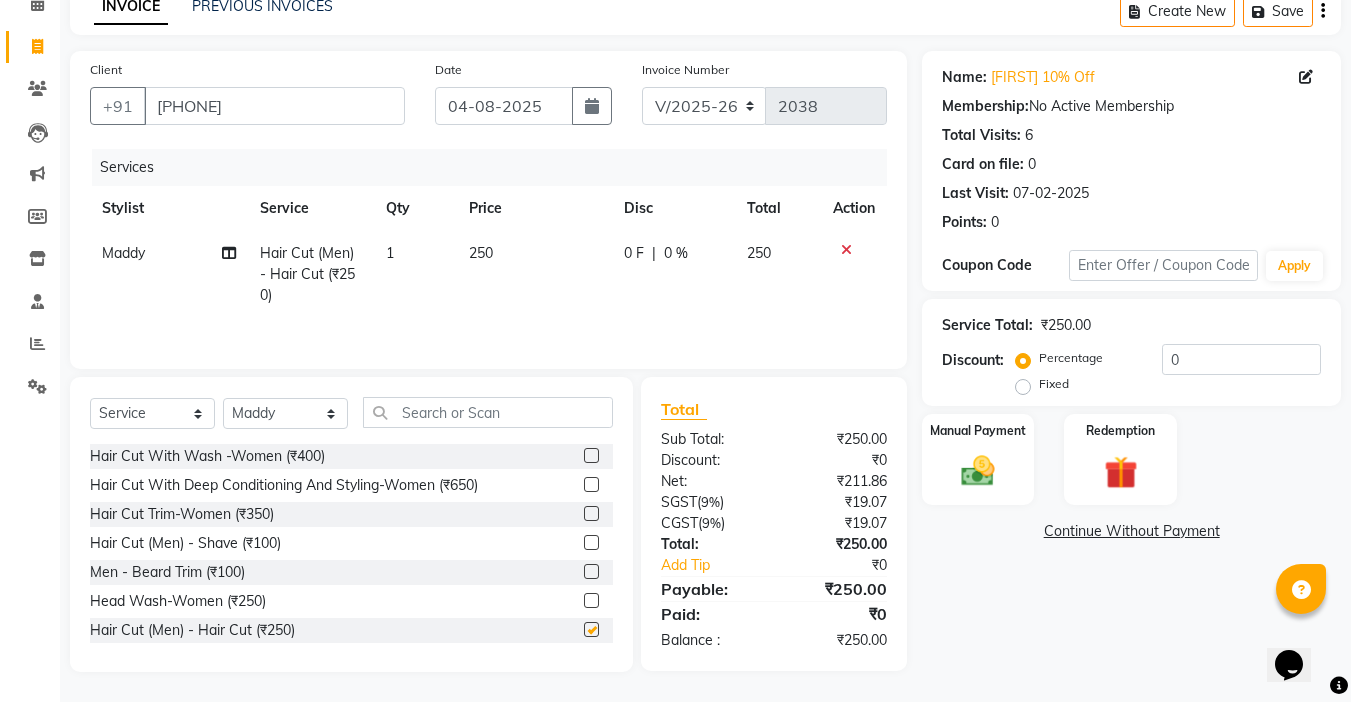 checkbox on "false" 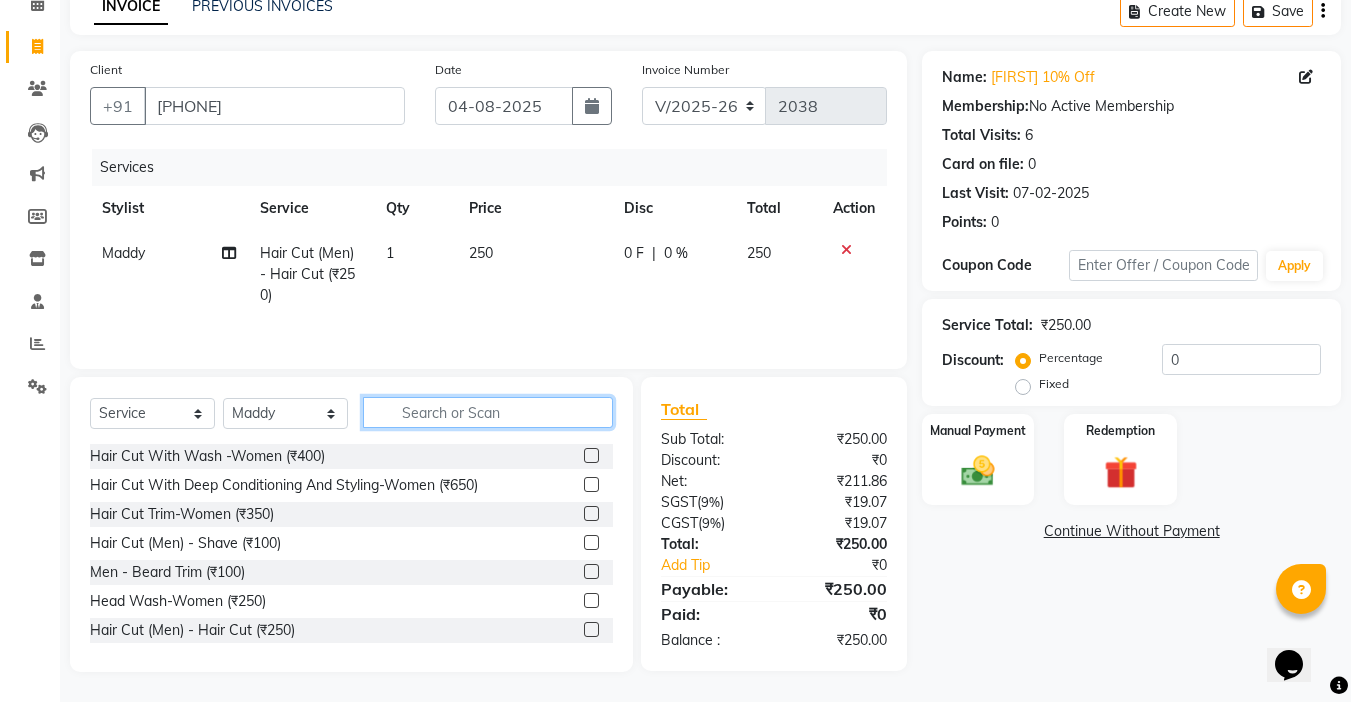 click 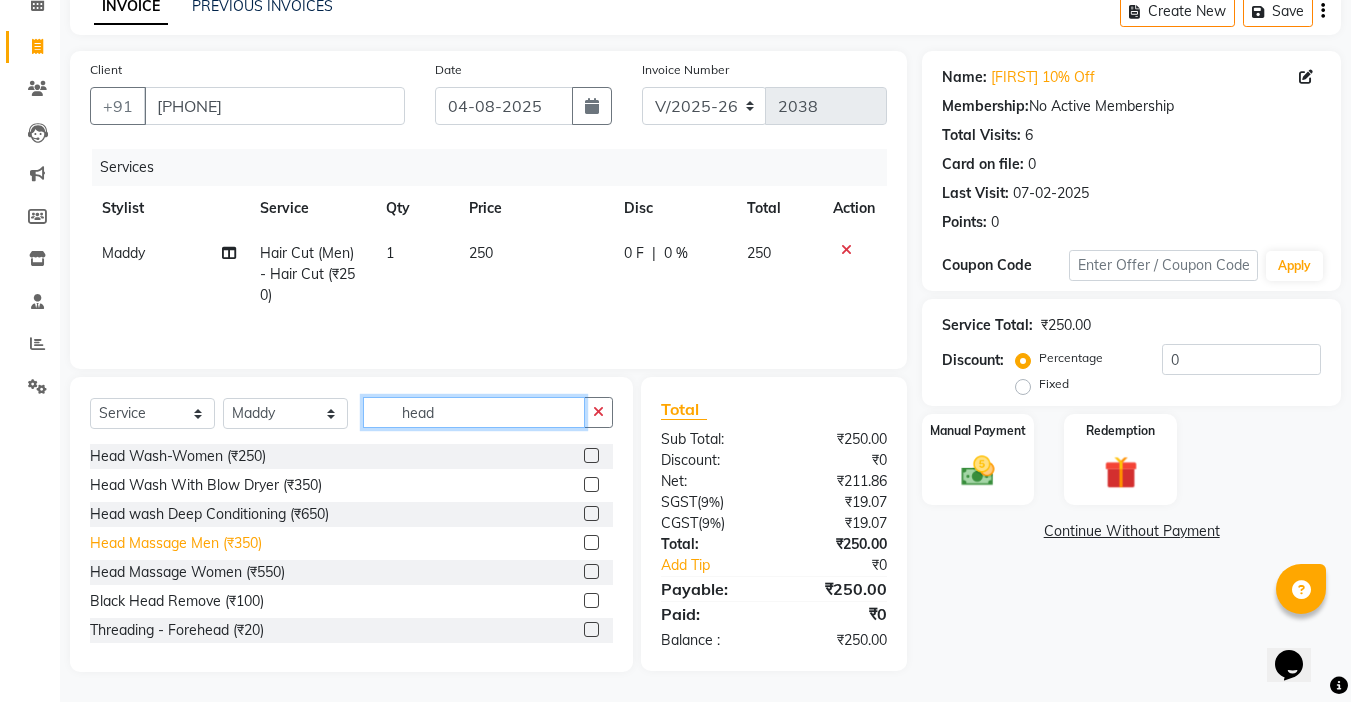type on "head" 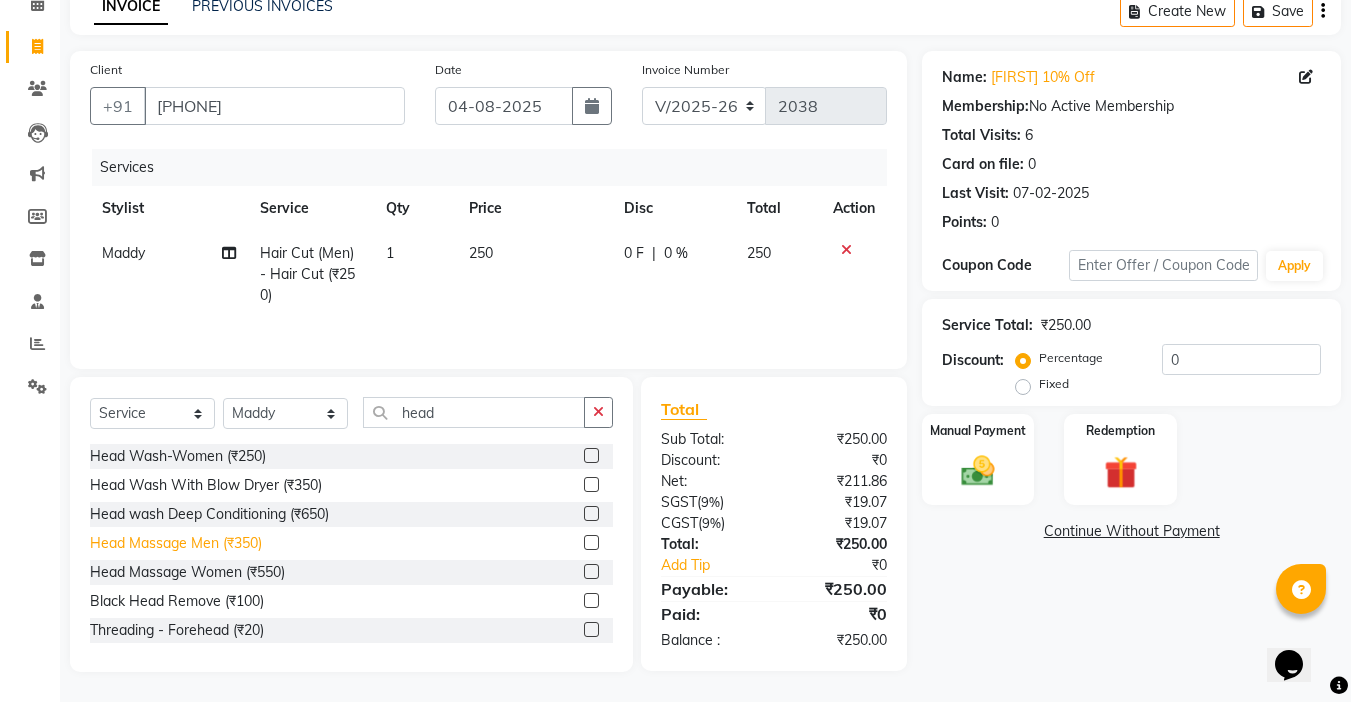 click on "Head Massage Men (₹350)" 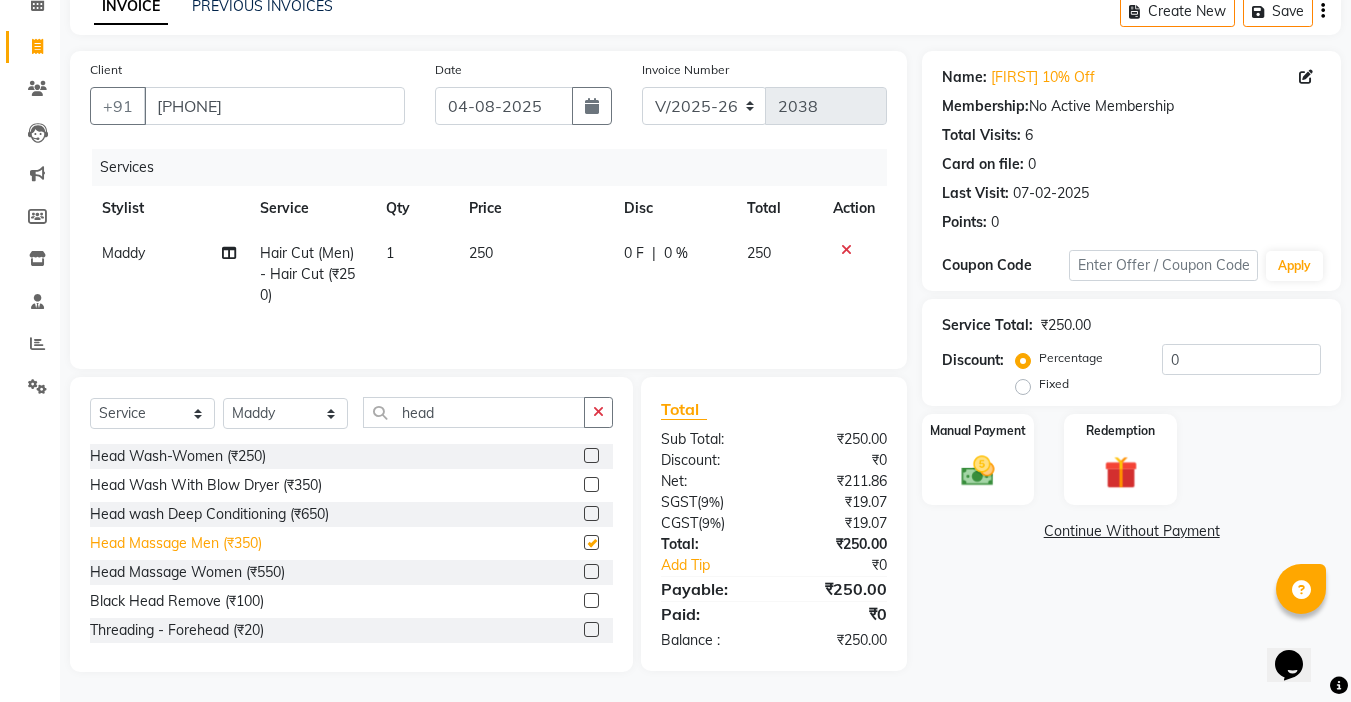 checkbox on "false" 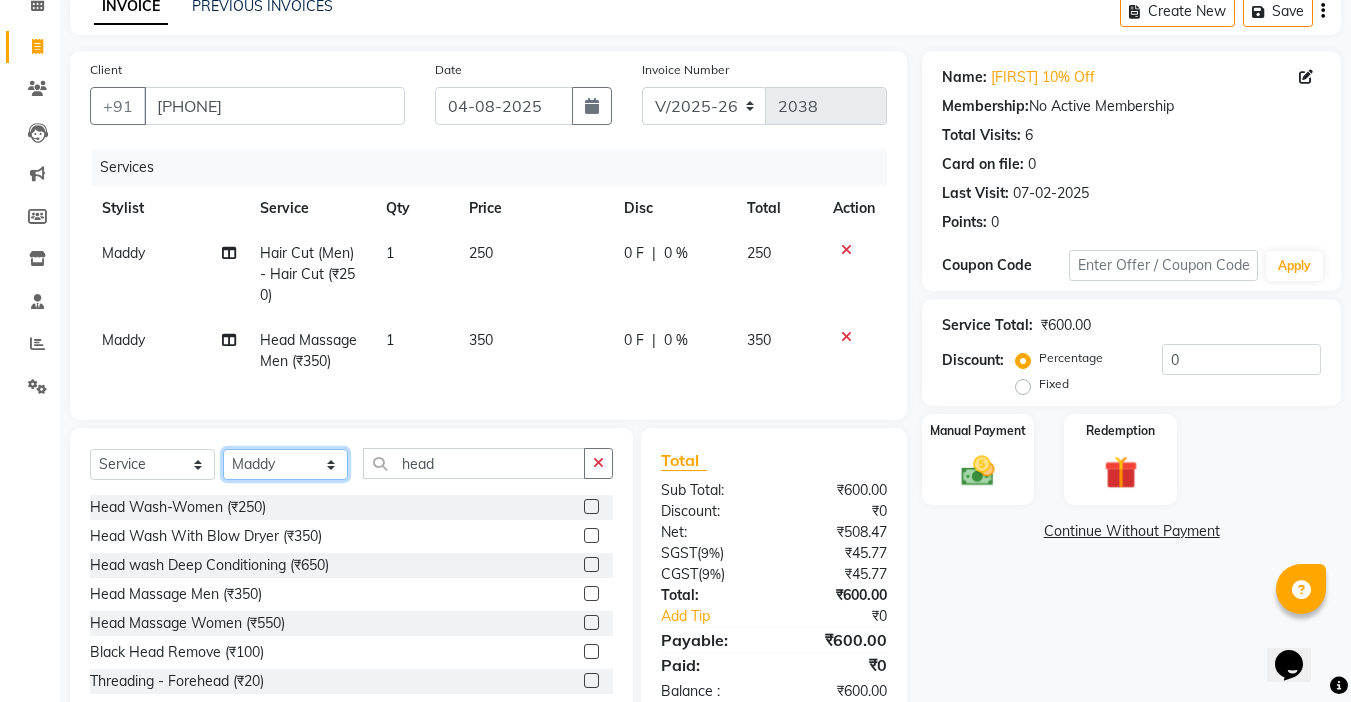 click on "Select Stylist Abby aman  Anil anku Bobby company Deepak Deepika Gourav Heena ishu Jagdeesh kanchan Love preet Maddy Manpreet student Meenu Naina Nikita Palak Palak Sharma Radika Rajneesh Student Seema Shagun Shifali - Student Shweta  Sujata Surinder Paul Vansh Vikas Vishal" 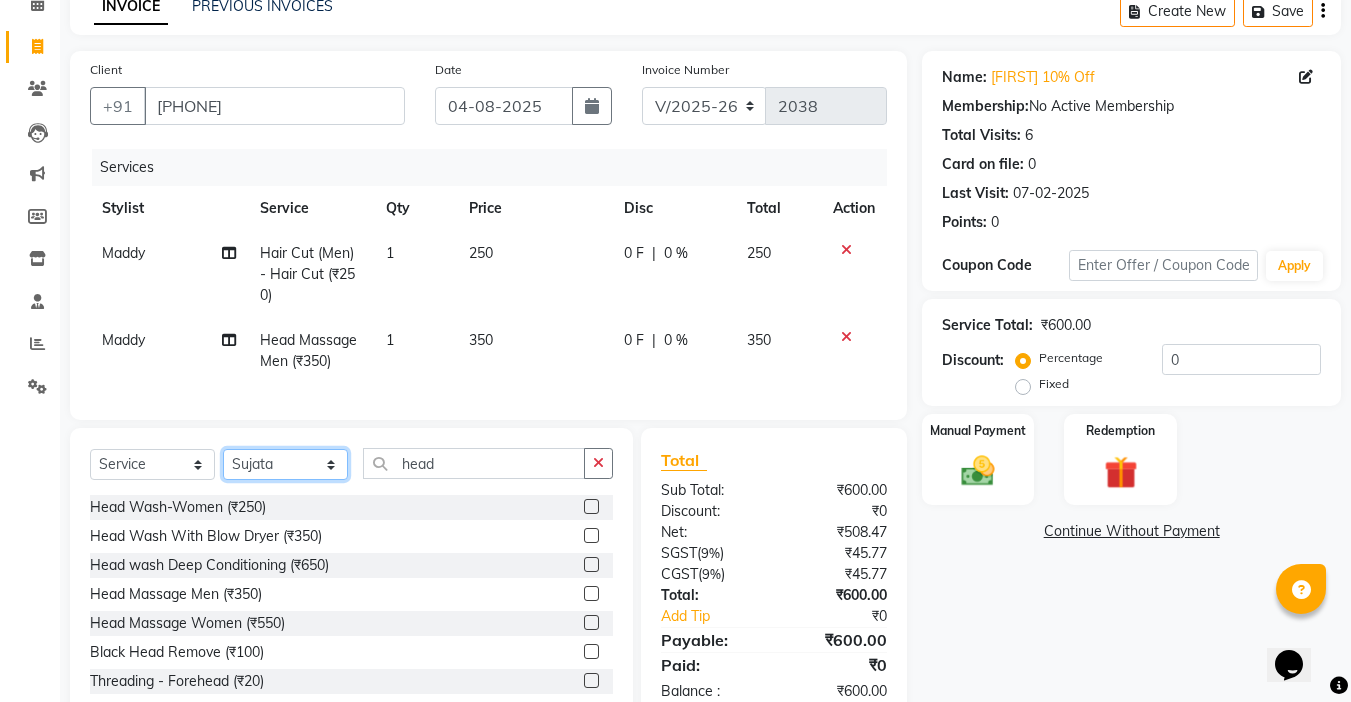 click on "Select Stylist Abby aman  Anil anku Bobby company Deepak Deepika Gourav Heena ishu Jagdeesh kanchan Love preet Maddy Manpreet student Meenu Naina Nikita Palak Palak Sharma Radika Rajneesh Student Seema Shagun Shifali - Student Shweta  Sujata Surinder Paul Vansh Vikas Vishal" 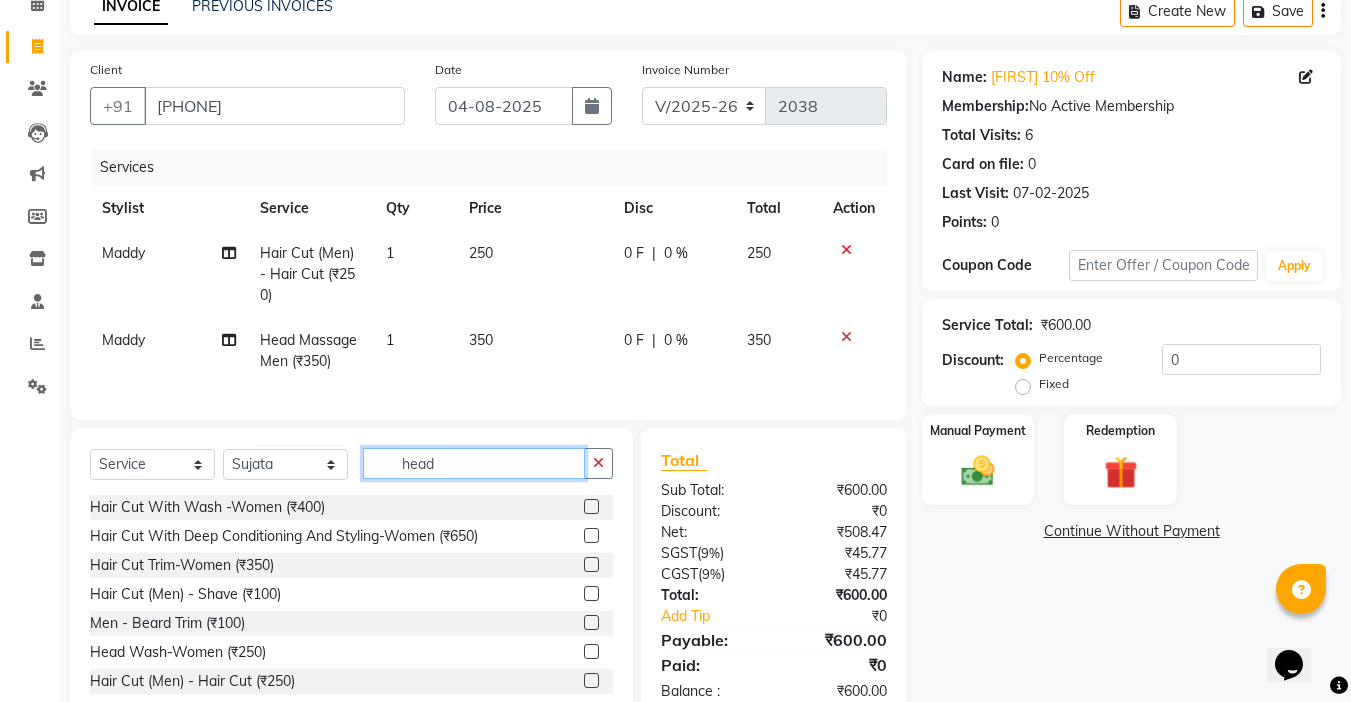 drag, startPoint x: 466, startPoint y: 469, endPoint x: 248, endPoint y: 500, distance: 220.1931 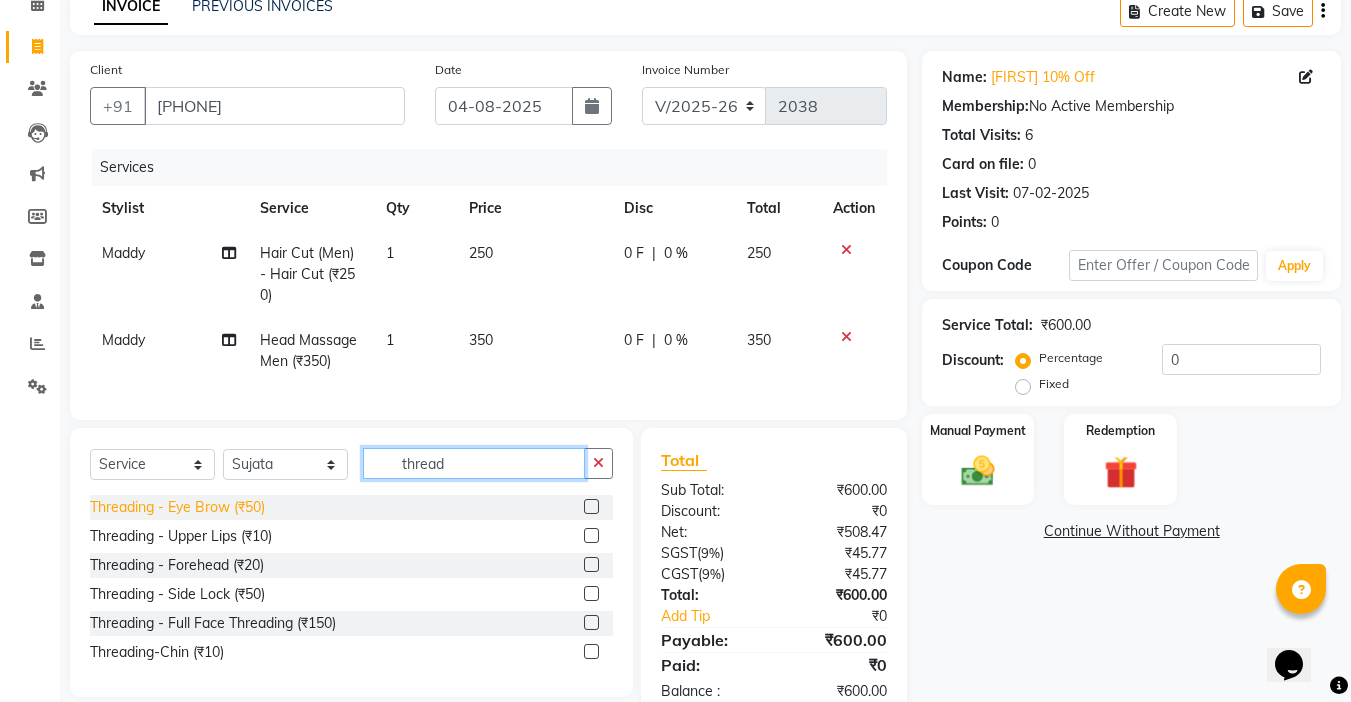 type on "thread" 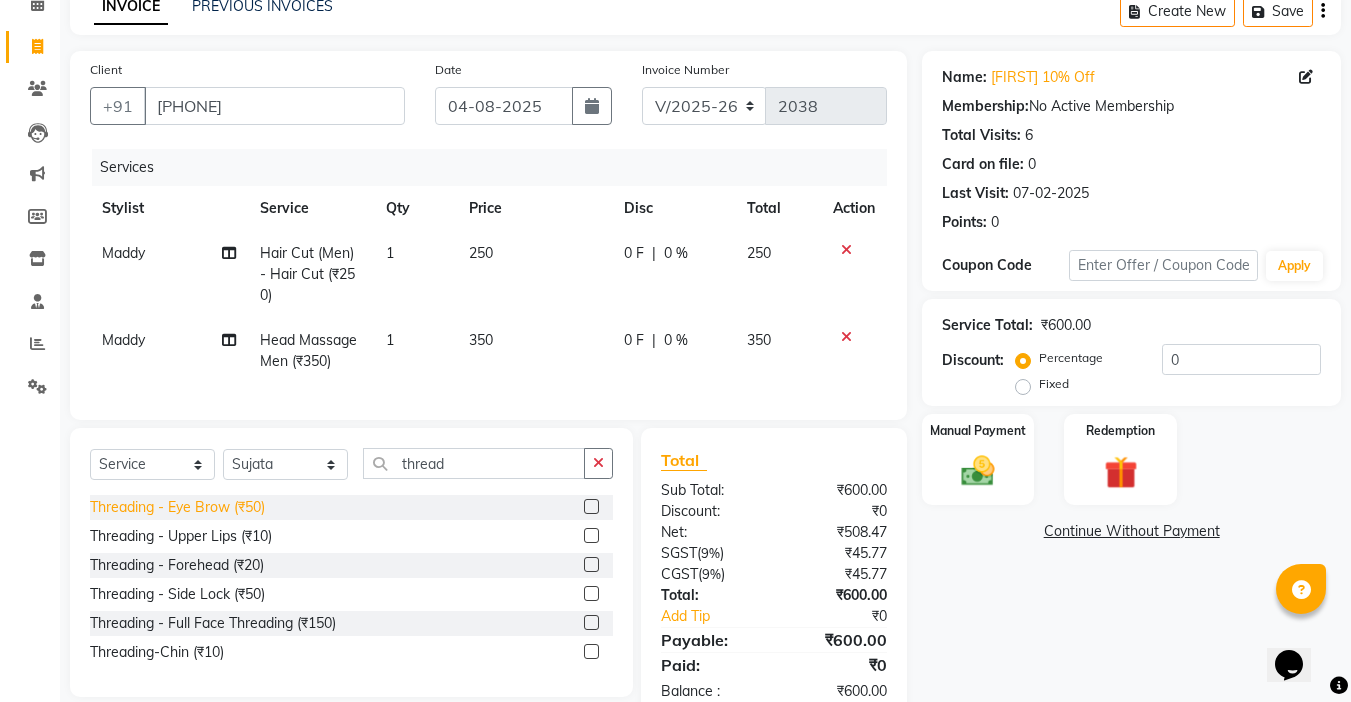click on "Threading   -  Eye Brow (₹50)" 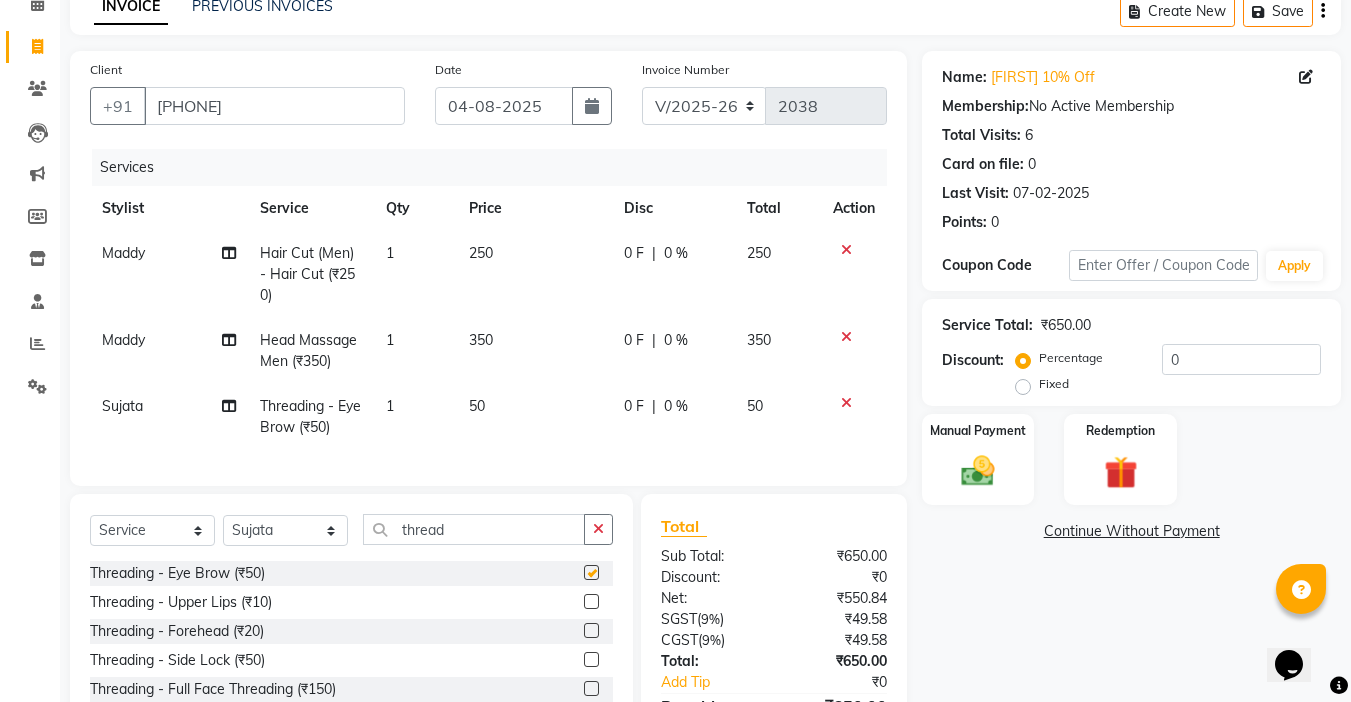 checkbox on "false" 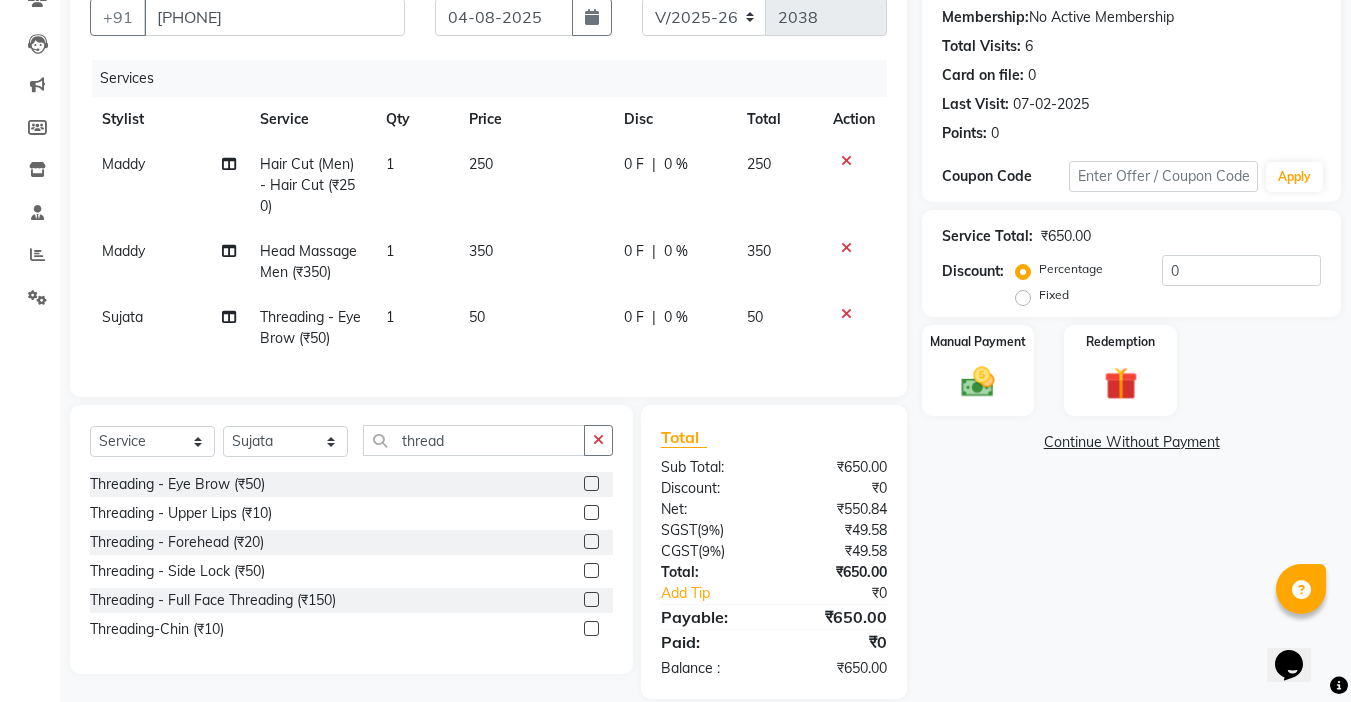 scroll, scrollTop: 230, scrollLeft: 0, axis: vertical 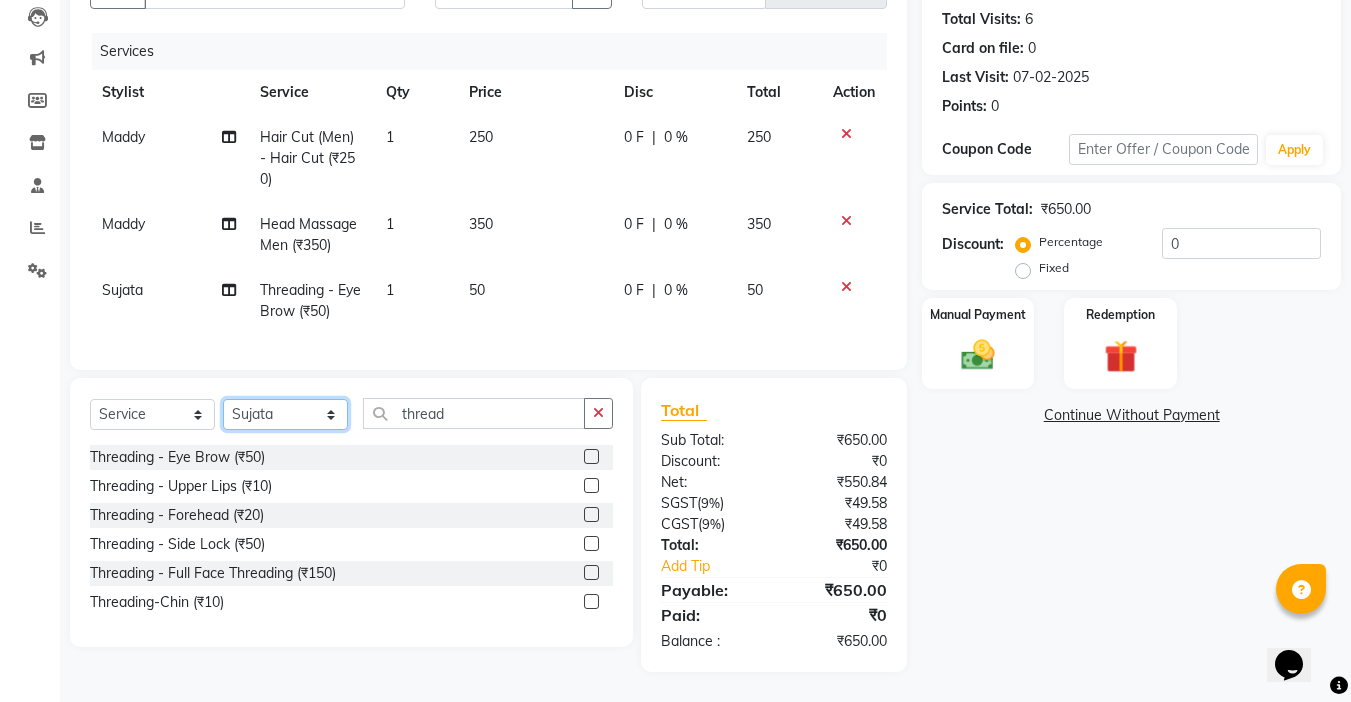click on "Select Stylist Abby aman  Anil anku Bobby company Deepak Deepika Gourav Heena ishu Jagdeesh kanchan Love preet Maddy Manpreet student Meenu Naina Nikita Palak Palak Sharma Radika Rajneesh Student Seema Shagun Shifali - Student Shweta  Sujata Surinder Paul Vansh Vikas Vishal" 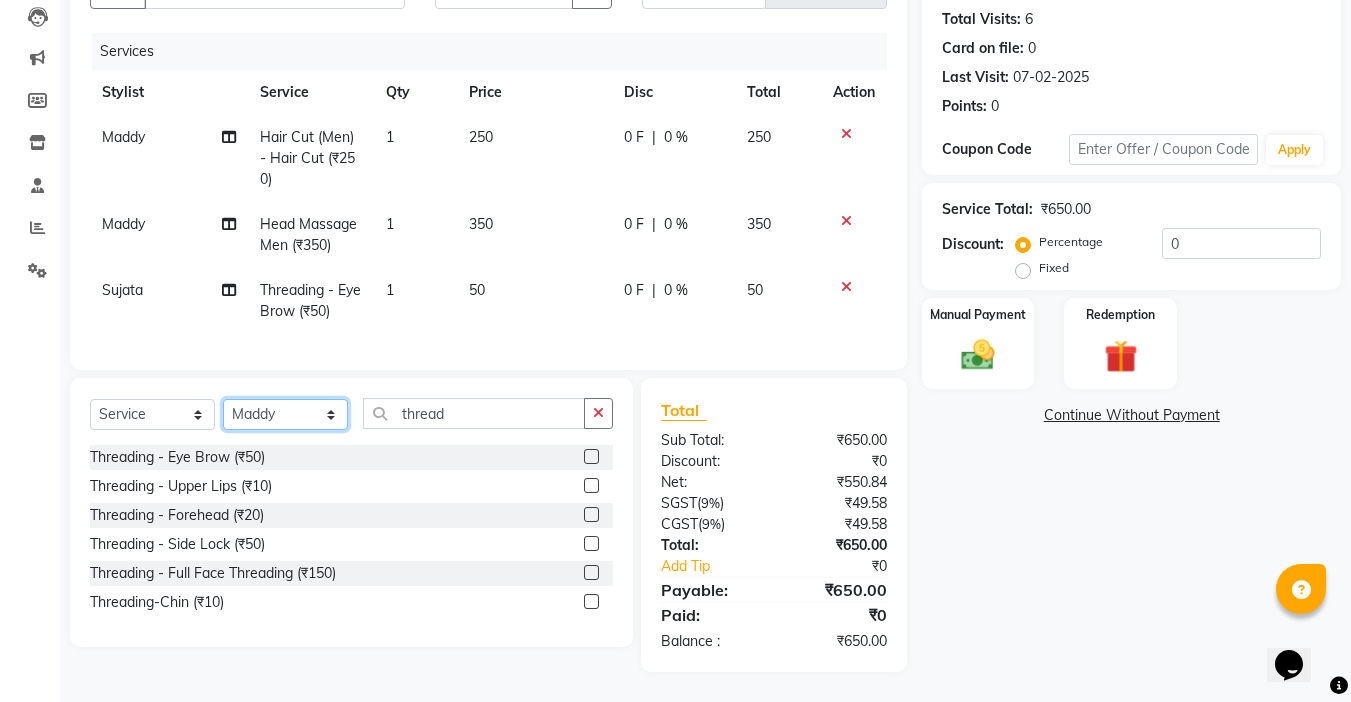click on "Select Stylist Abby aman  Anil anku Bobby company Deepak Deepika Gourav Heena ishu Jagdeesh kanchan Love preet Maddy Manpreet student Meenu Naina Nikita Palak Palak Sharma Radika Rajneesh Student Seema Shagun Shifali - Student Shweta  Sujata Surinder Paul Vansh Vikas Vishal" 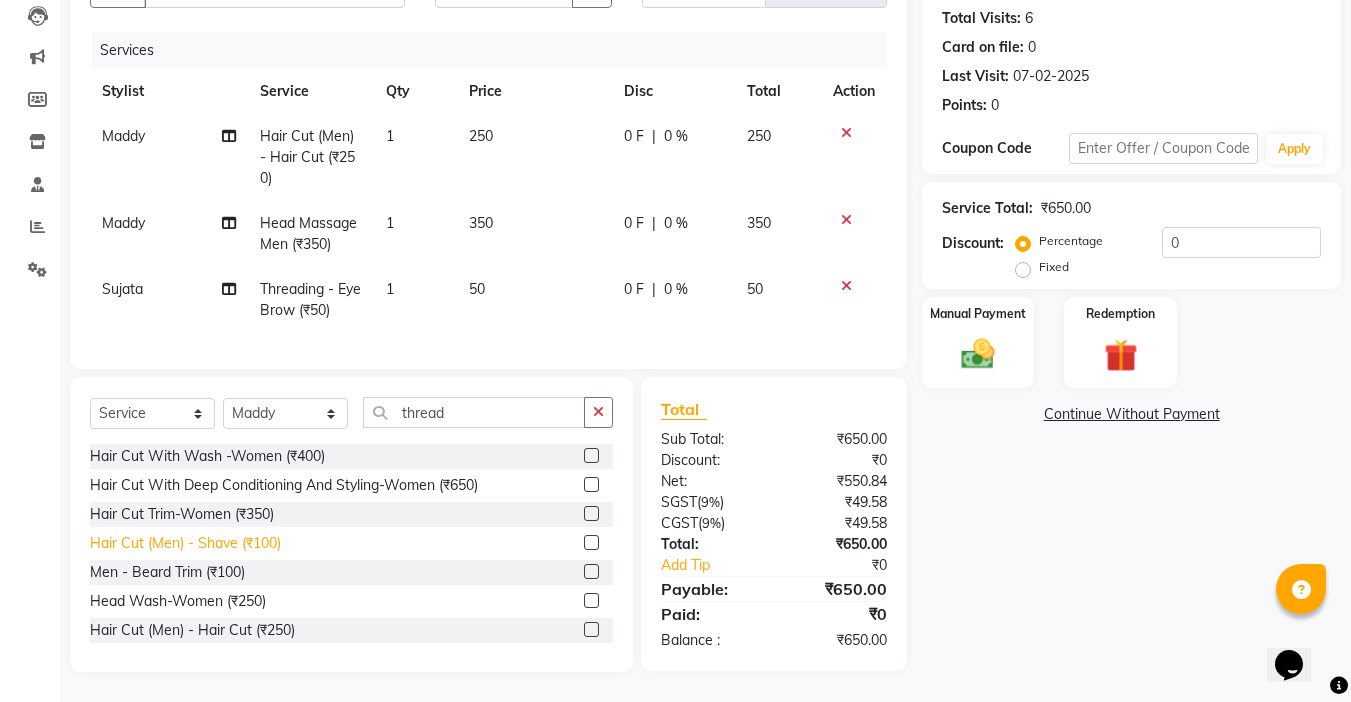 click on "Hair Cut  (Men)  -  Shave (₹100)" 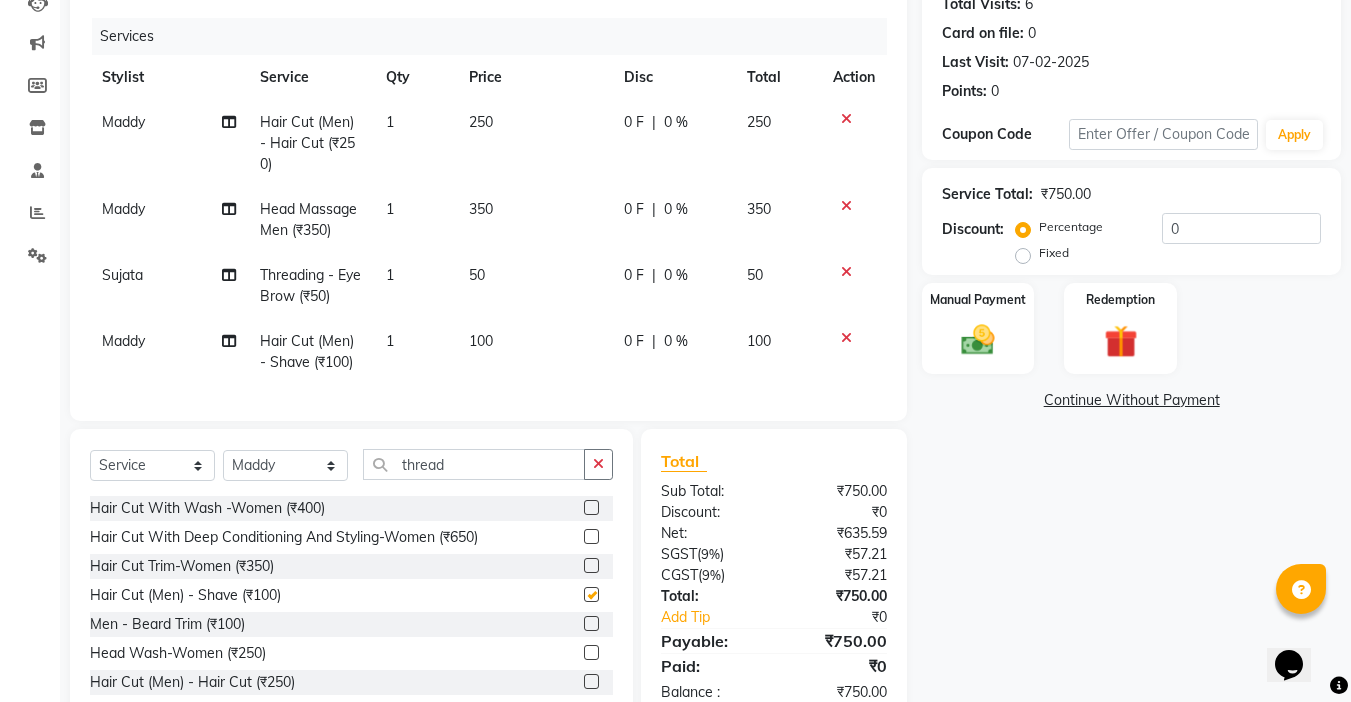 checkbox on "false" 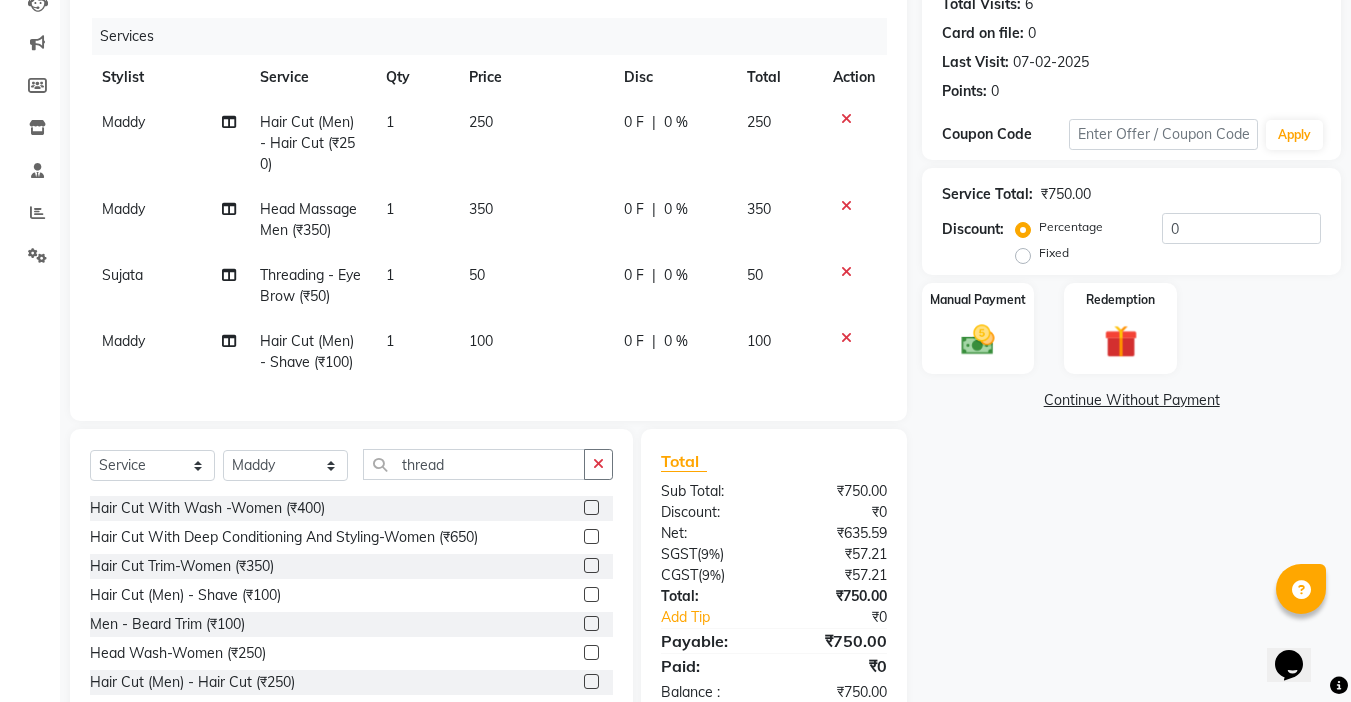 click on "Maddy" 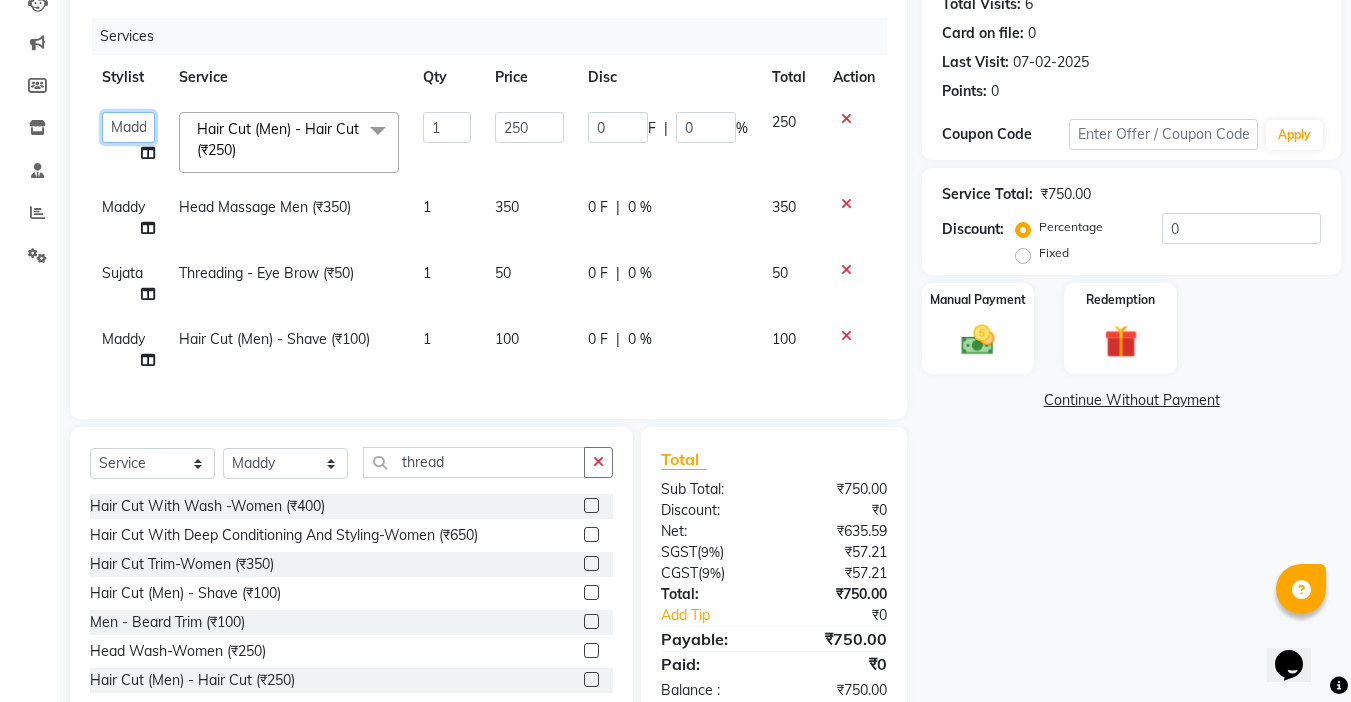 click on "Select  Service  Product  Membership  Package Voucher Prepaid Gift Card  Select Stylist [FIRST] [FIRST]  [FIRST] [FIRST] [FIRST] [FIRST] [FIRST] [FIRST] [FIRST] [FIRST] [FIRST] [FIRST] [FIRST] [FIRST] [FIRST] [FIRST] [FIRST] [FIRST] [FIRST] [FIRST] [FIRST] [FIRST] [FIRST] [FIRST] [FIRST] [FIRST] [FIRST] [FIRST] [FIRST] [FIRST] [FIRST] [FIRST] [FIRST] [FIRST] head" 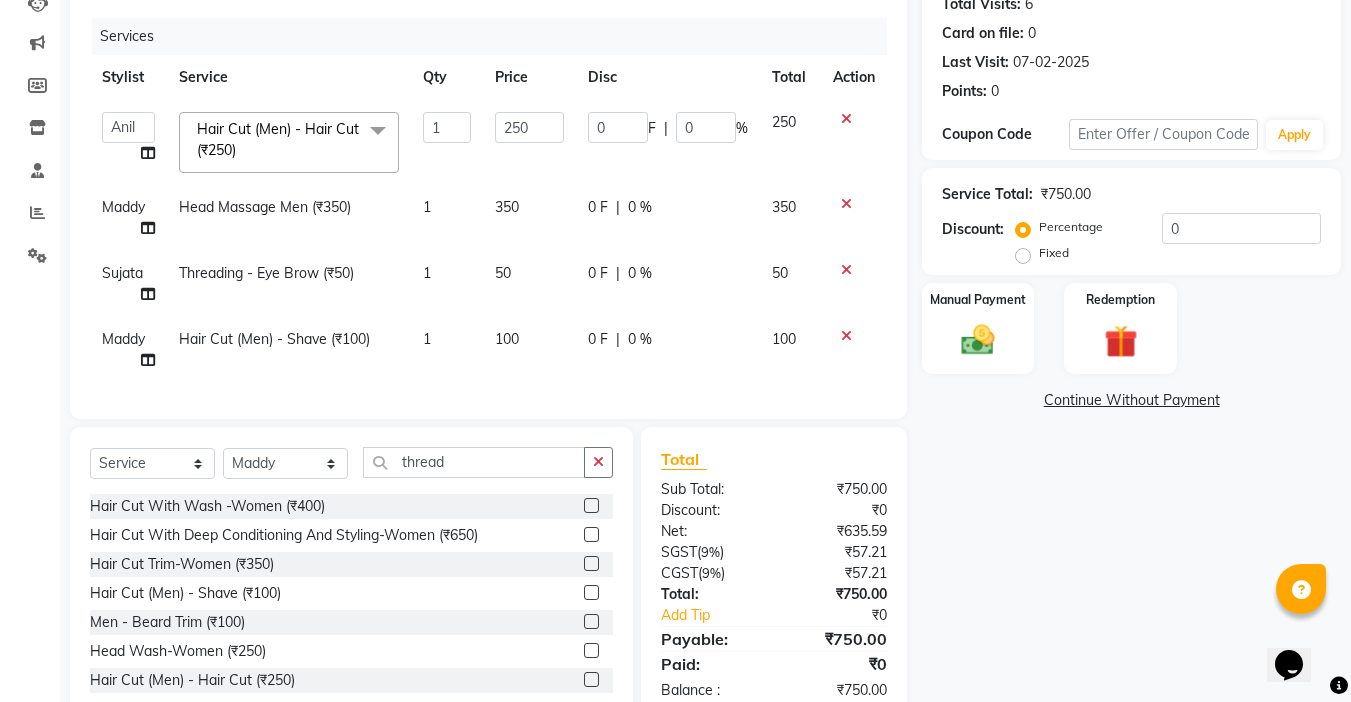 select on "54032" 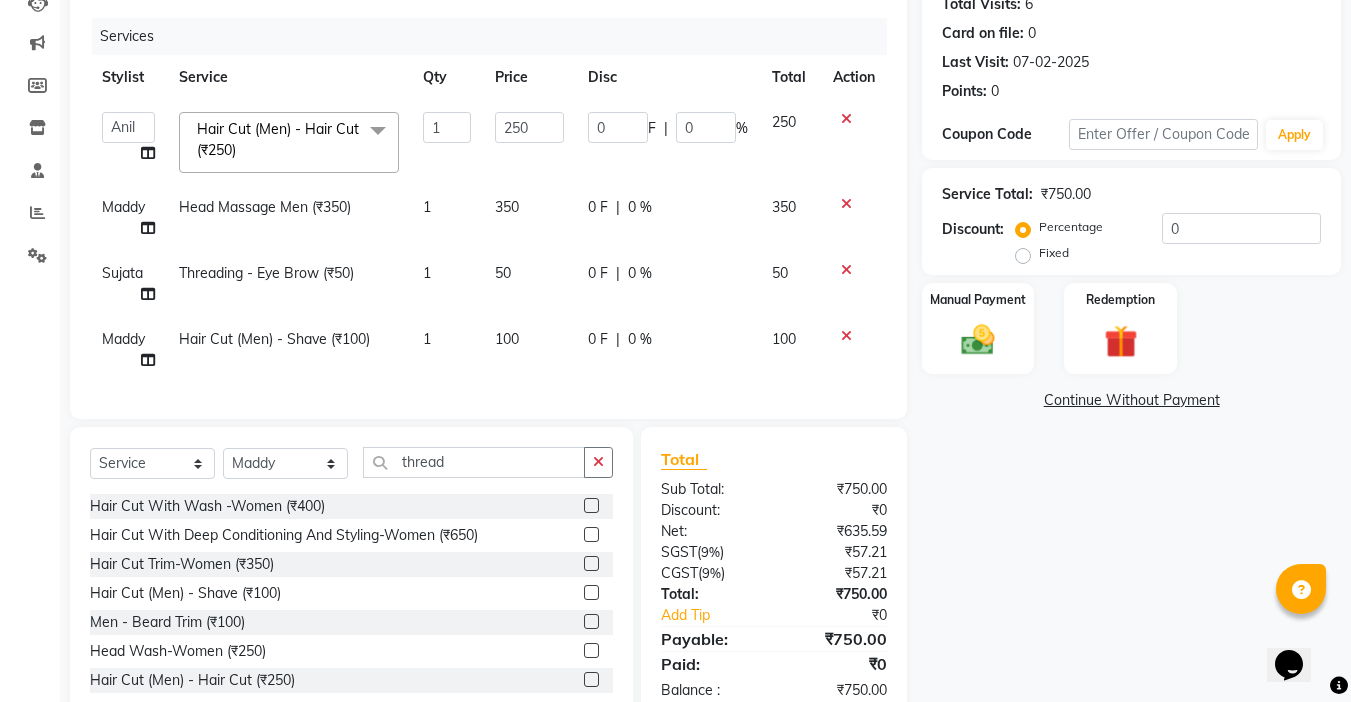 click on "Select  Service  Product  Membership  Package Voucher Prepaid Gift Card  Select Stylist [FIRST] [FIRST]  [FIRST] [FIRST] [FIRST] [FIRST] [FIRST] [FIRST] [FIRST] [FIRST] [FIRST] [FIRST] [FIRST] [FIRST] [FIRST] [FIRST] [FIRST] [FIRST] [FIRST] [FIRST] [FIRST] [FIRST] [FIRST] [FIRST] [FIRST] [FIRST] [FIRST] [FIRST] [FIRST] [FIRST] [FIRST] [FIRST] [FIRST] [FIRST] head" 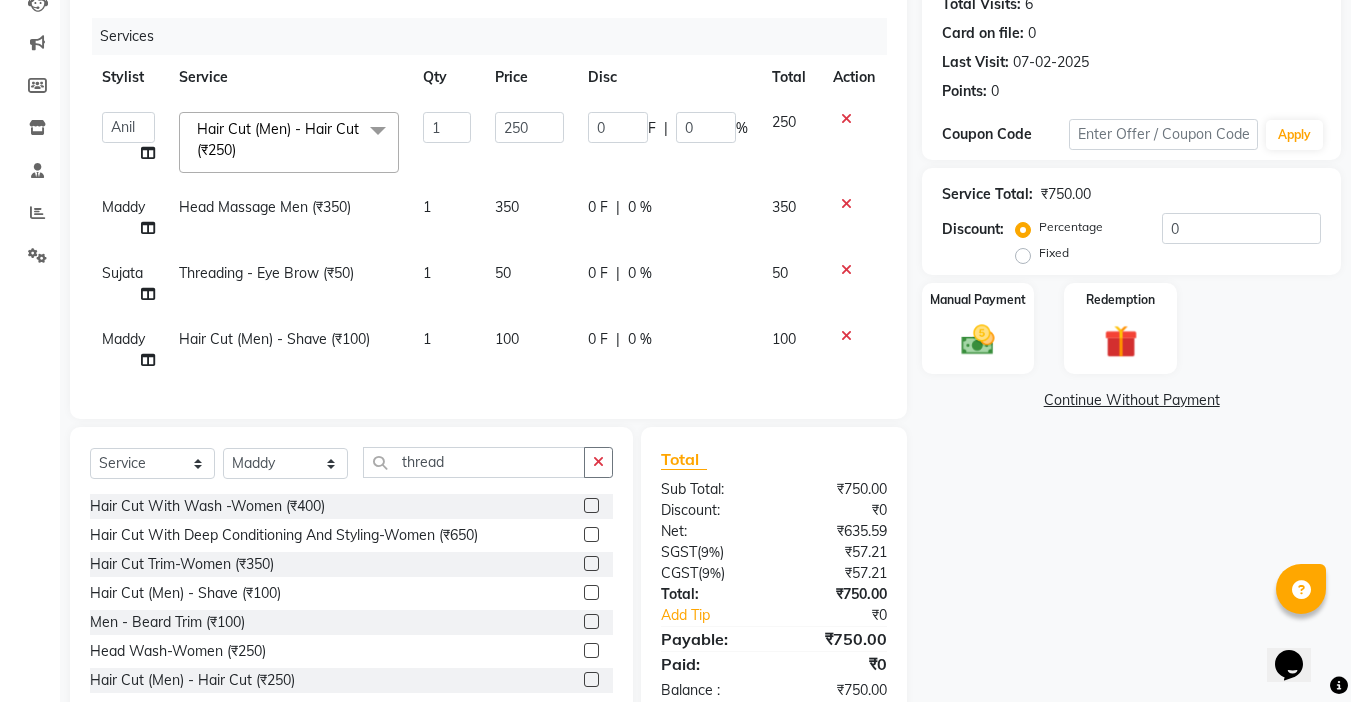 click on "250" 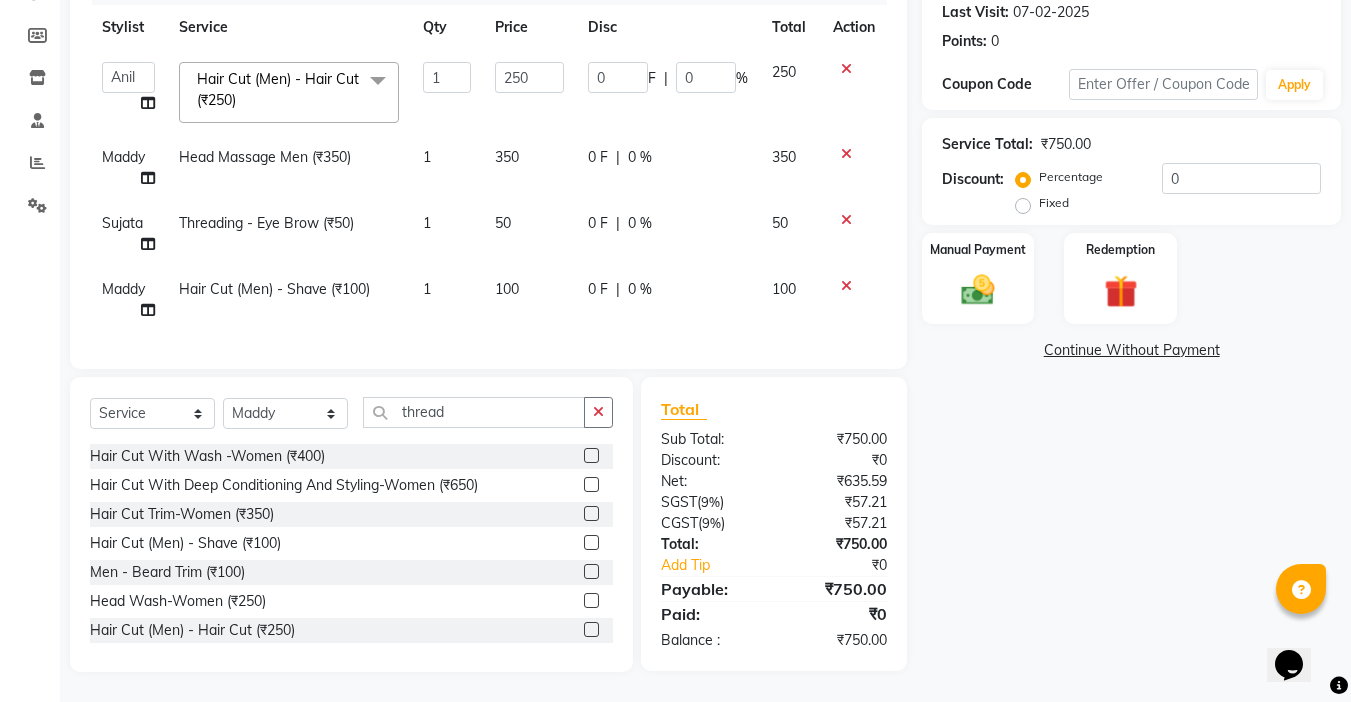 click on "0 F | 0 %" 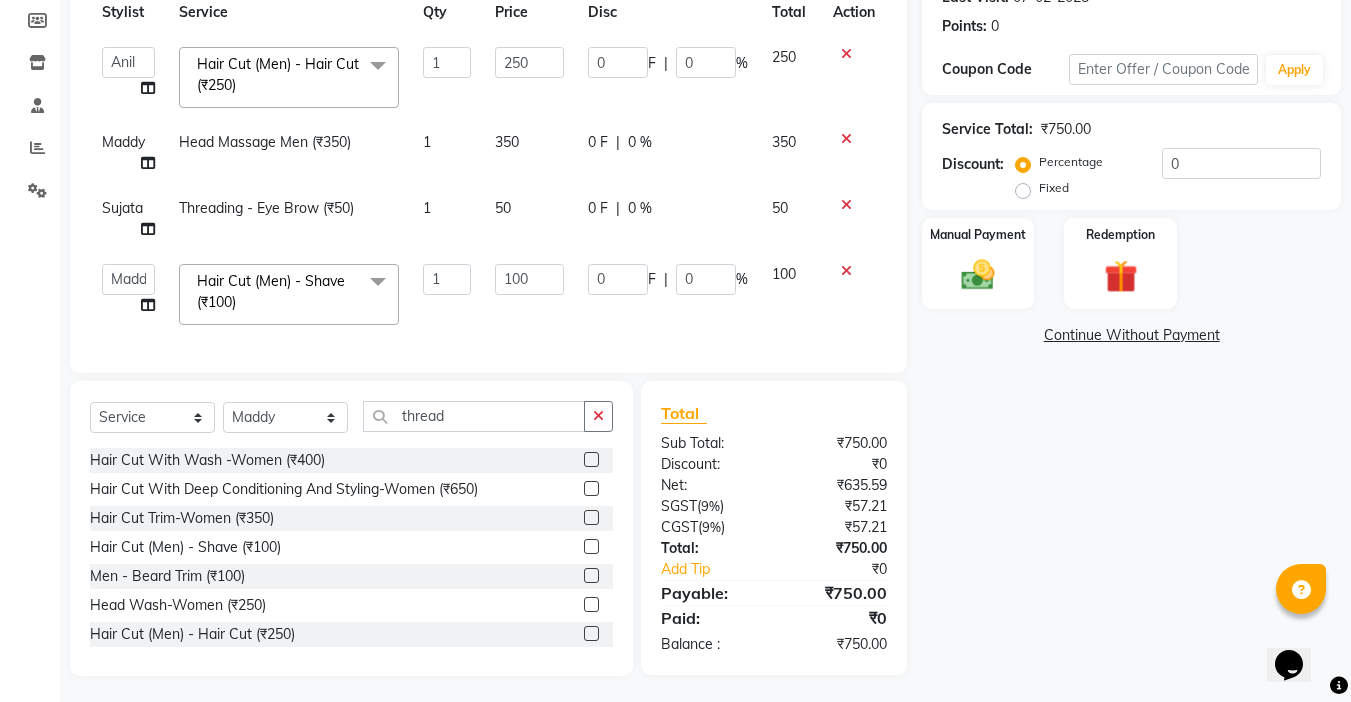 click on "Discount:  Percentage   Fixed  0" 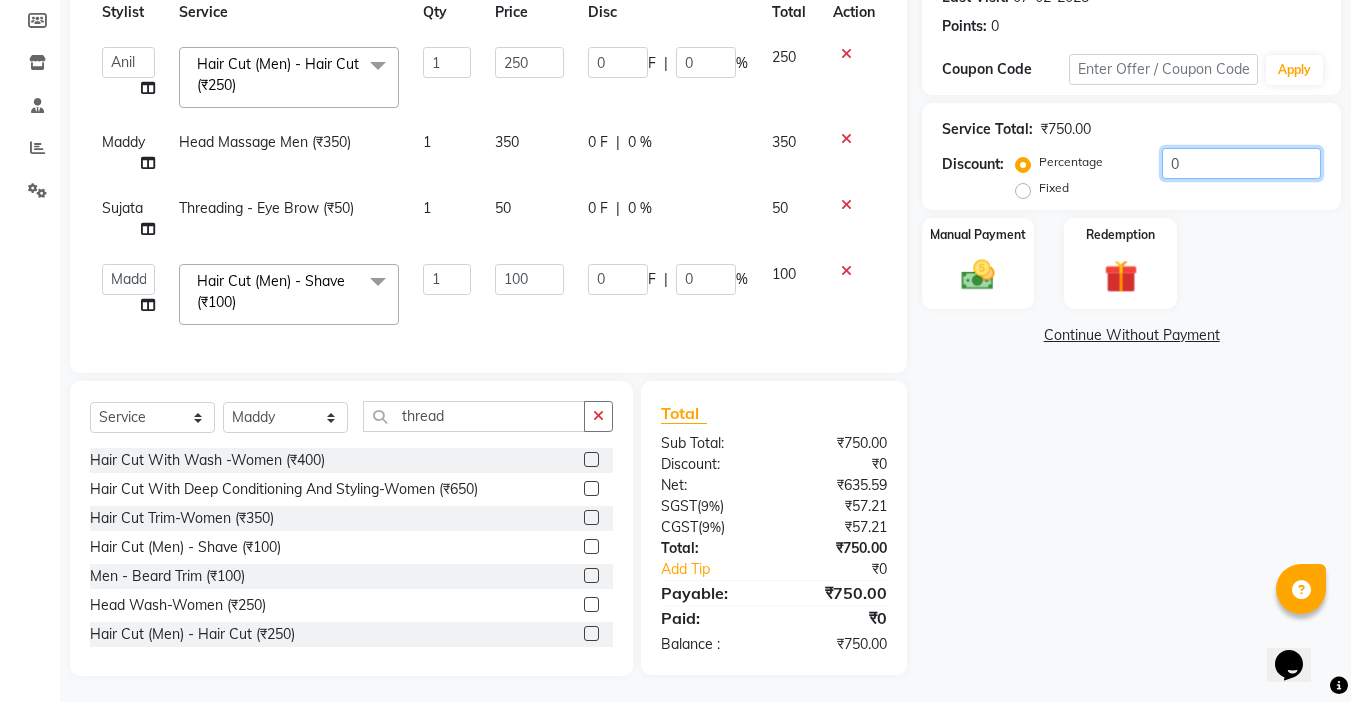 drag, startPoint x: 1199, startPoint y: 172, endPoint x: 990, endPoint y: 183, distance: 209.28928 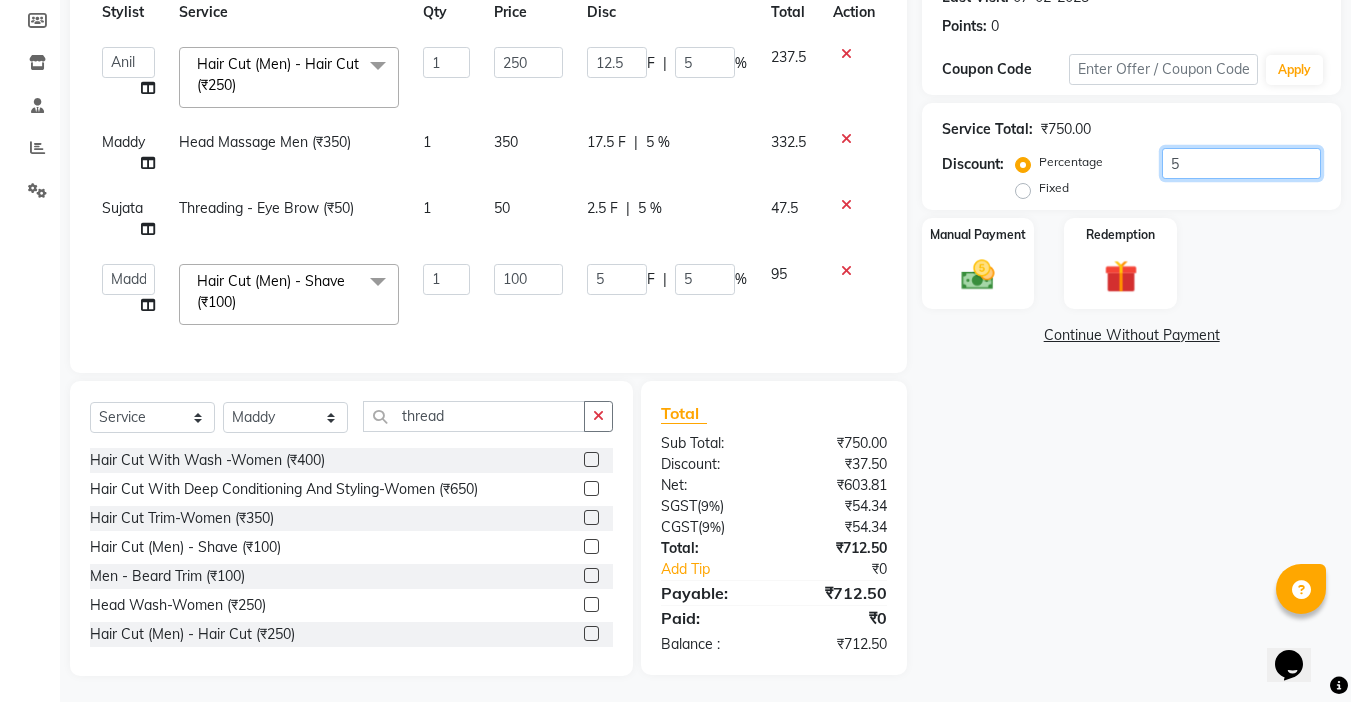 type on "50" 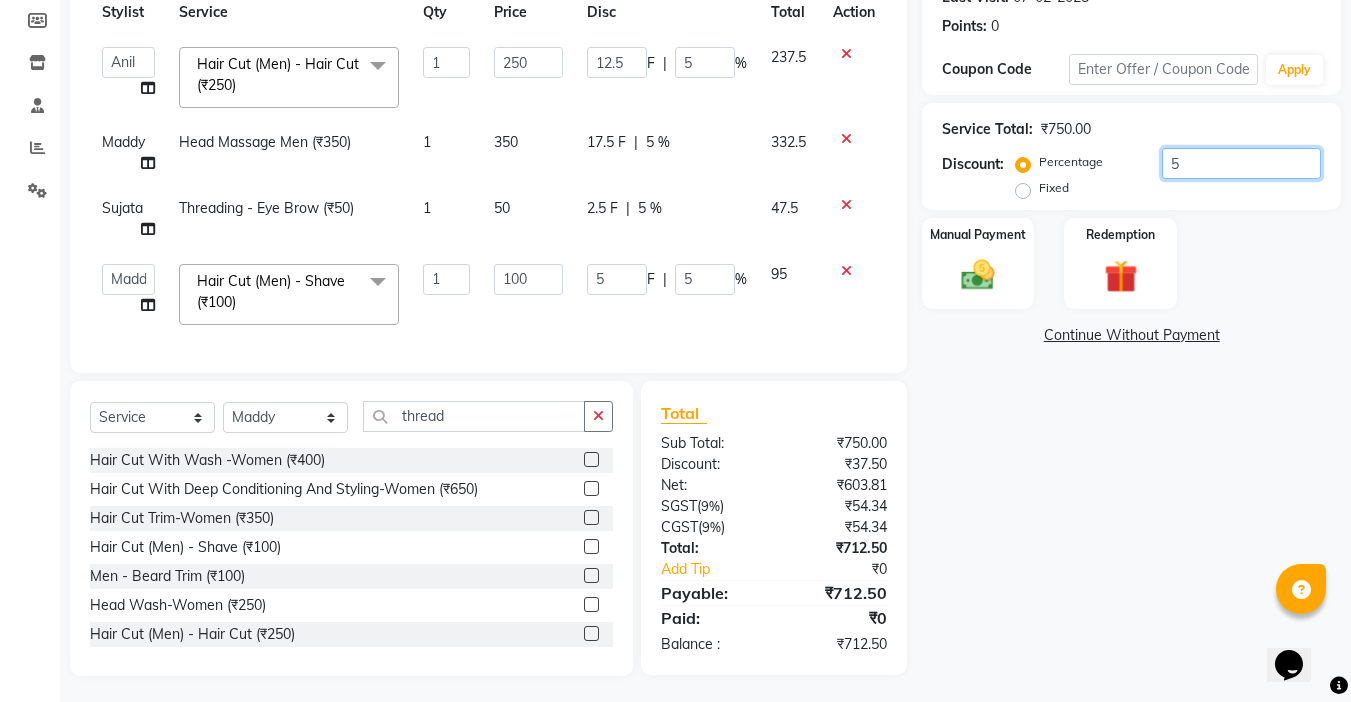 type on "125" 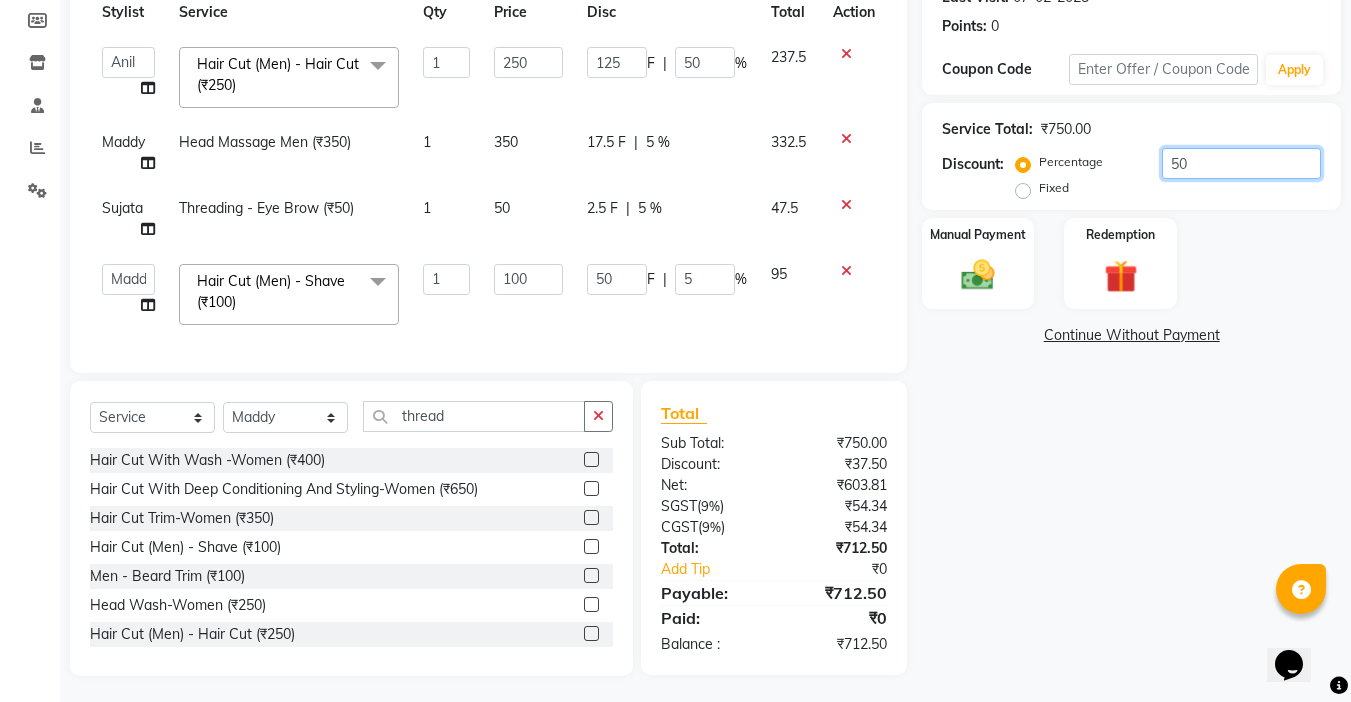 type on "50" 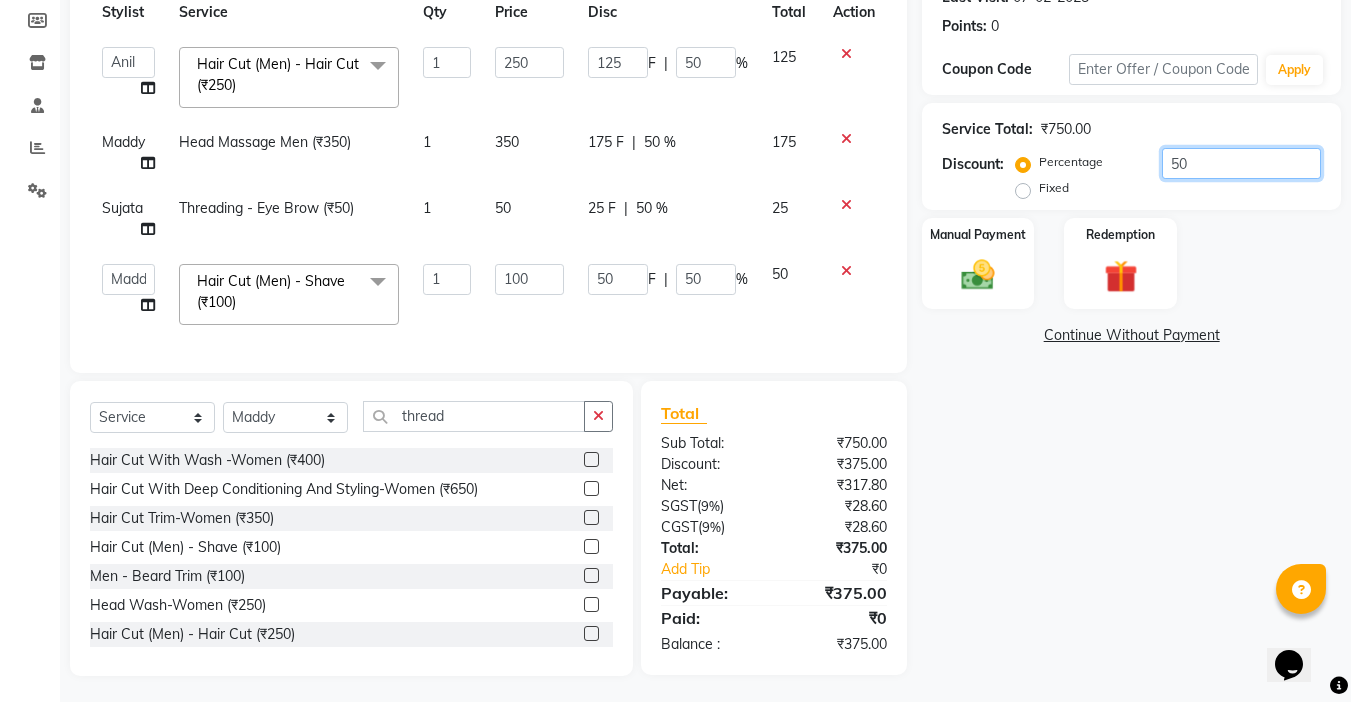 type on "50" 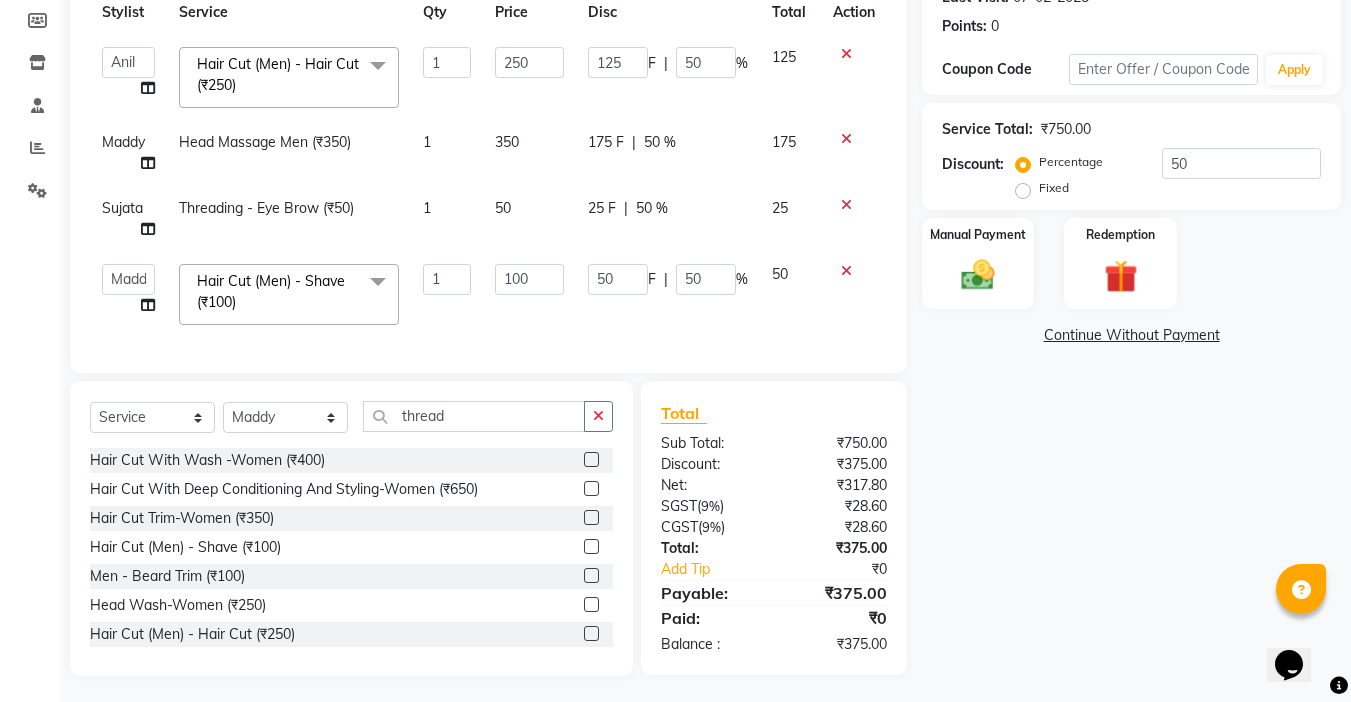 click on "Discount:  Percentage   Fixed  50" 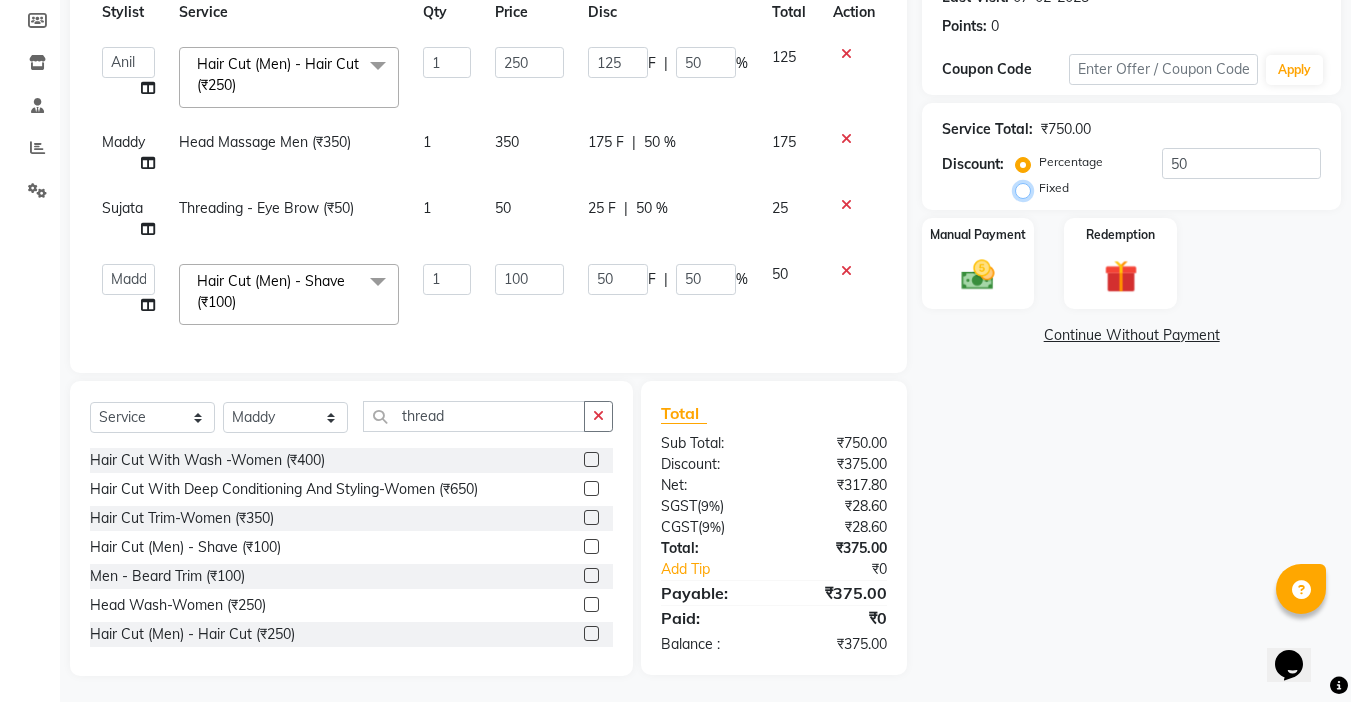 click on "Fixed" at bounding box center [1027, 188] 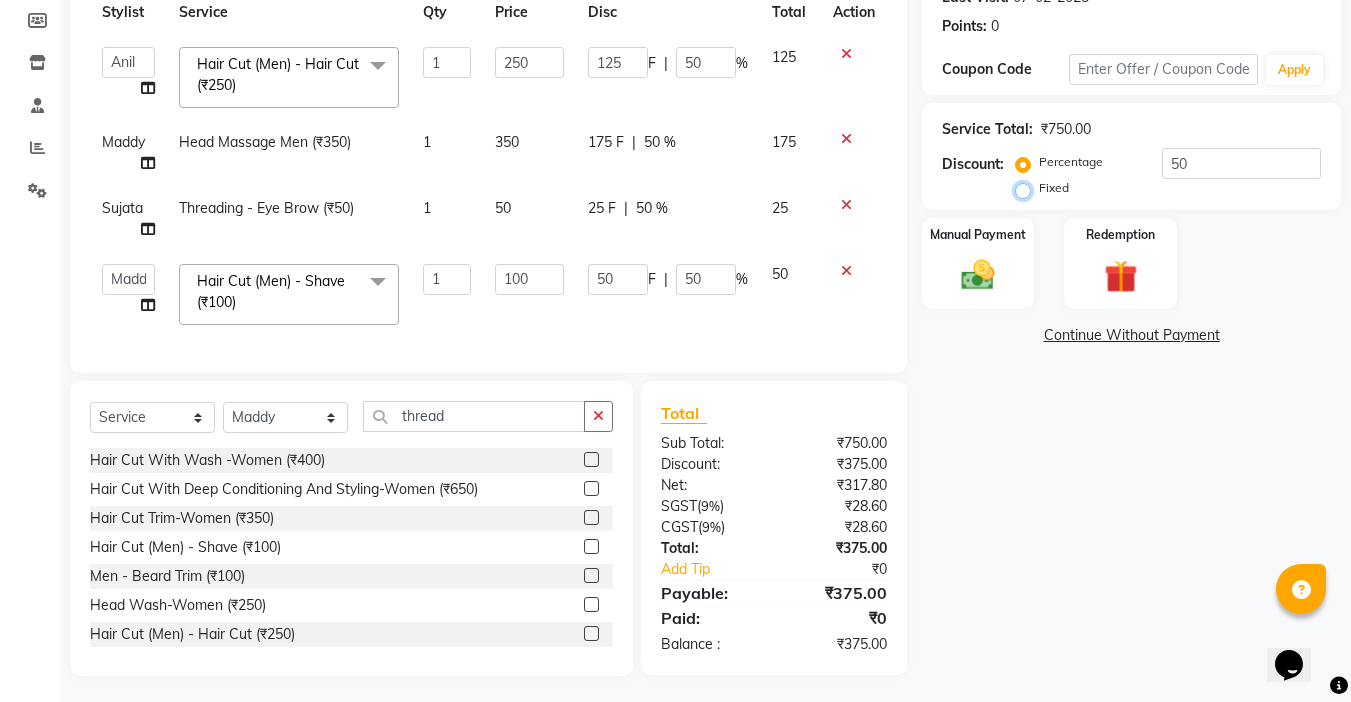 radio on "true" 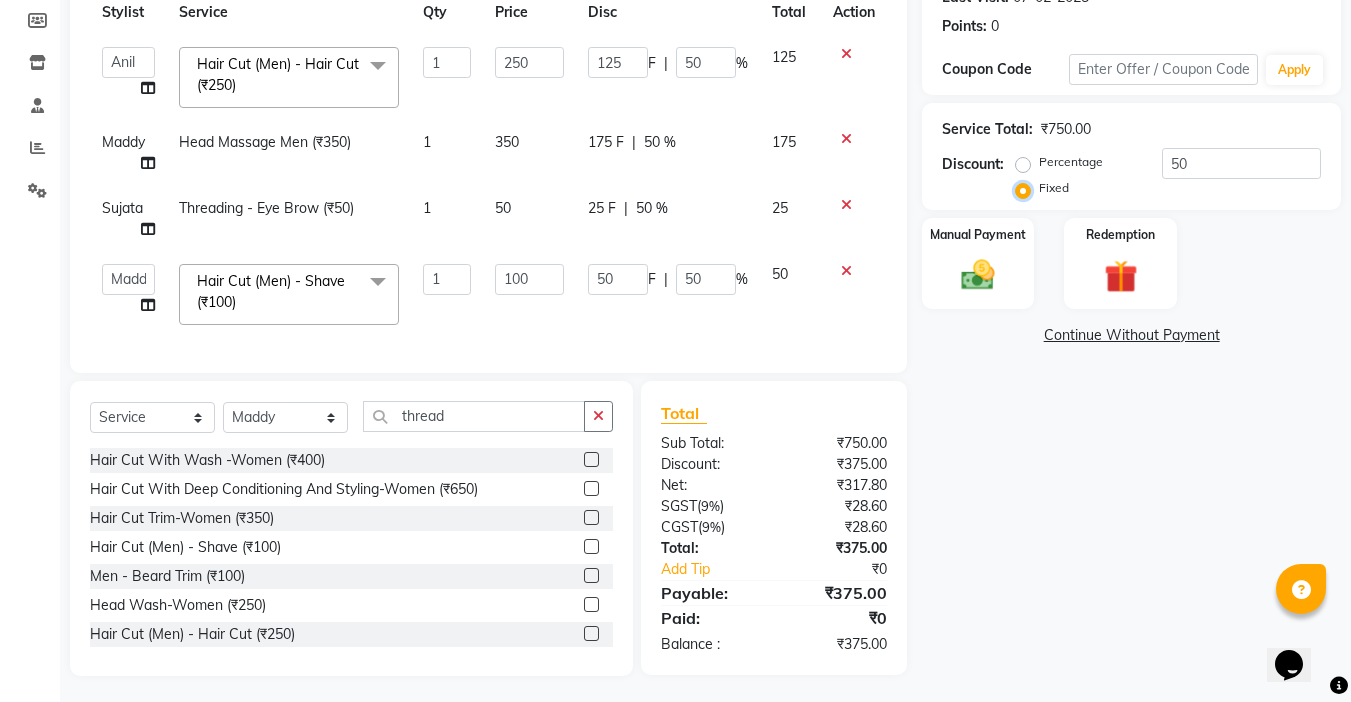 type on "16.67" 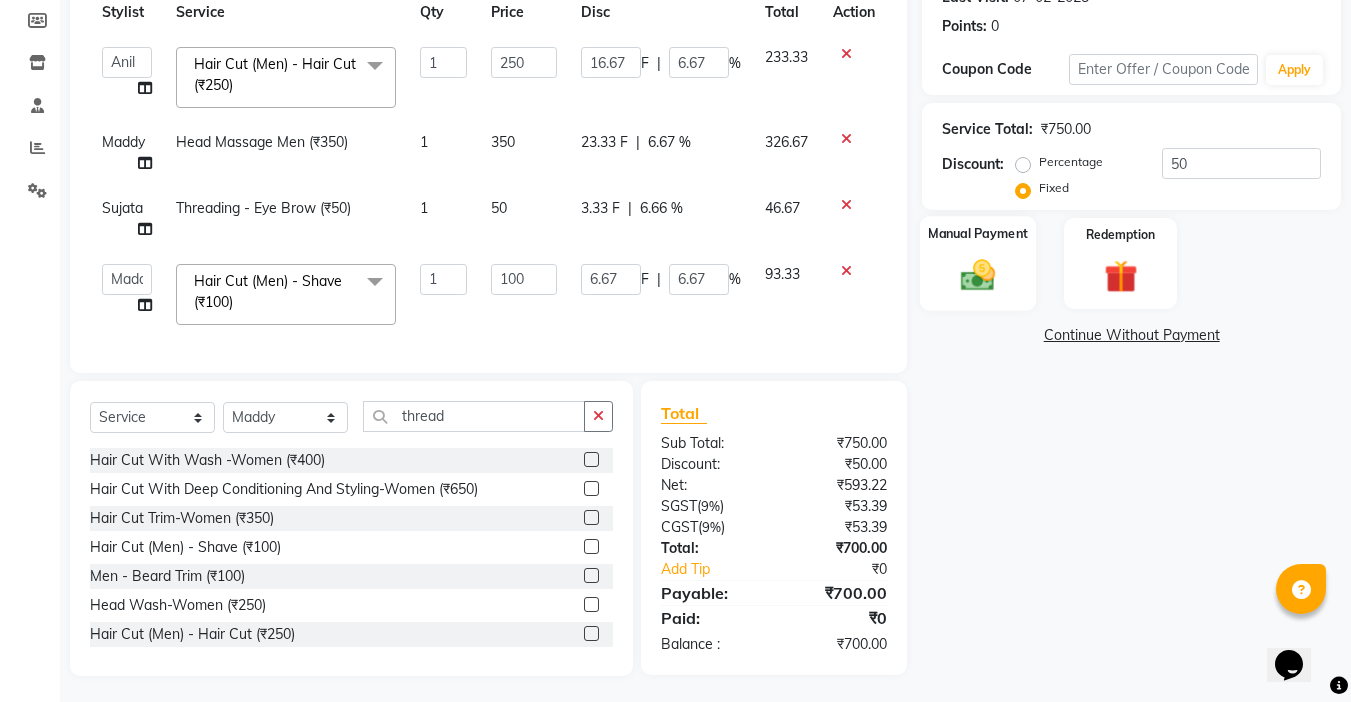 click 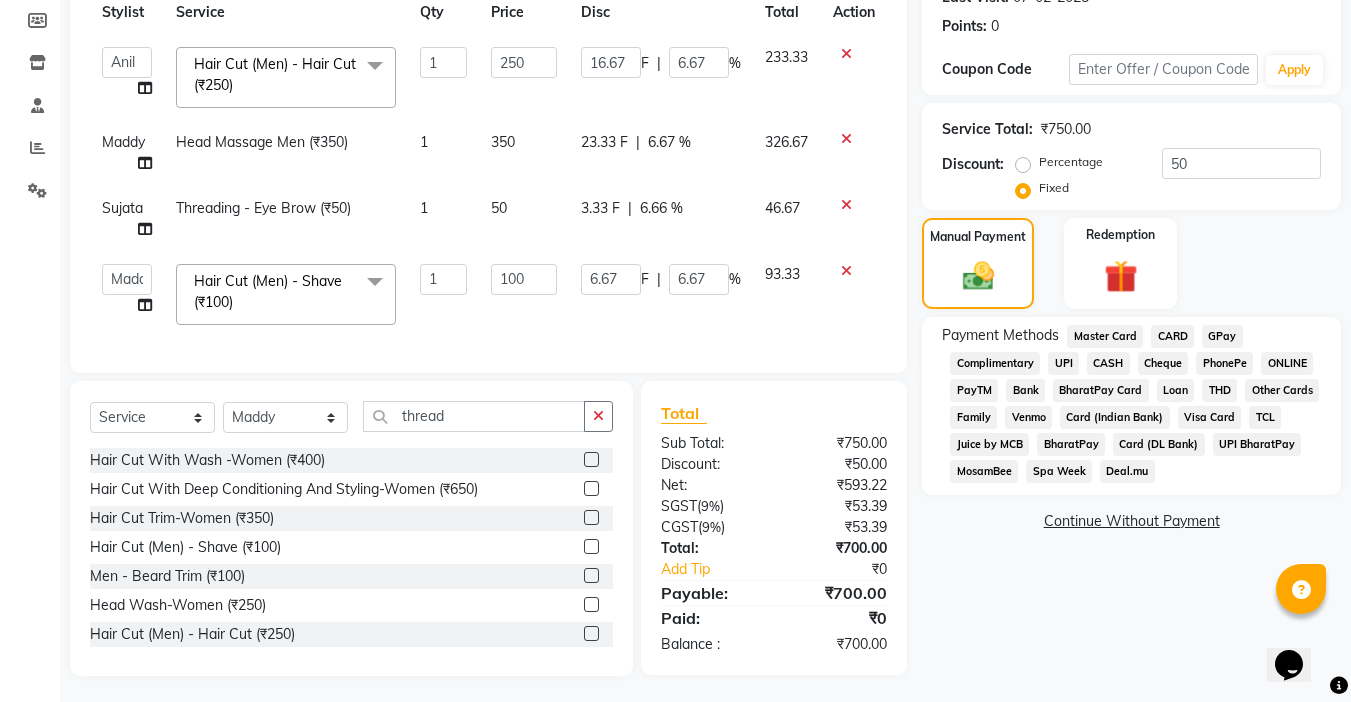 click on "UPI" 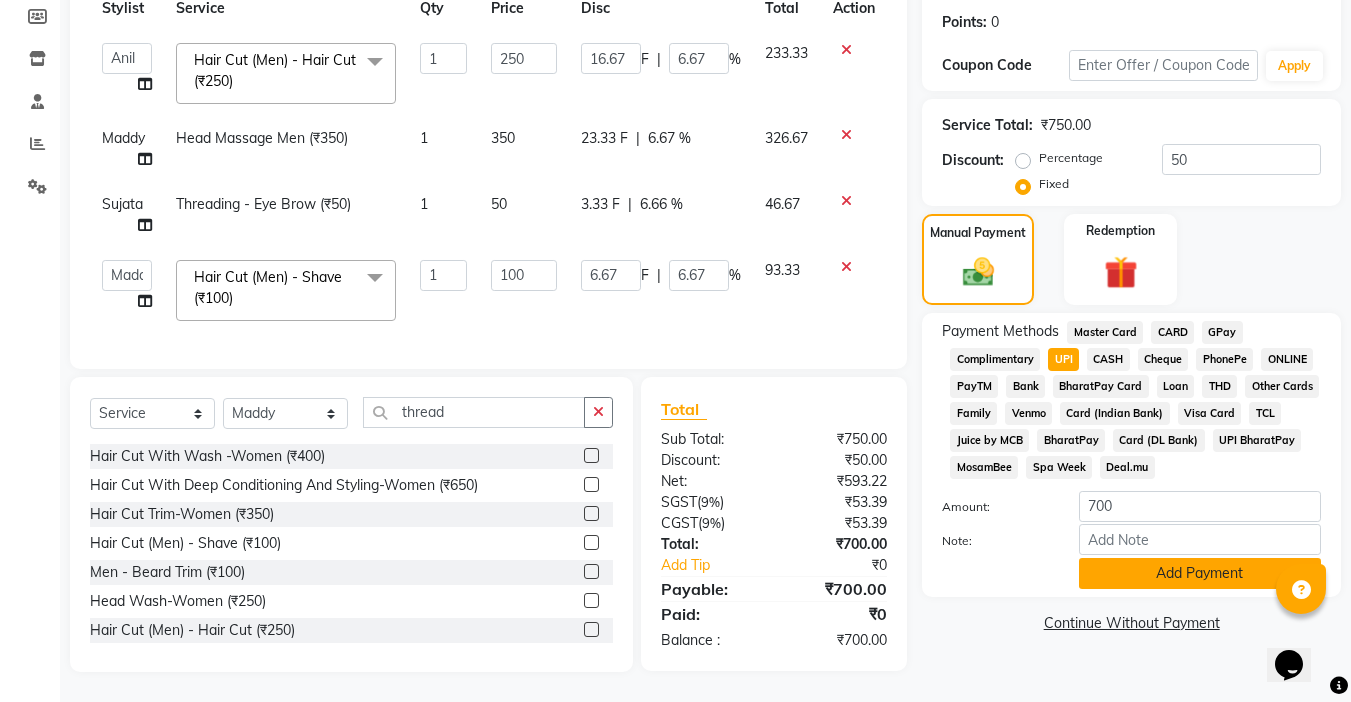 scroll, scrollTop: 314, scrollLeft: 0, axis: vertical 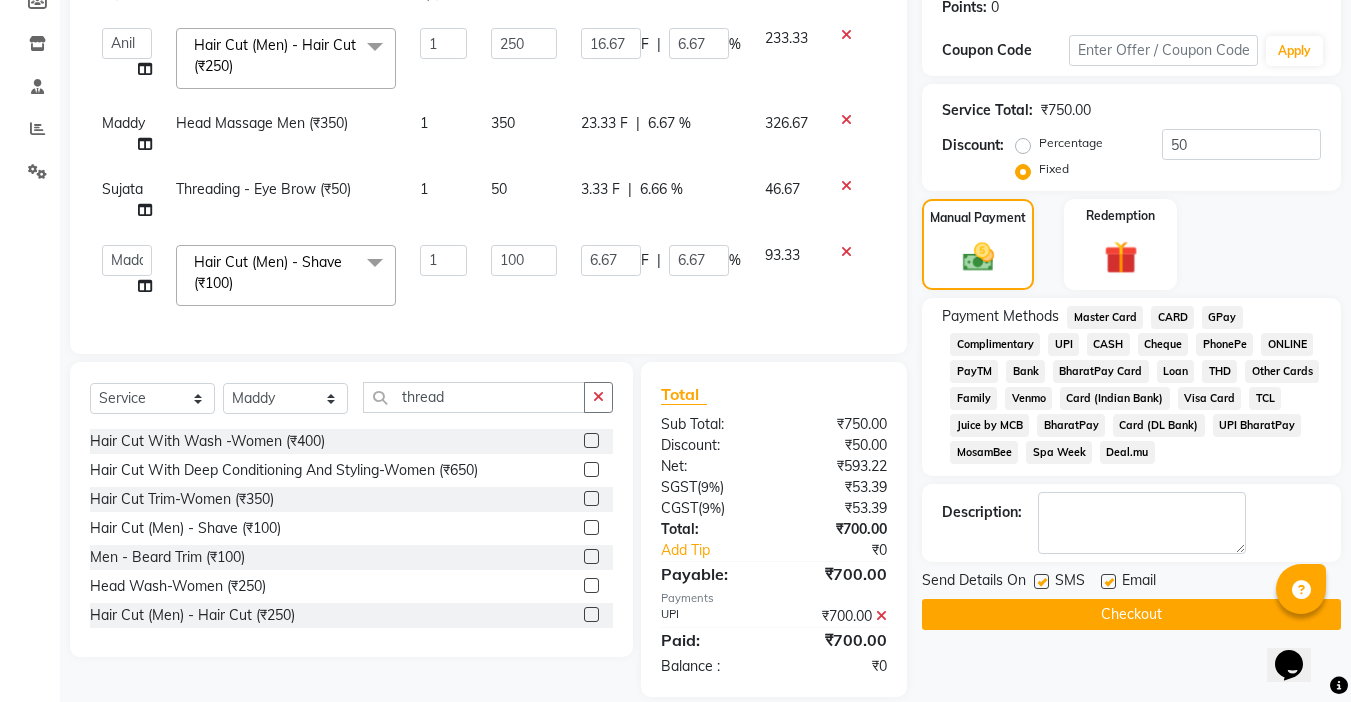 click 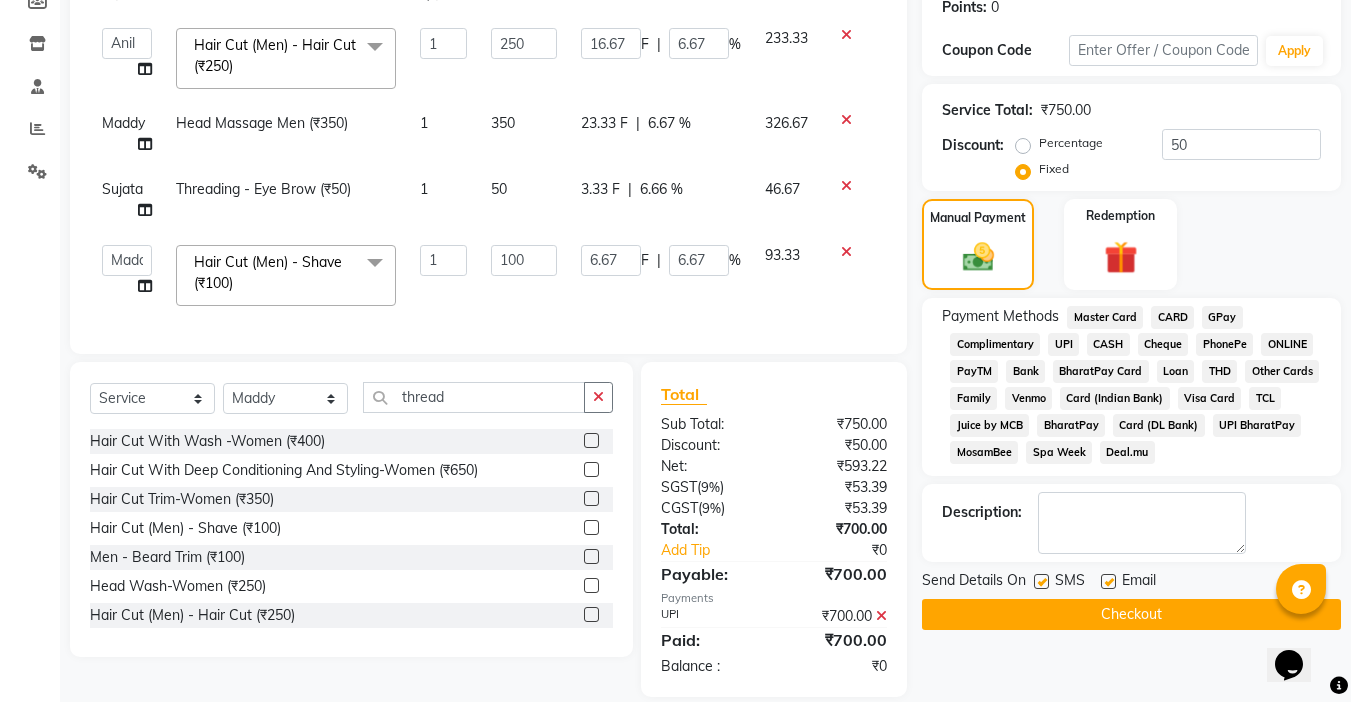 click at bounding box center [1107, 582] 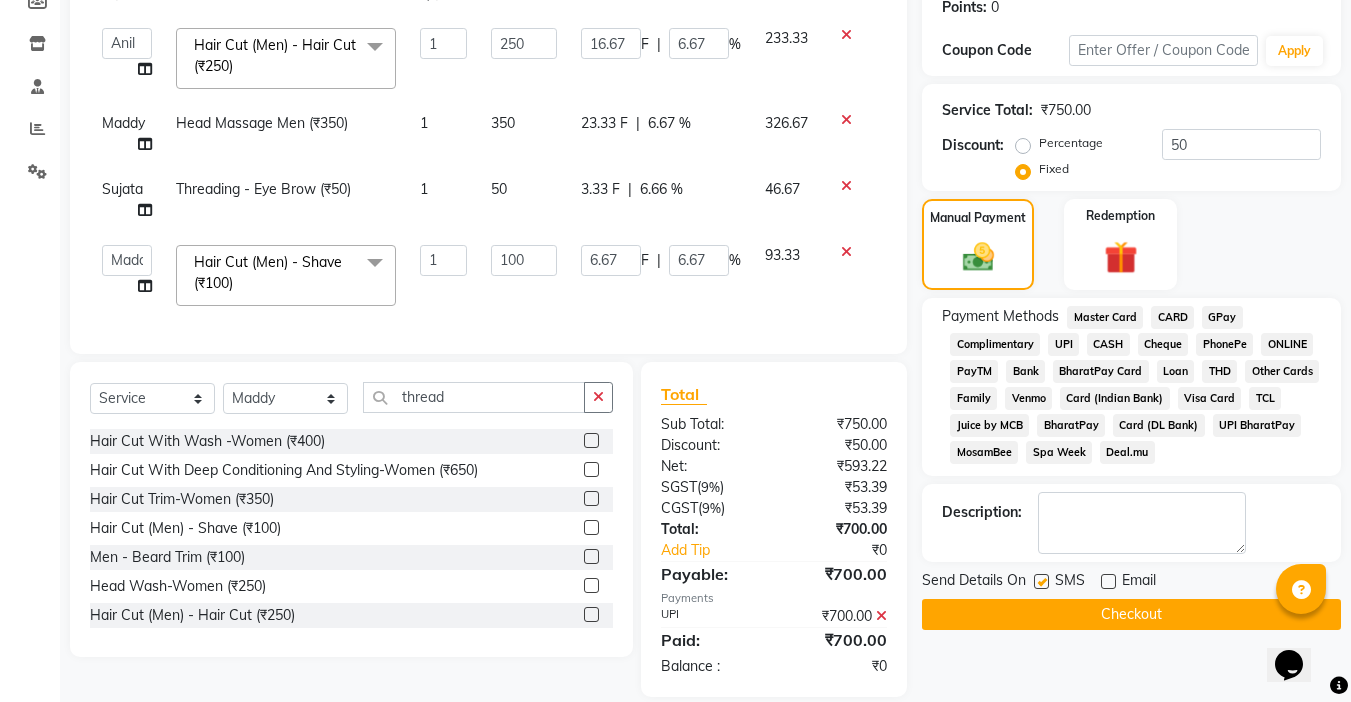 click on "Checkout" 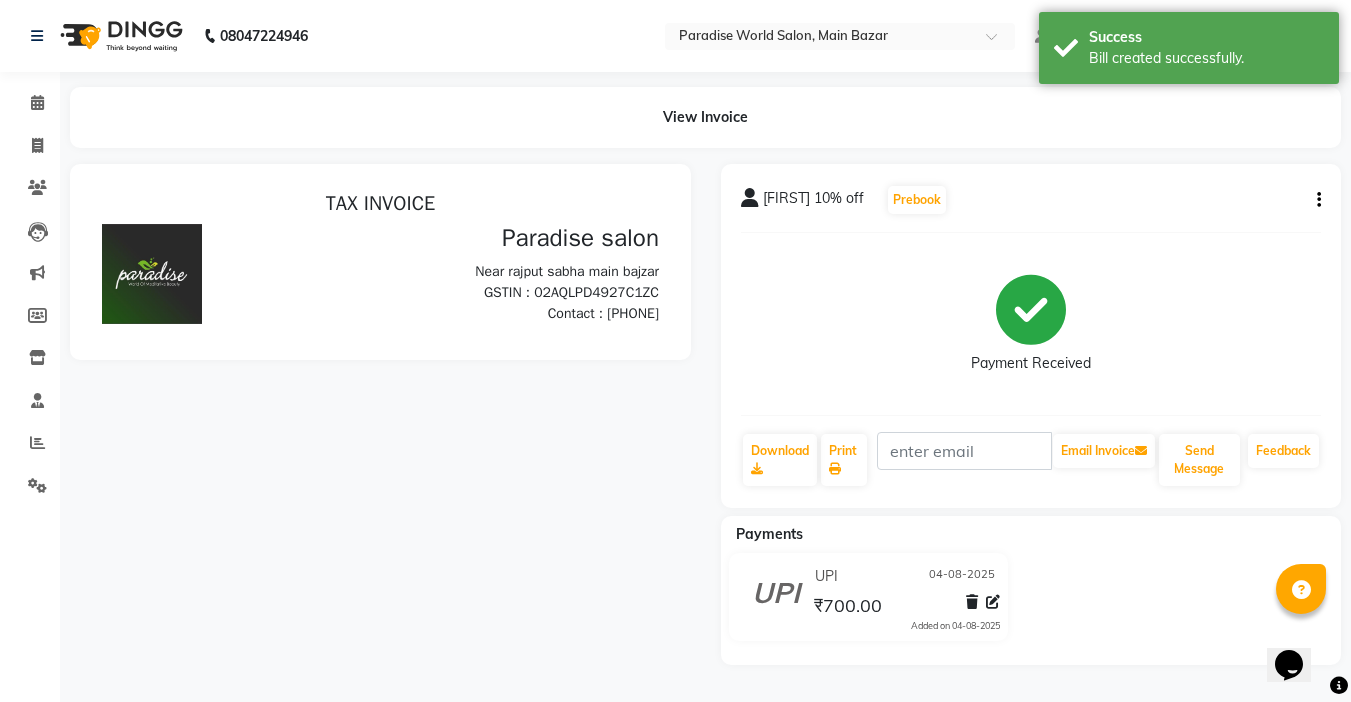 scroll, scrollTop: 0, scrollLeft: 0, axis: both 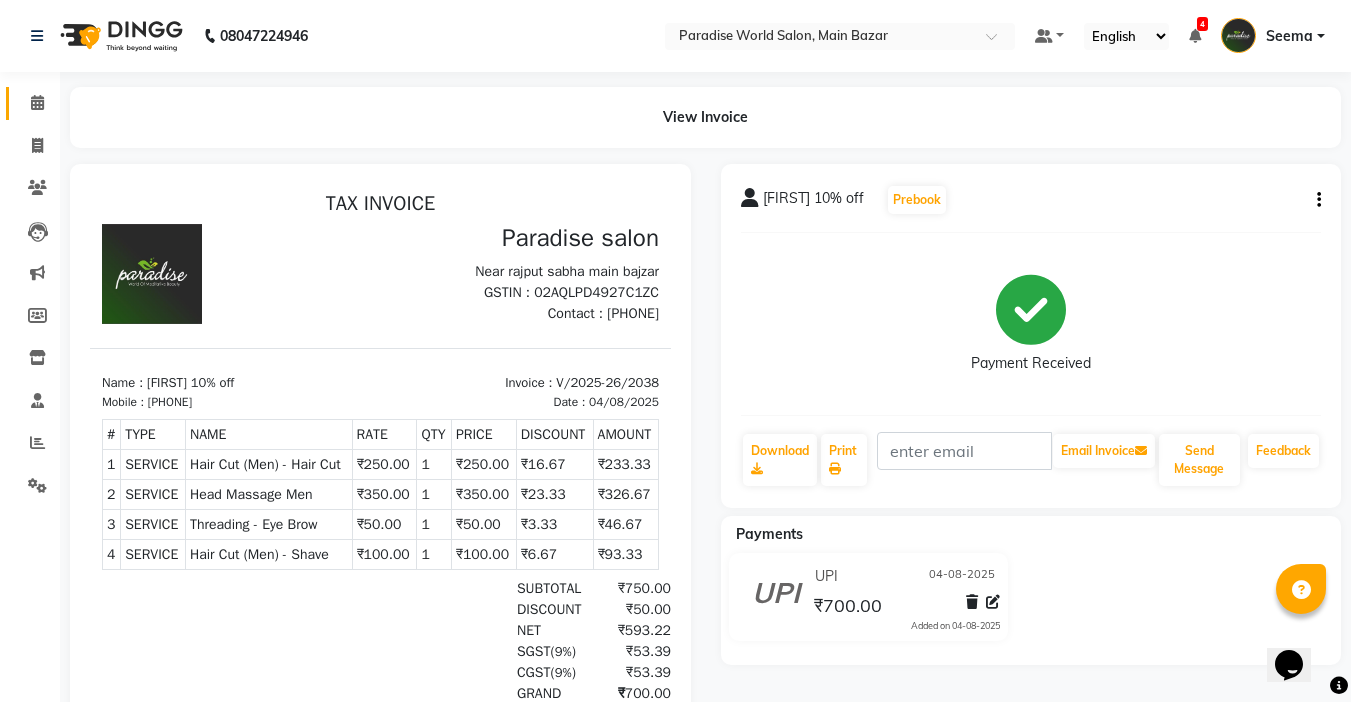 click on "Calendar" 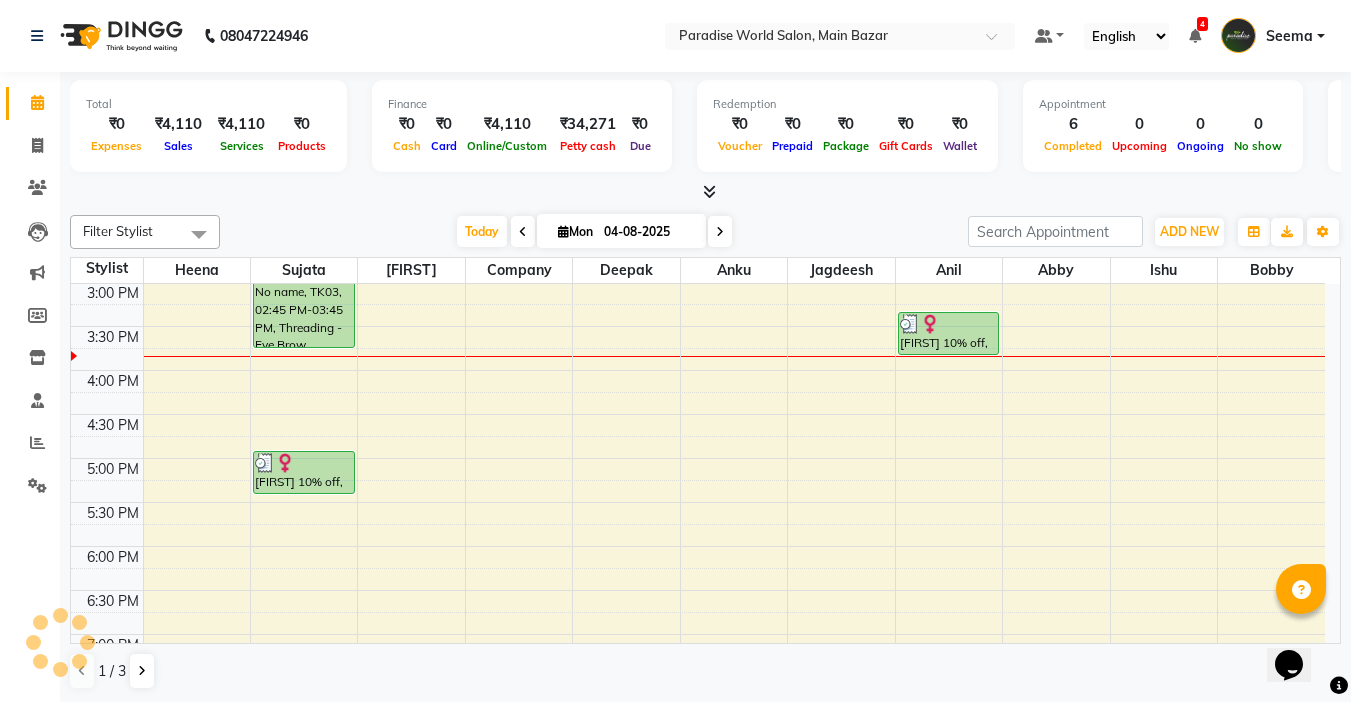 scroll, scrollTop: 0, scrollLeft: 0, axis: both 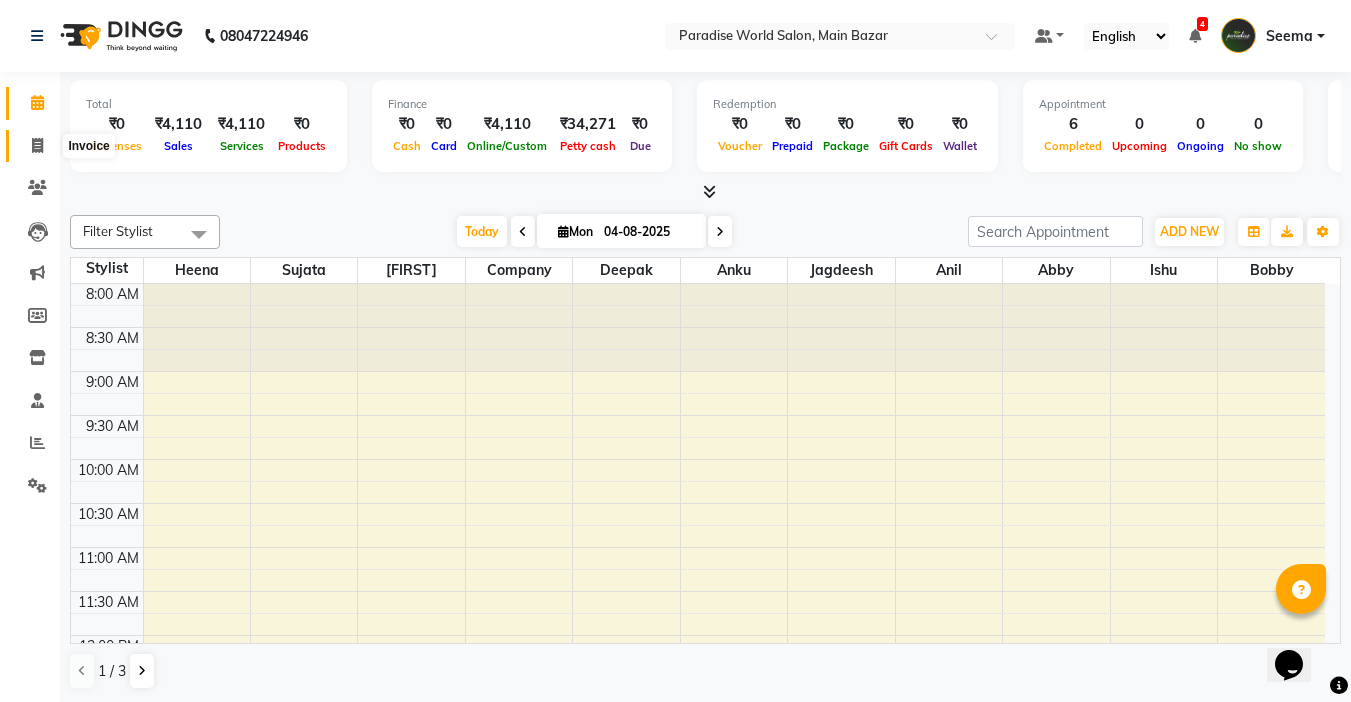 click 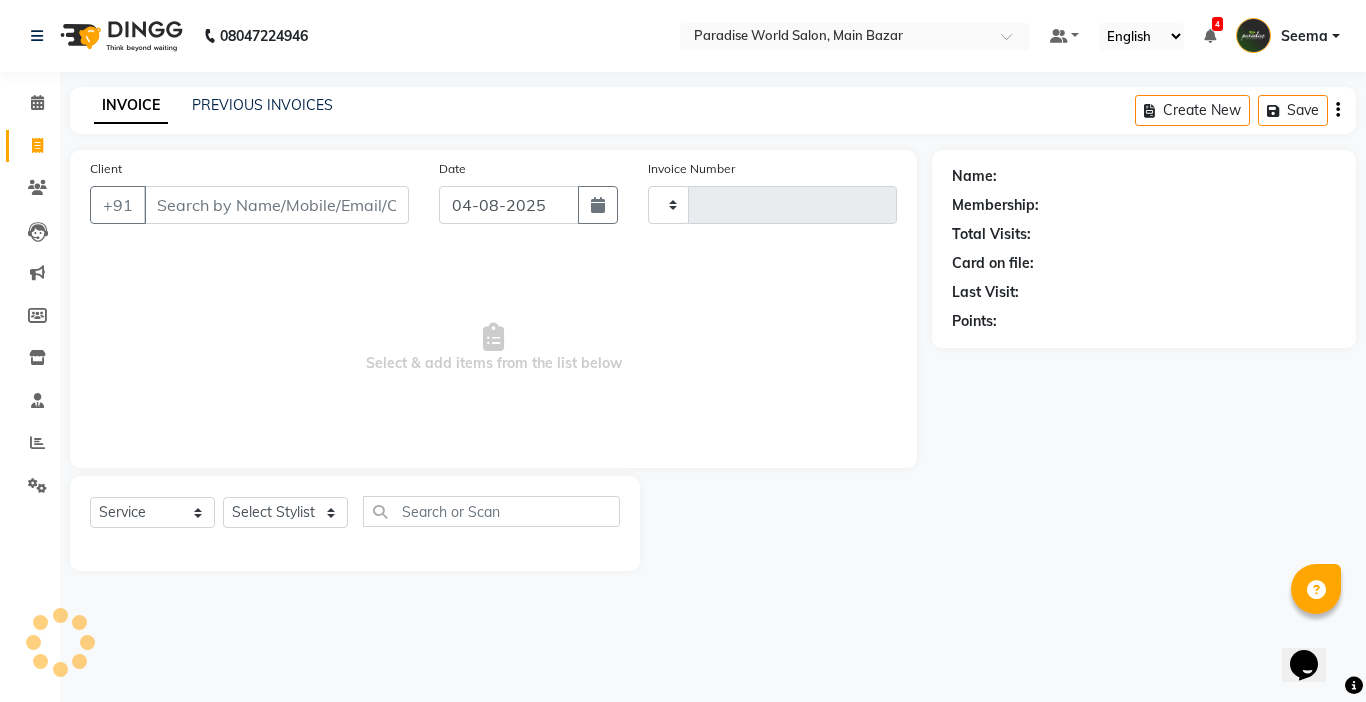 type on "2039" 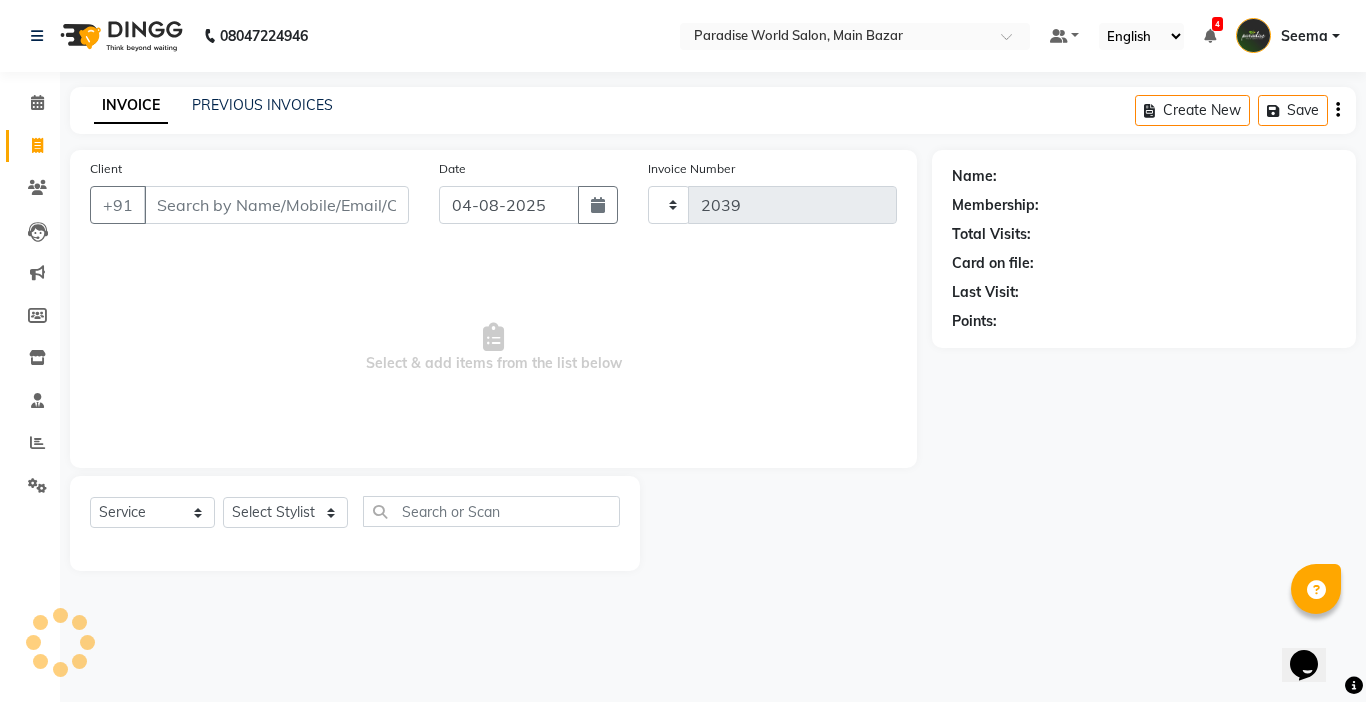 select on "4451" 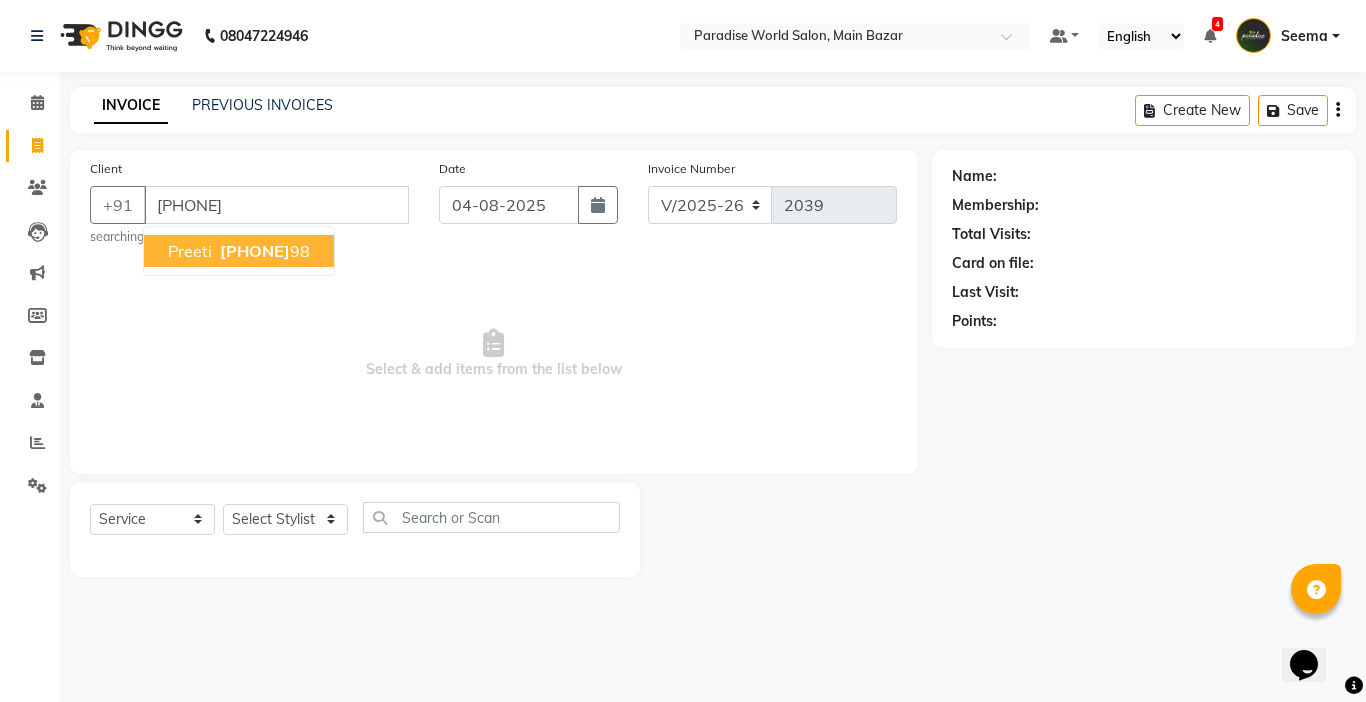 type on "[PHONE]" 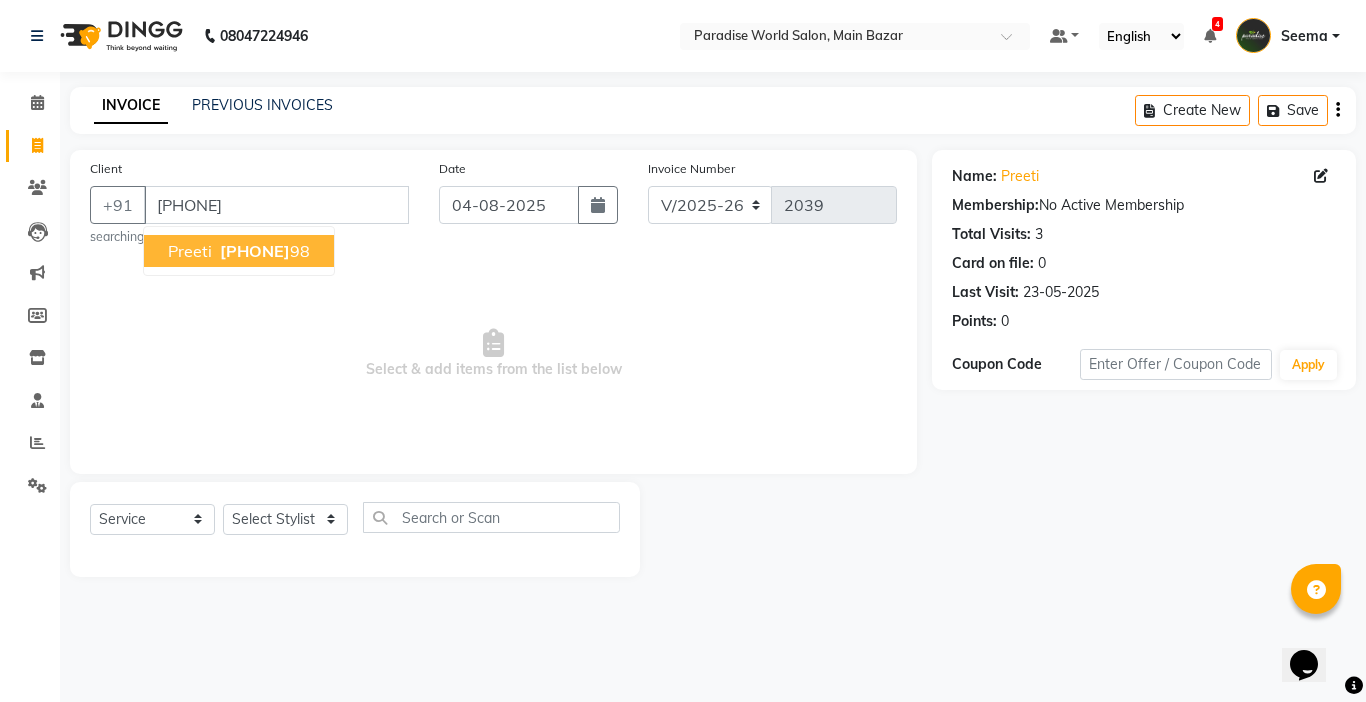 click on "[PHONE]" at bounding box center [263, 251] 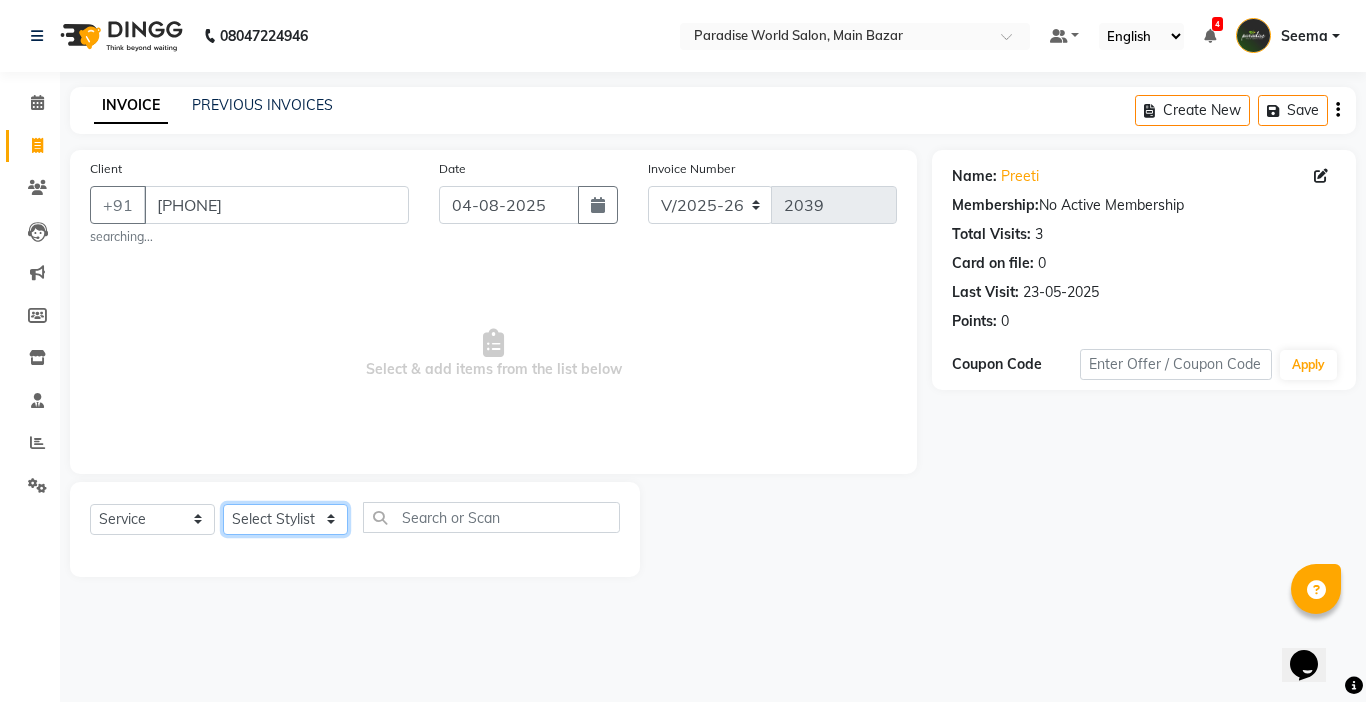 click on "Select Stylist Abby aman  Anil anku Bobby company Deepak Deepika Gourav Heena ishu Jagdeesh kanchan Love preet Maddy Manpreet student Meenu Naina Nikita Palak Palak Sharma Radika Rajneesh Student Seema Shagun Shifali - Student Shweta  Sujata Surinder Paul Vansh Vikas Vishal" 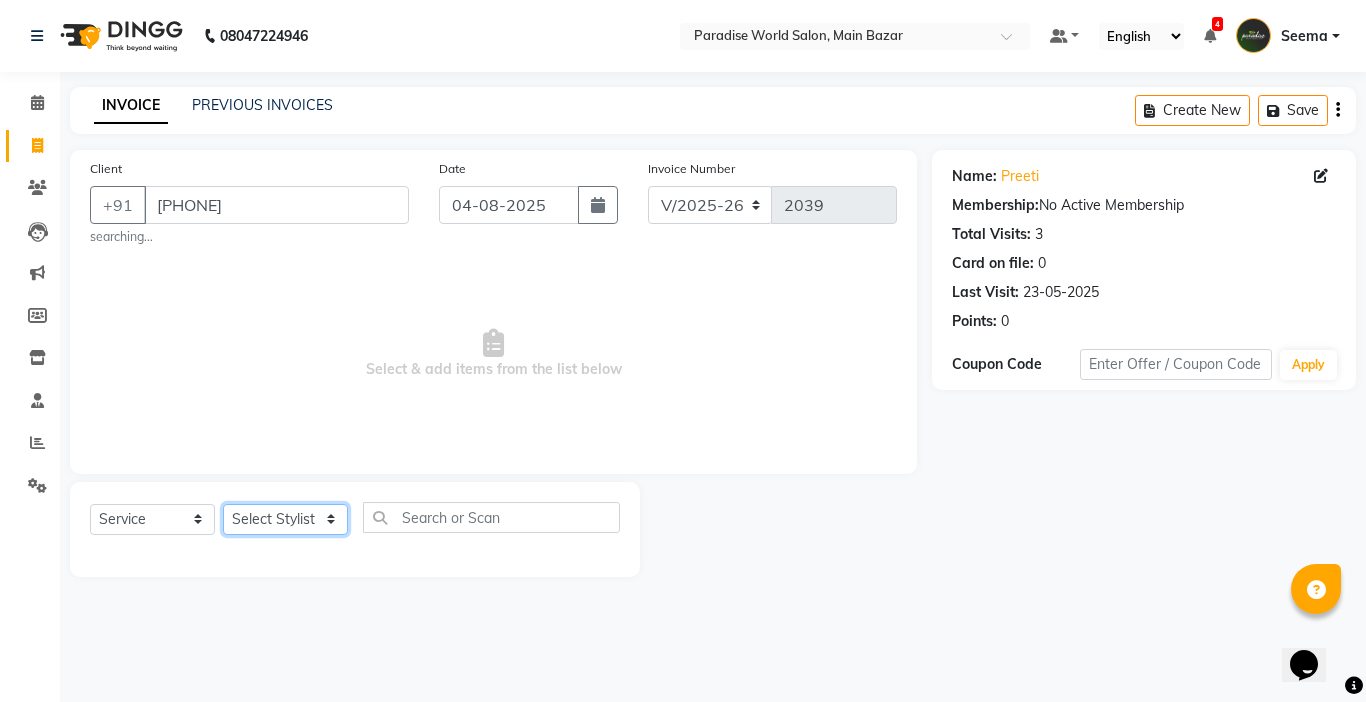 select on "54032" 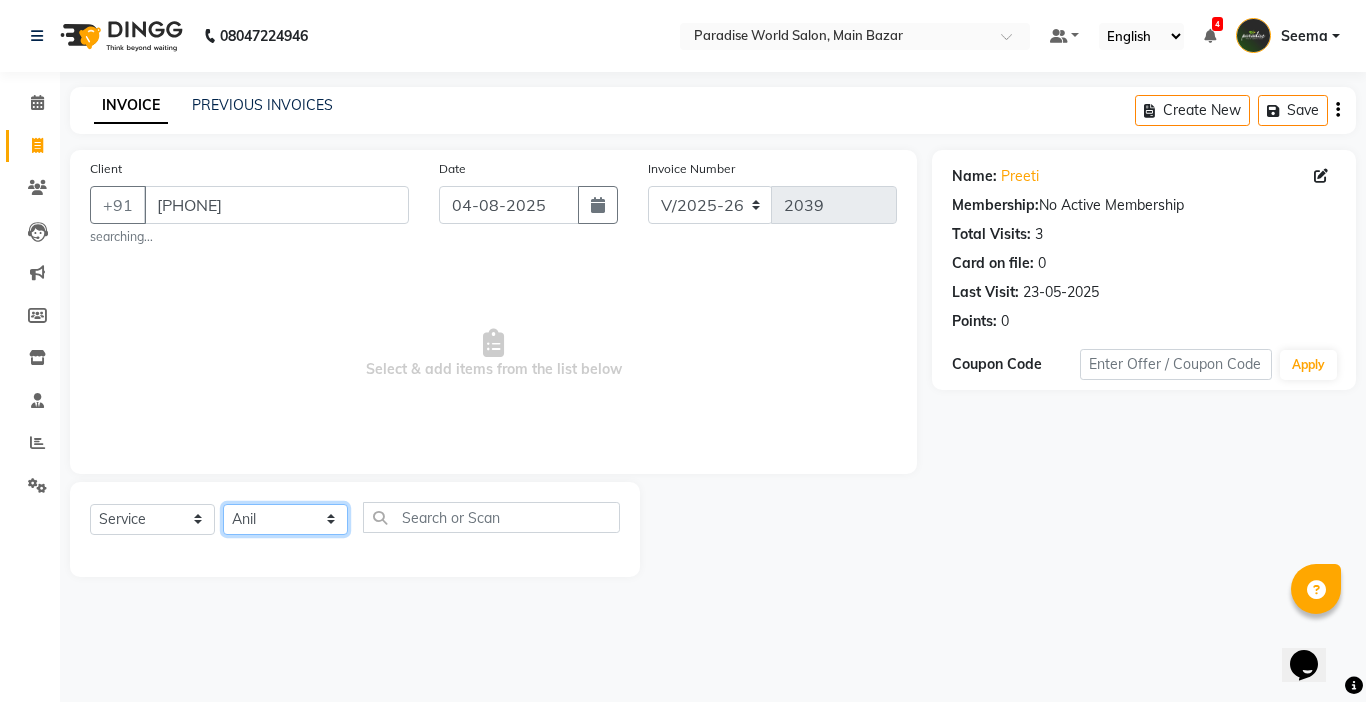 click on "Select Stylist Abby aman  Anil anku Bobby company Deepak Deepika Gourav Heena ishu Jagdeesh kanchan Love preet Maddy Manpreet student Meenu Naina Nikita Palak Palak Sharma Radika Rajneesh Student Seema Shagun Shifali - Student Shweta  Sujata Surinder Paul Vansh Vikas Vishal" 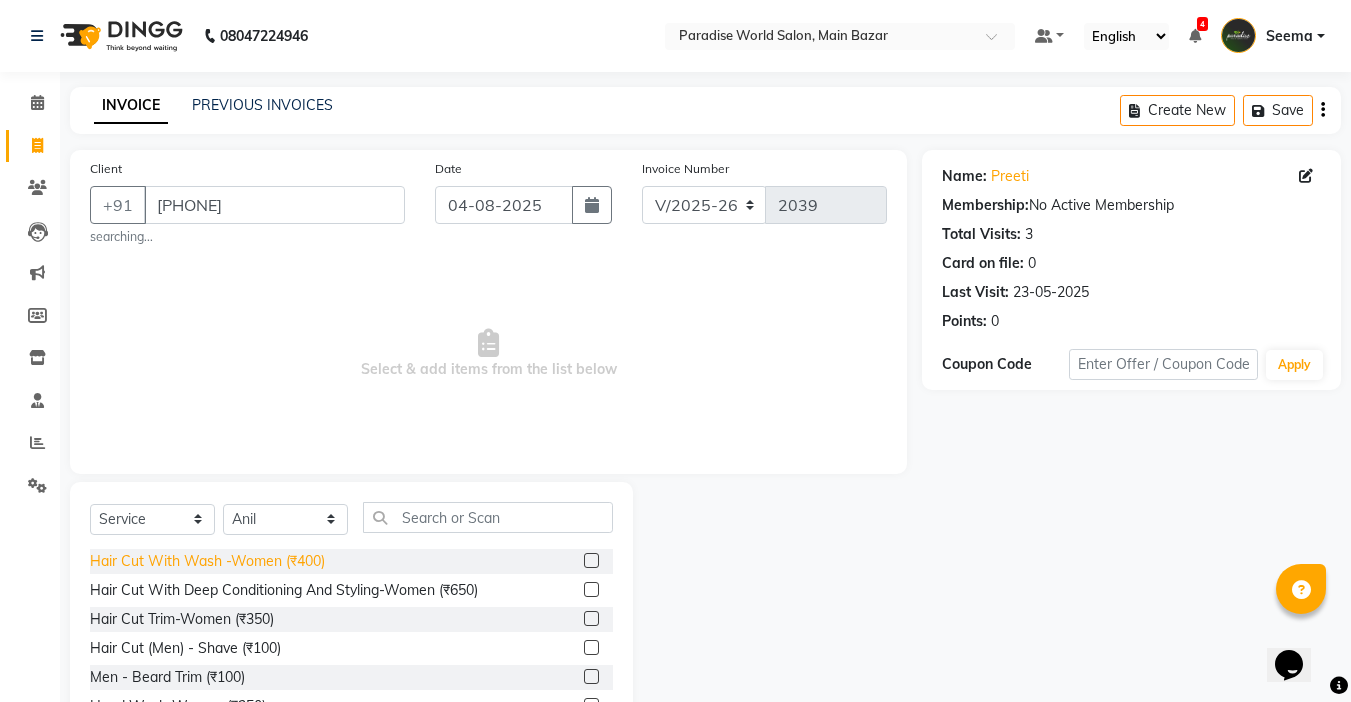 click on "Hair Cut With Wash -Women (₹400)" 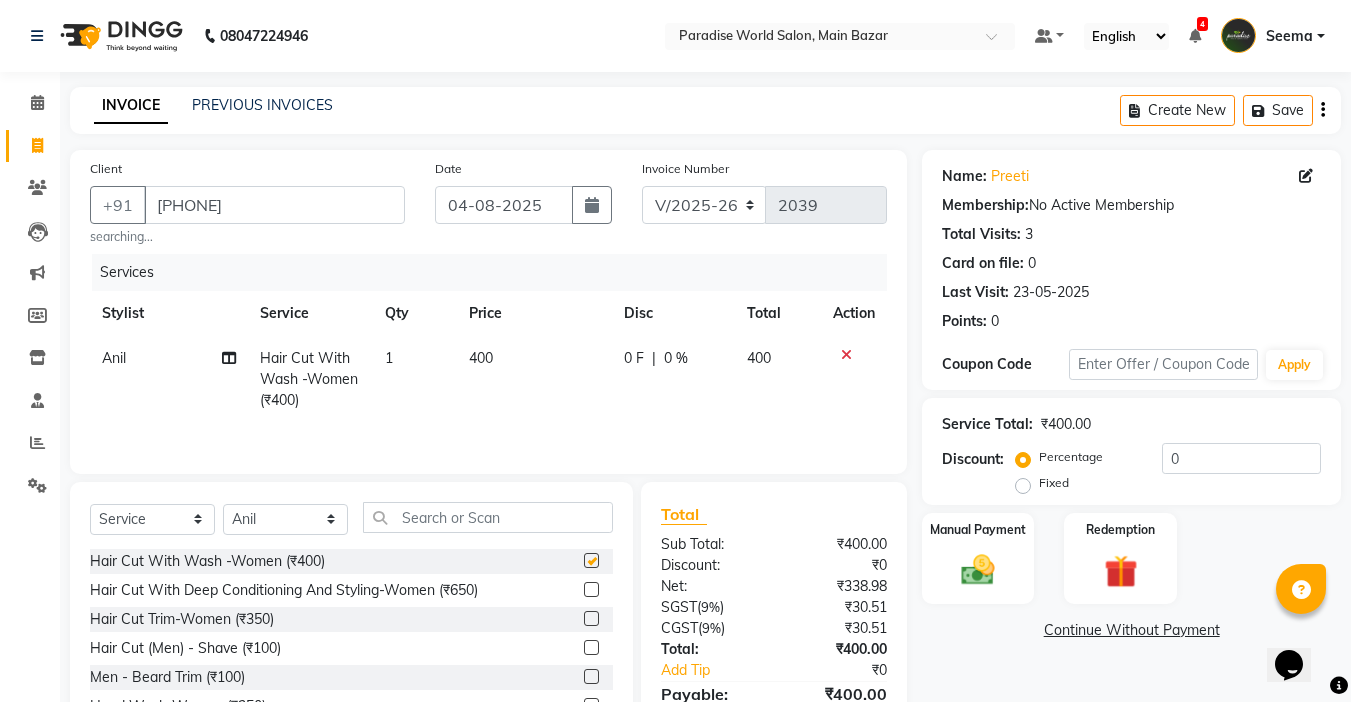 checkbox on "false" 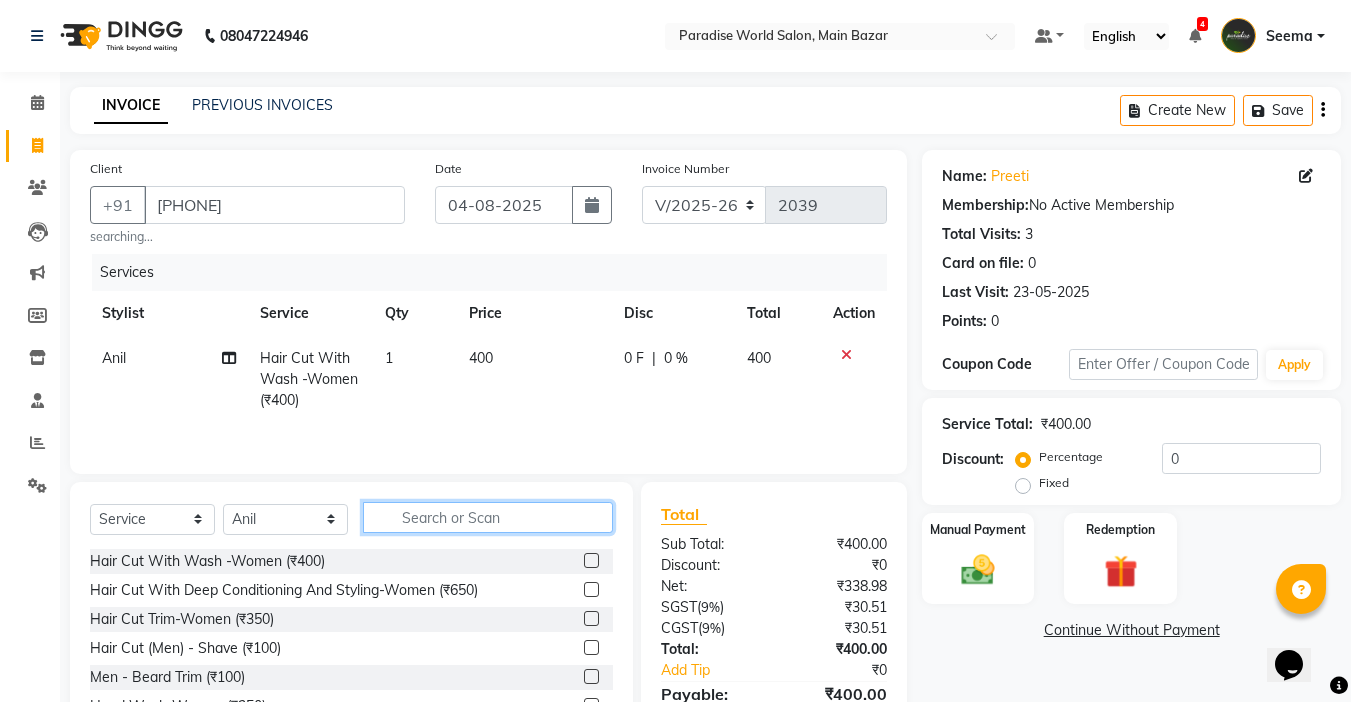 click 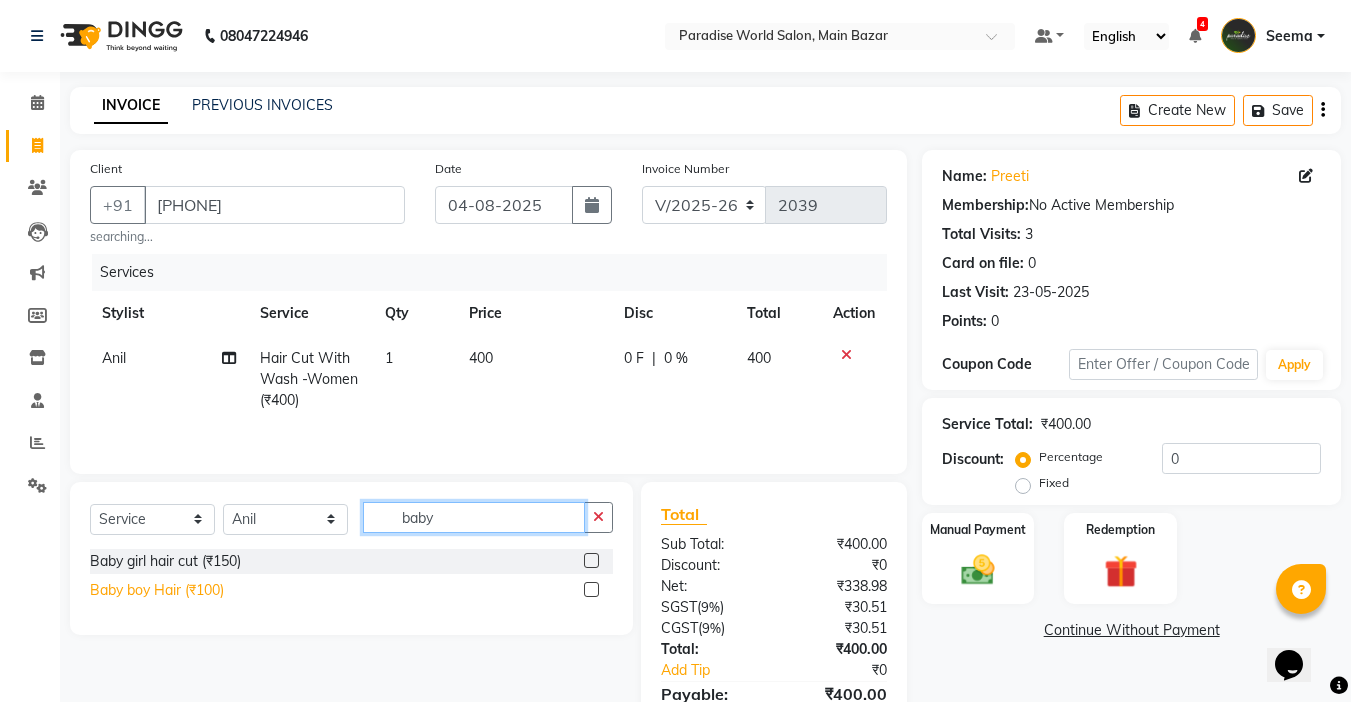 type on "baby" 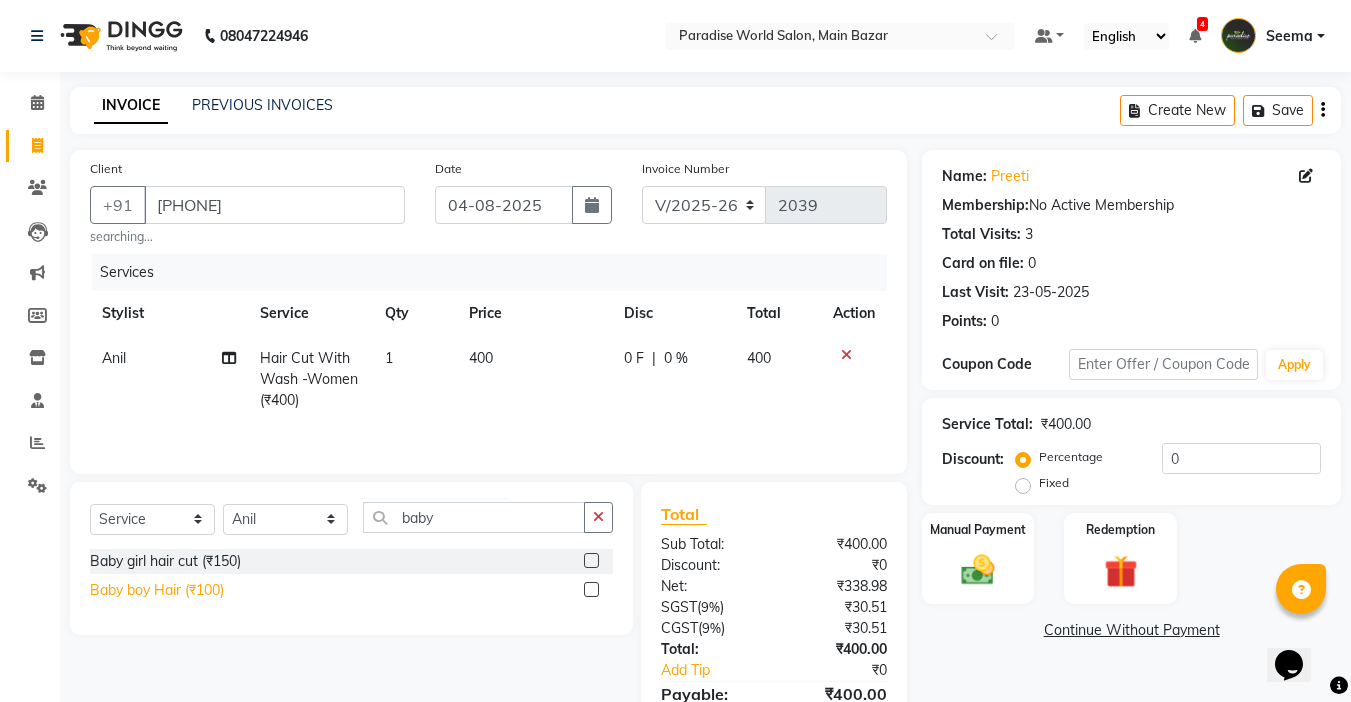 click on "Baby boy Hair  (₹100)" 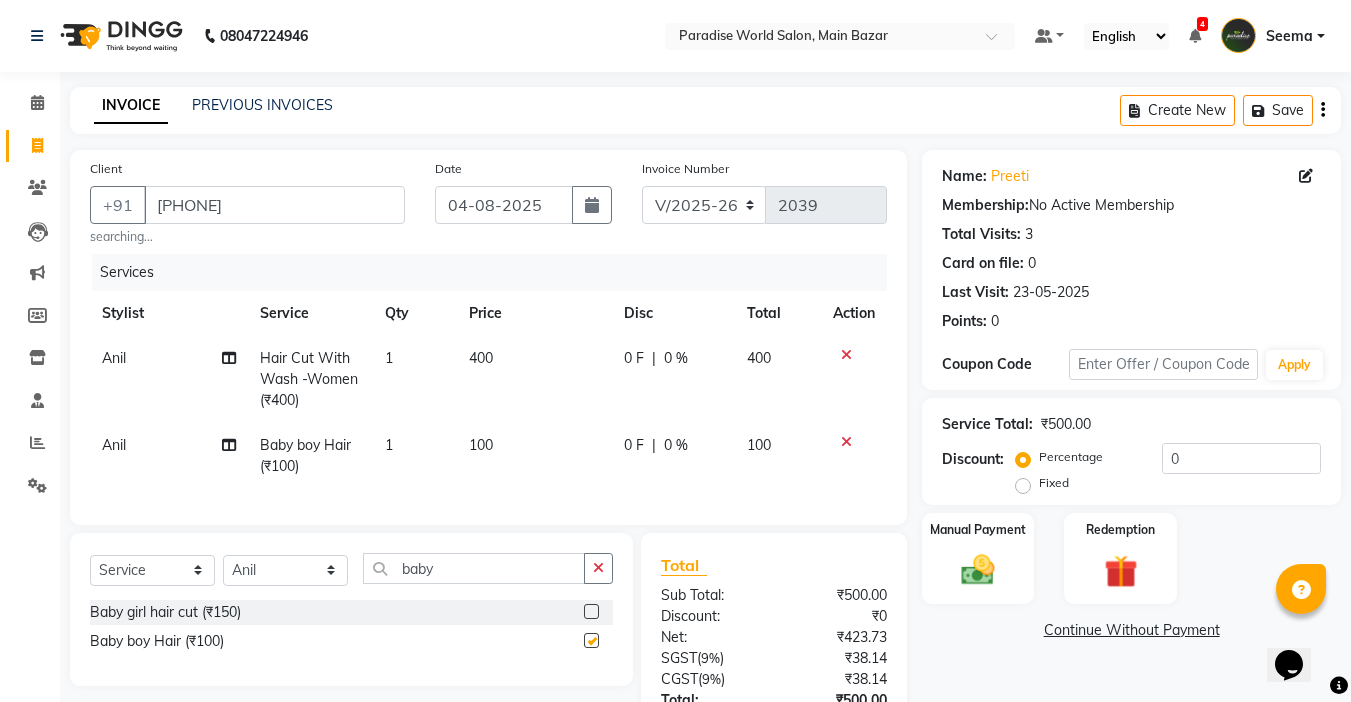 checkbox on "false" 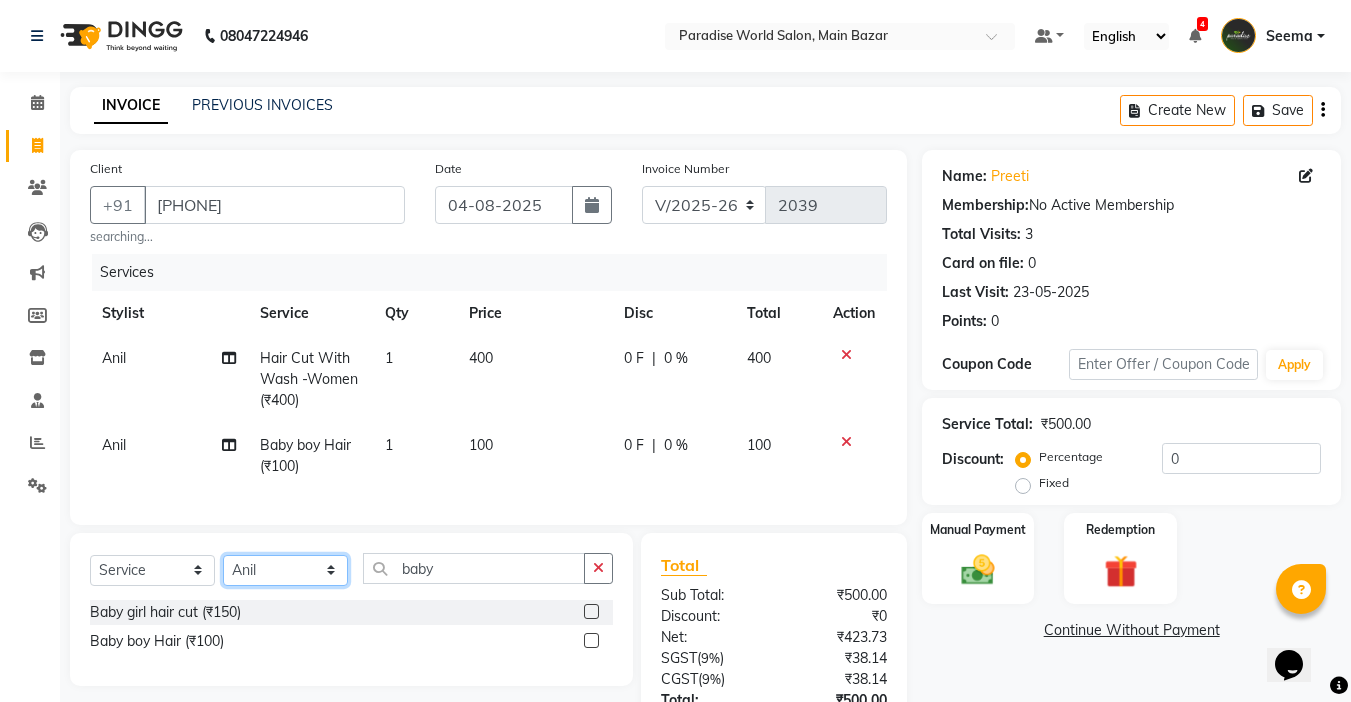 click on "Select Stylist Abby aman  Anil anku Bobby company Deepak Deepika Gourav Heena ishu Jagdeesh kanchan Love preet Maddy Manpreet student Meenu Naina Nikita Palak Palak Sharma Radika Rajneesh Student Seema Shagun Shifali - Student Shweta  Sujata Surinder Paul Vansh Vikas Vishal" 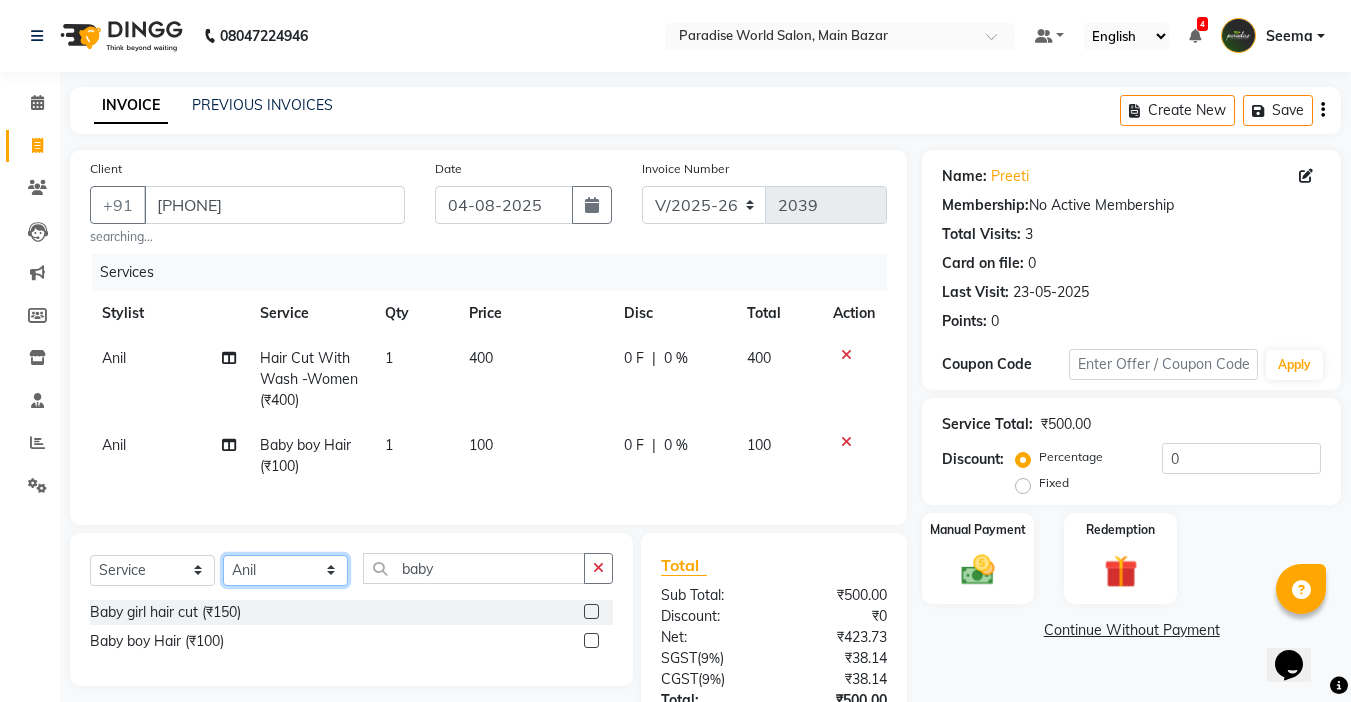 select on "24941" 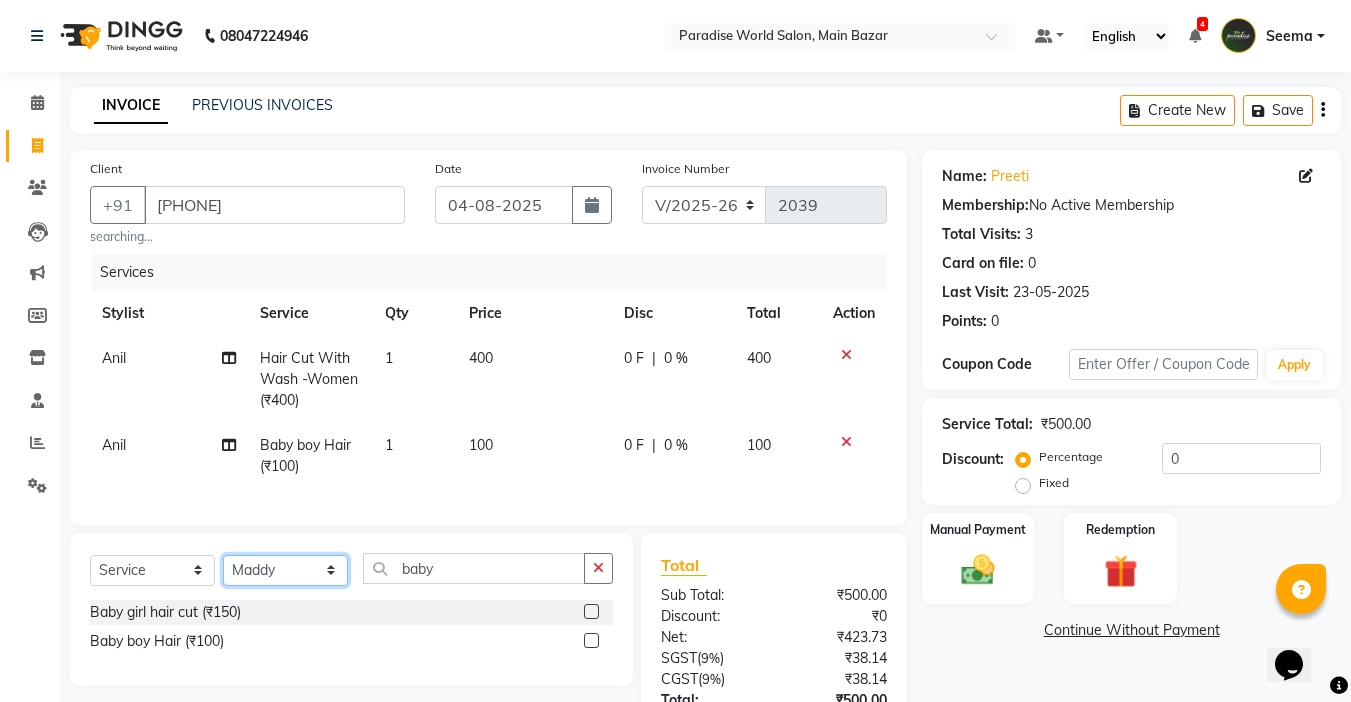click on "Select Stylist Abby aman  Anil anku Bobby company Deepak Deepika Gourav Heena ishu Jagdeesh kanchan Love preet Maddy Manpreet student Meenu Naina Nikita Palak Palak Sharma Radika Rajneesh Student Seema Shagun Shifali - Student Shweta  Sujata Surinder Paul Vansh Vikas Vishal" 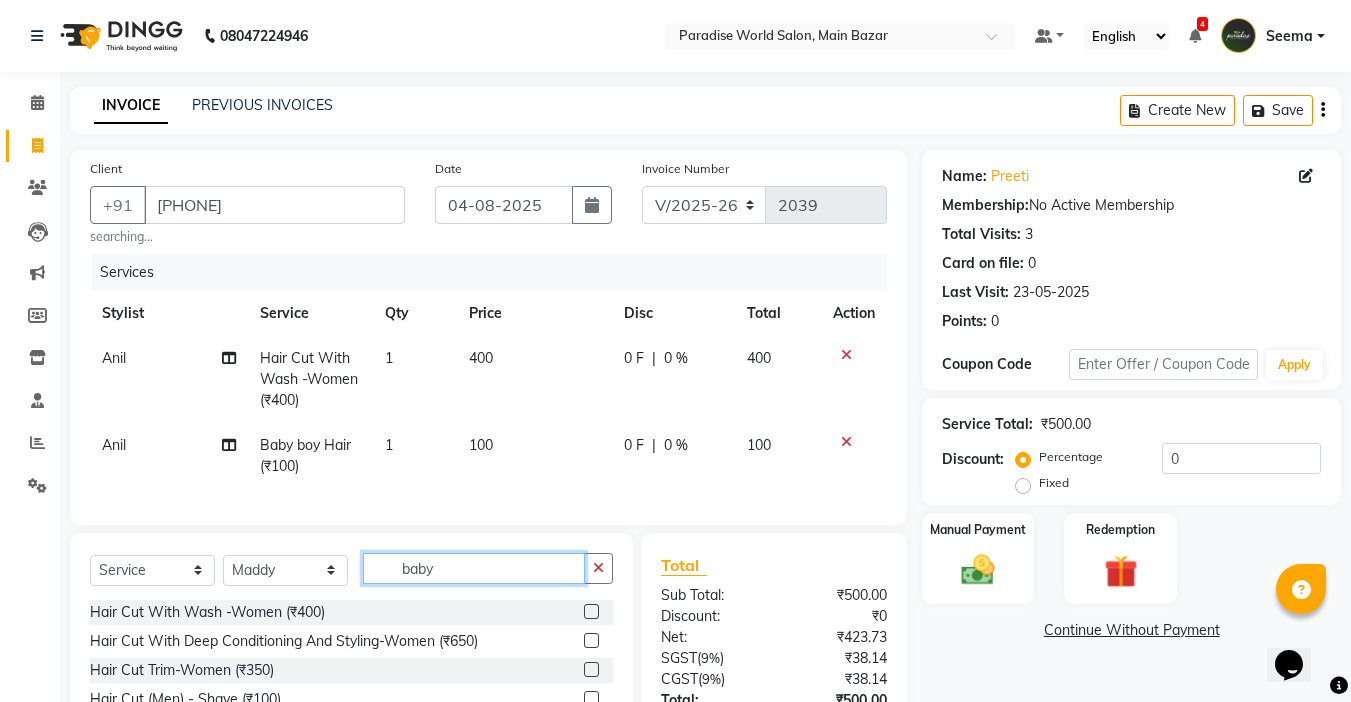 click on "baby" 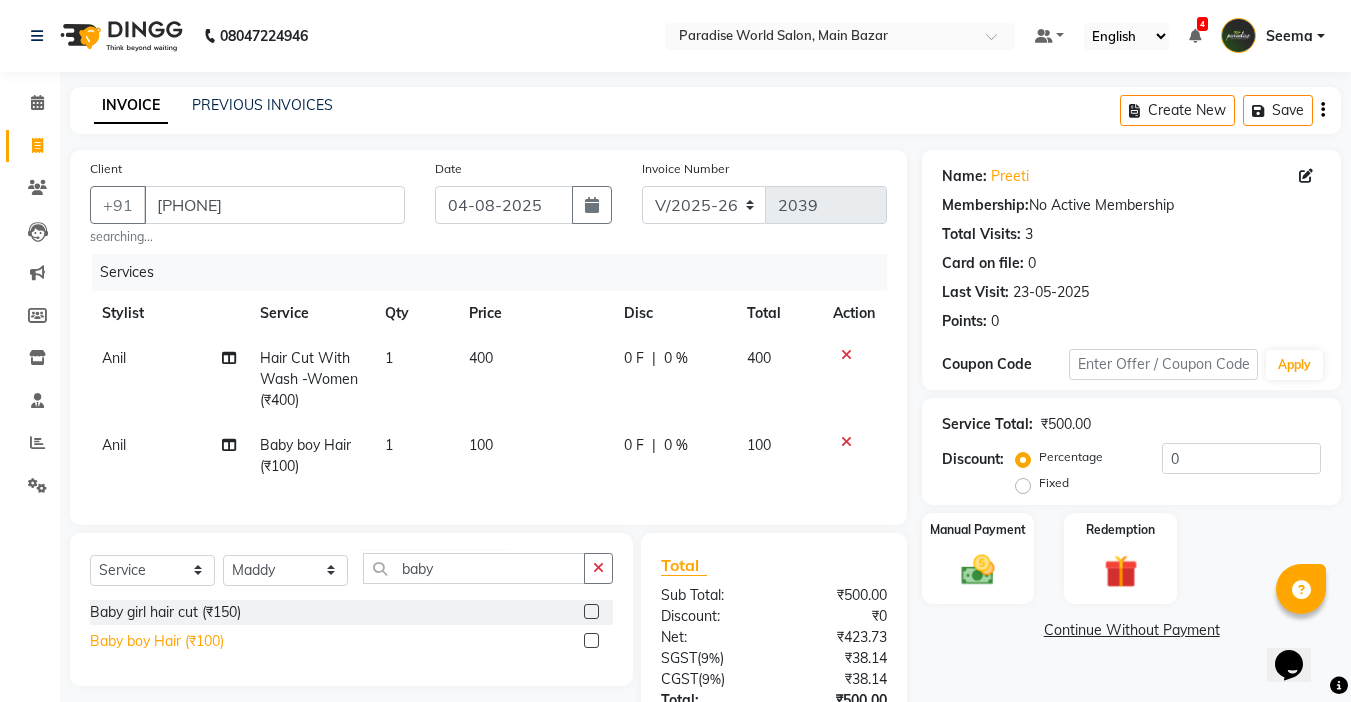 click on "Baby boy Hair  (₹100)" 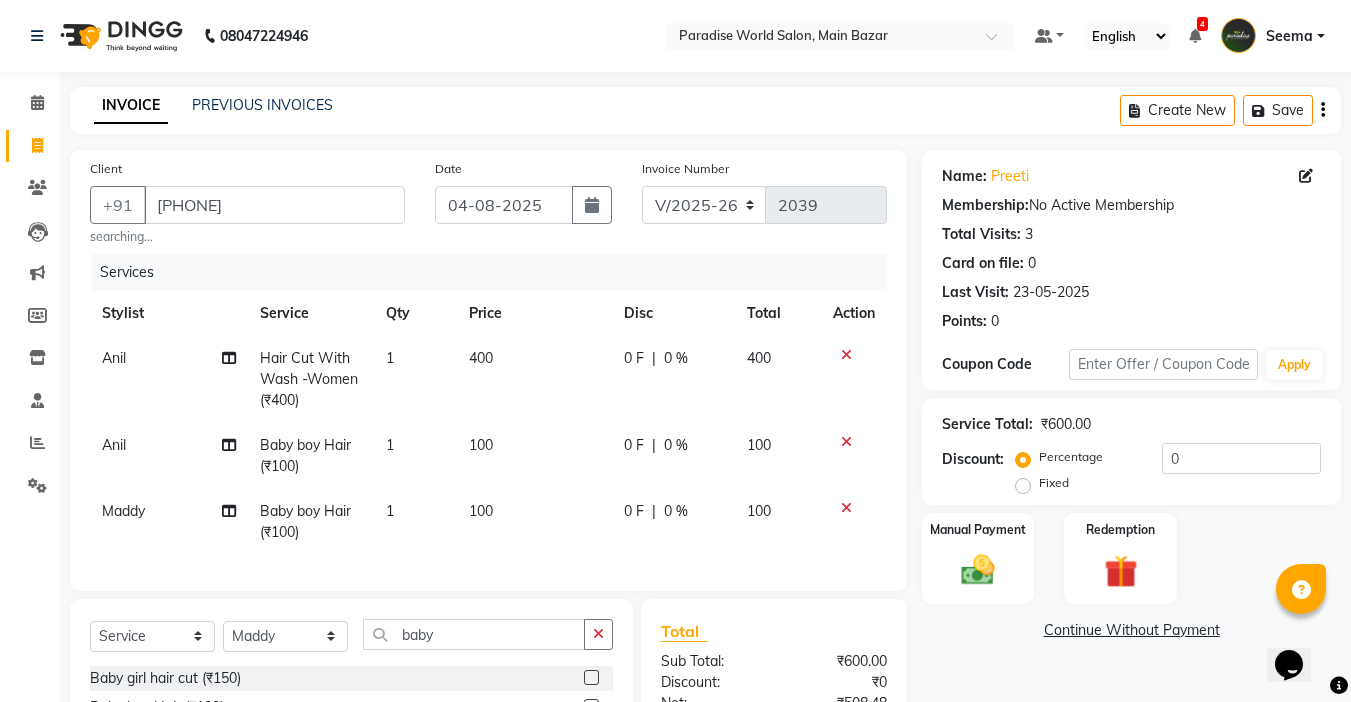 checkbox on "false" 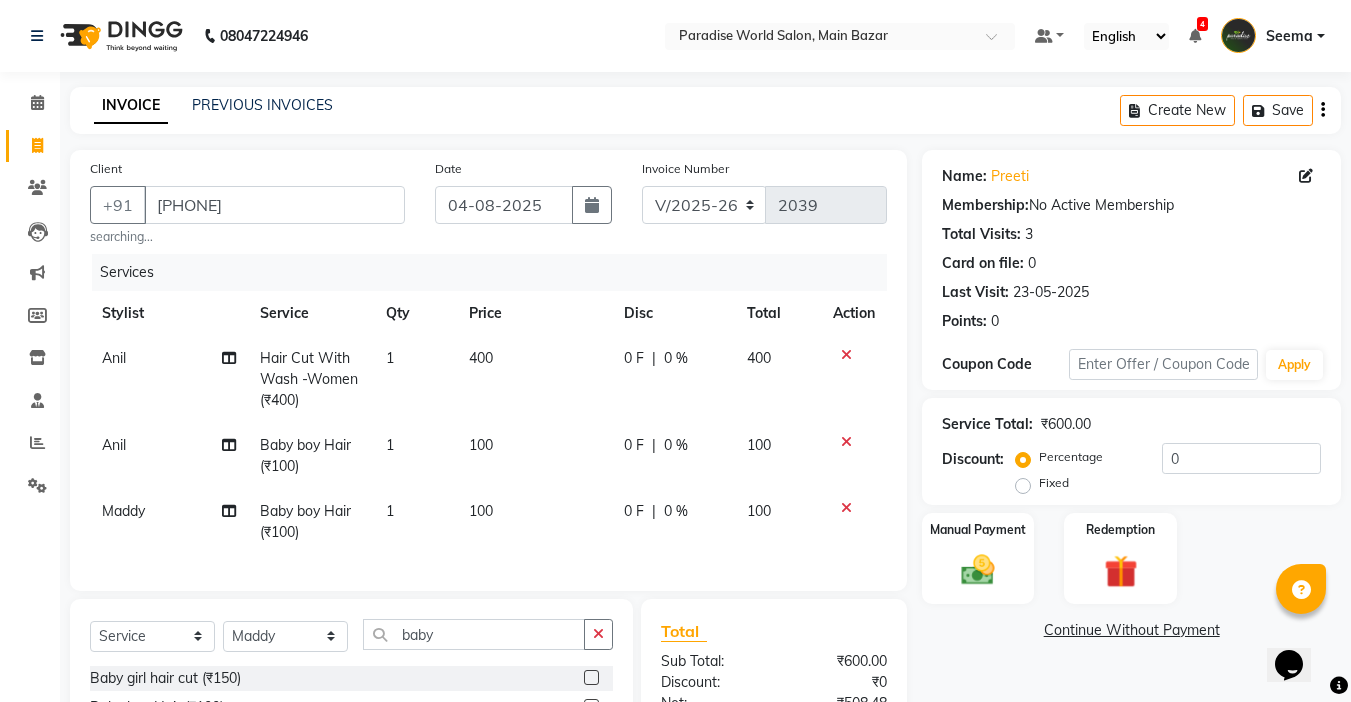 scroll, scrollTop: 236, scrollLeft: 0, axis: vertical 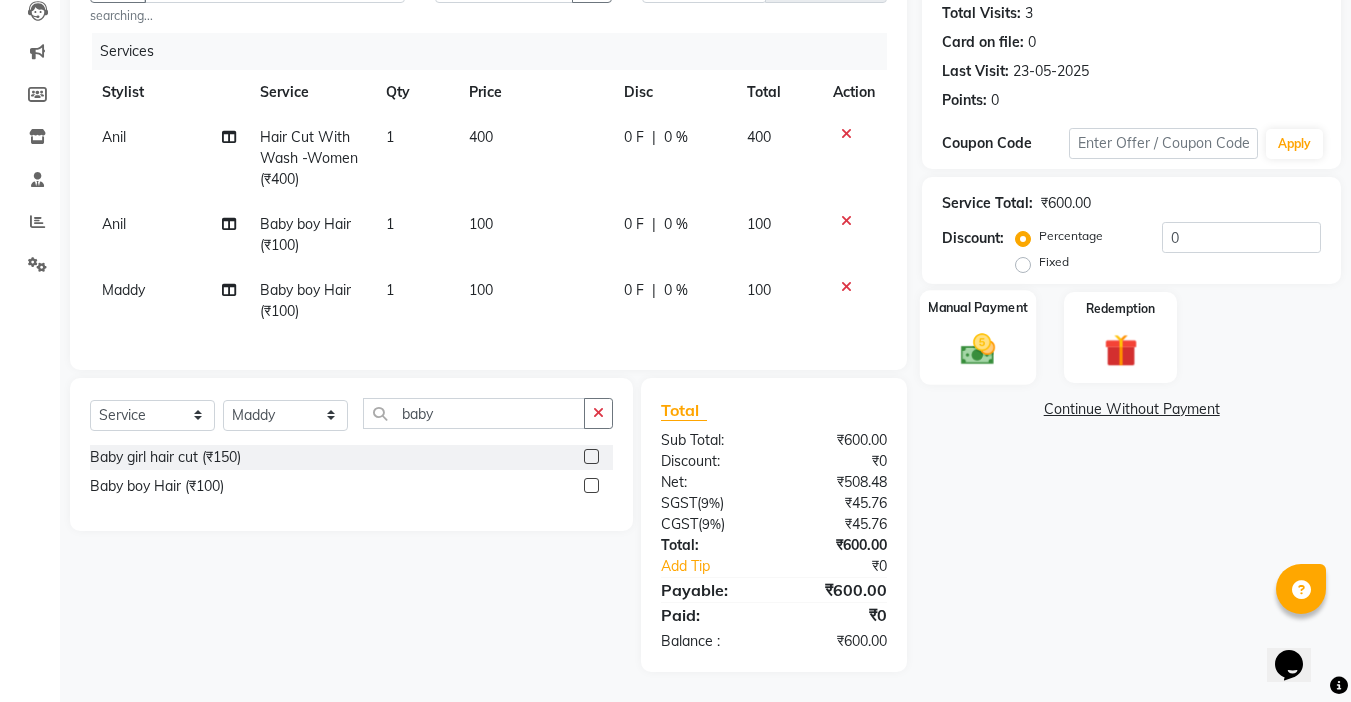 click on "Manual Payment" 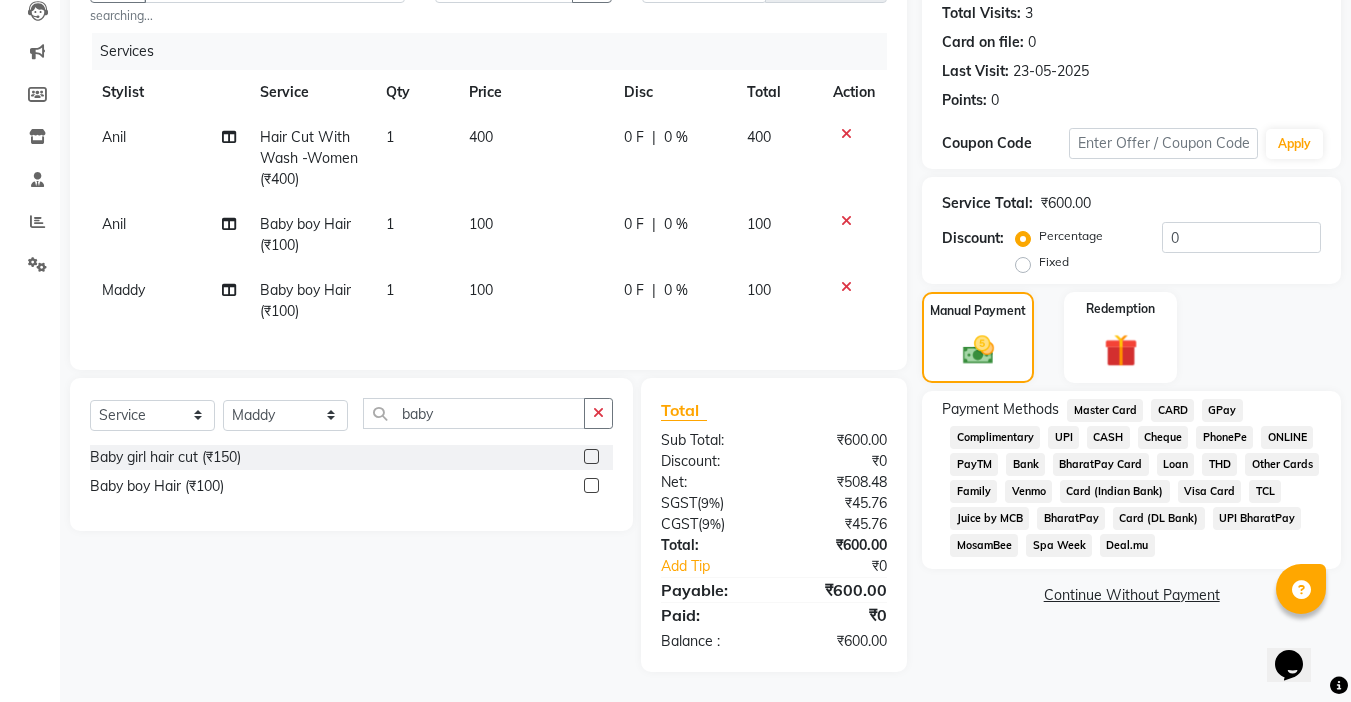 click on "CASH" 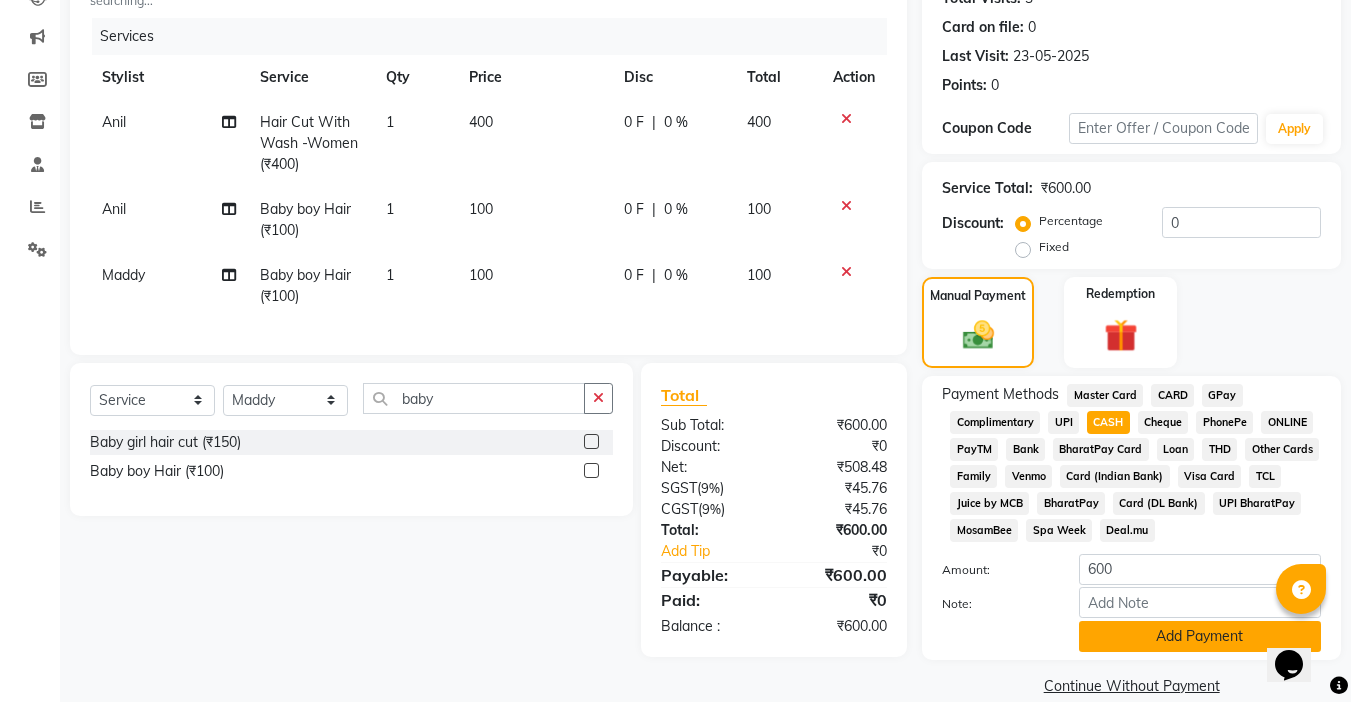 click on "Add Payment" 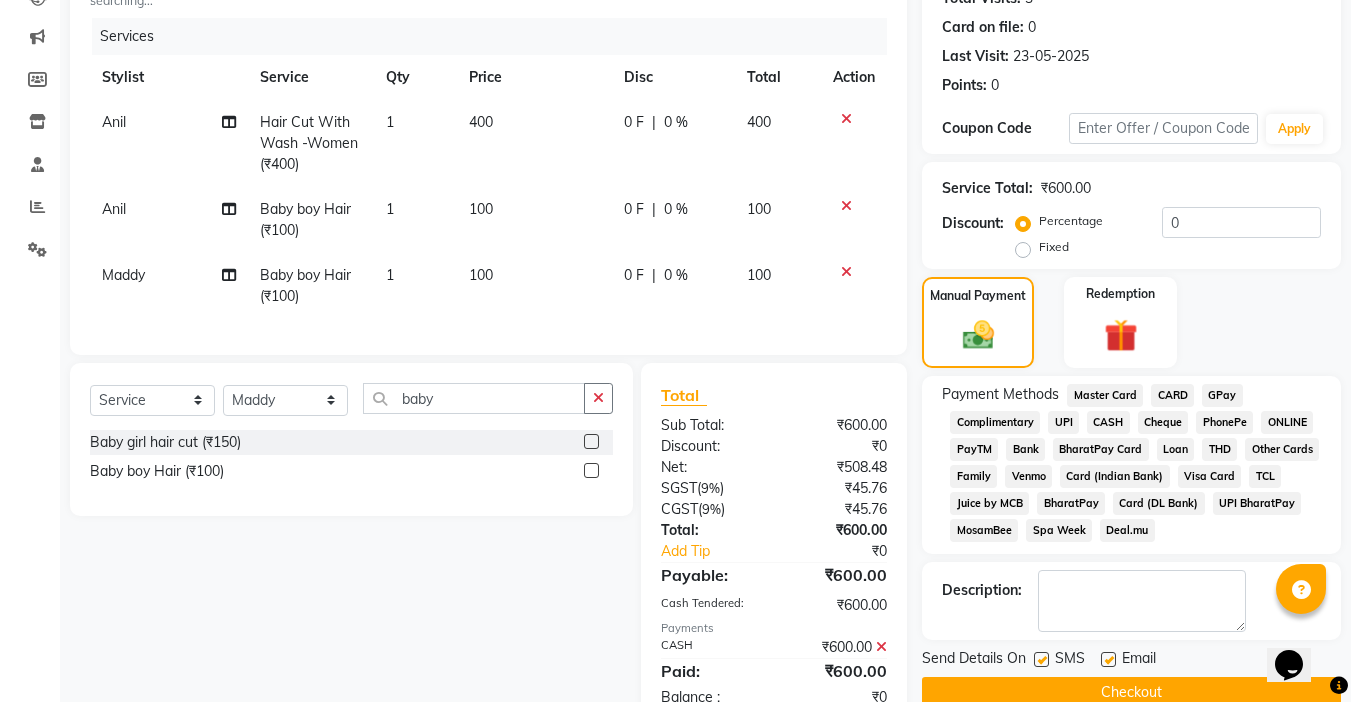 click on "Checkout" 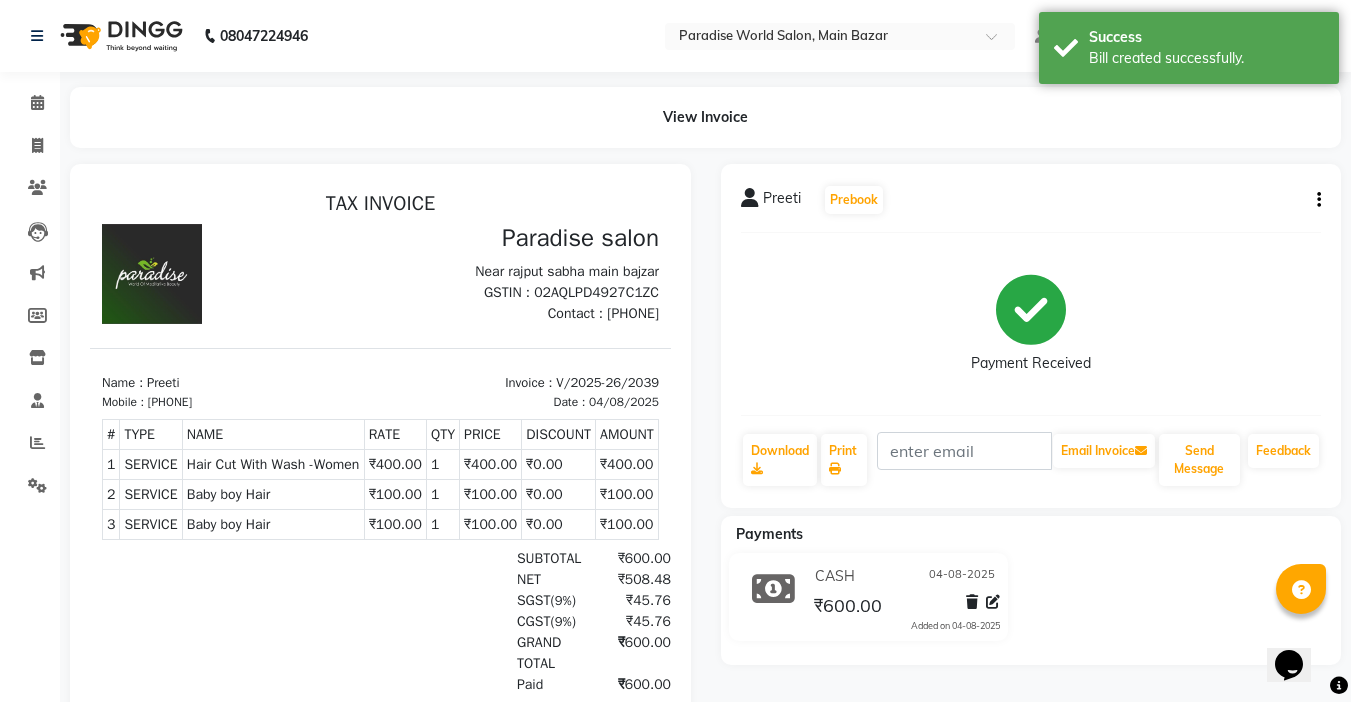 scroll, scrollTop: 0, scrollLeft: 0, axis: both 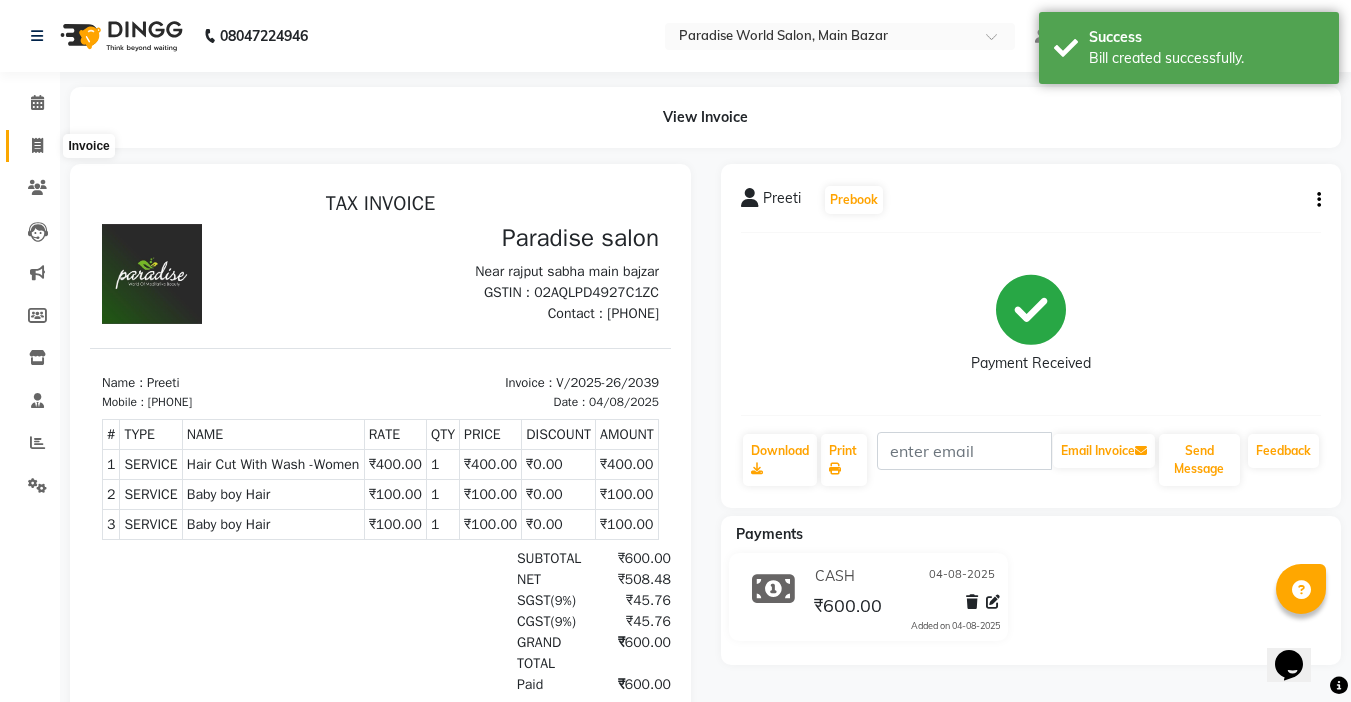 click 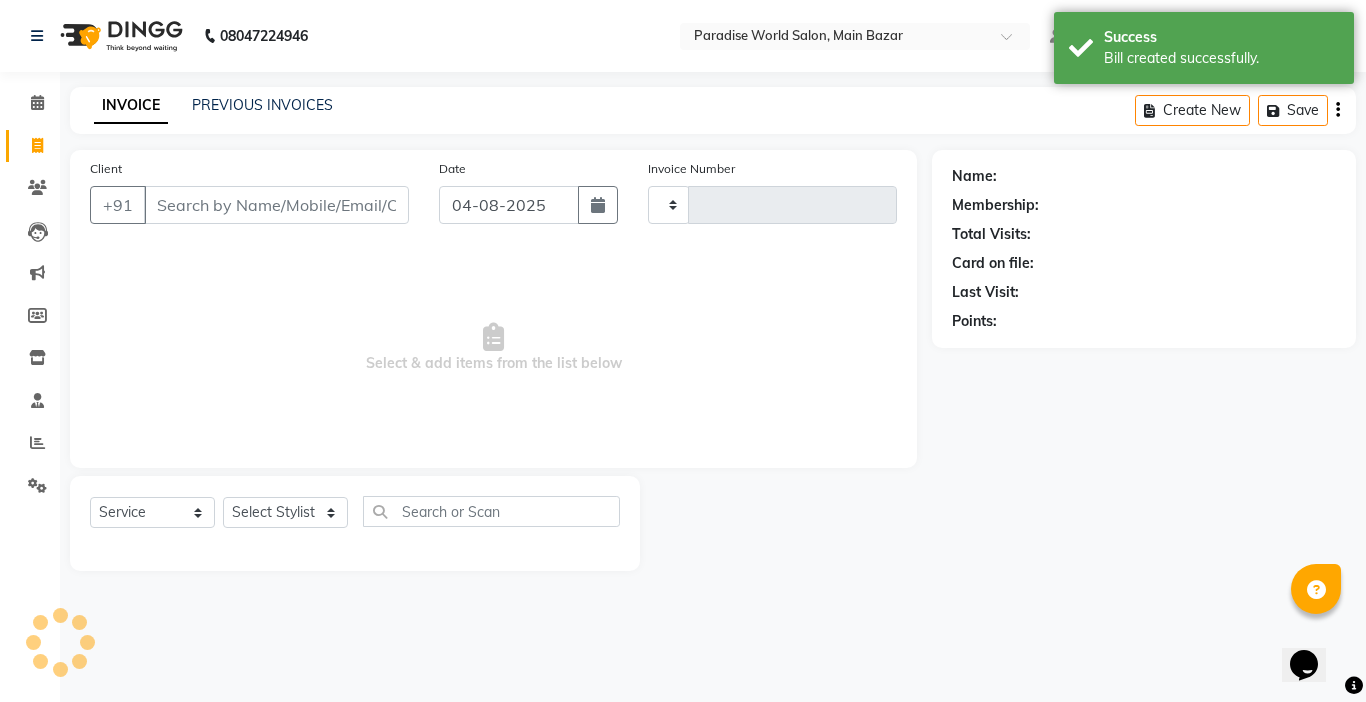 type on "2040" 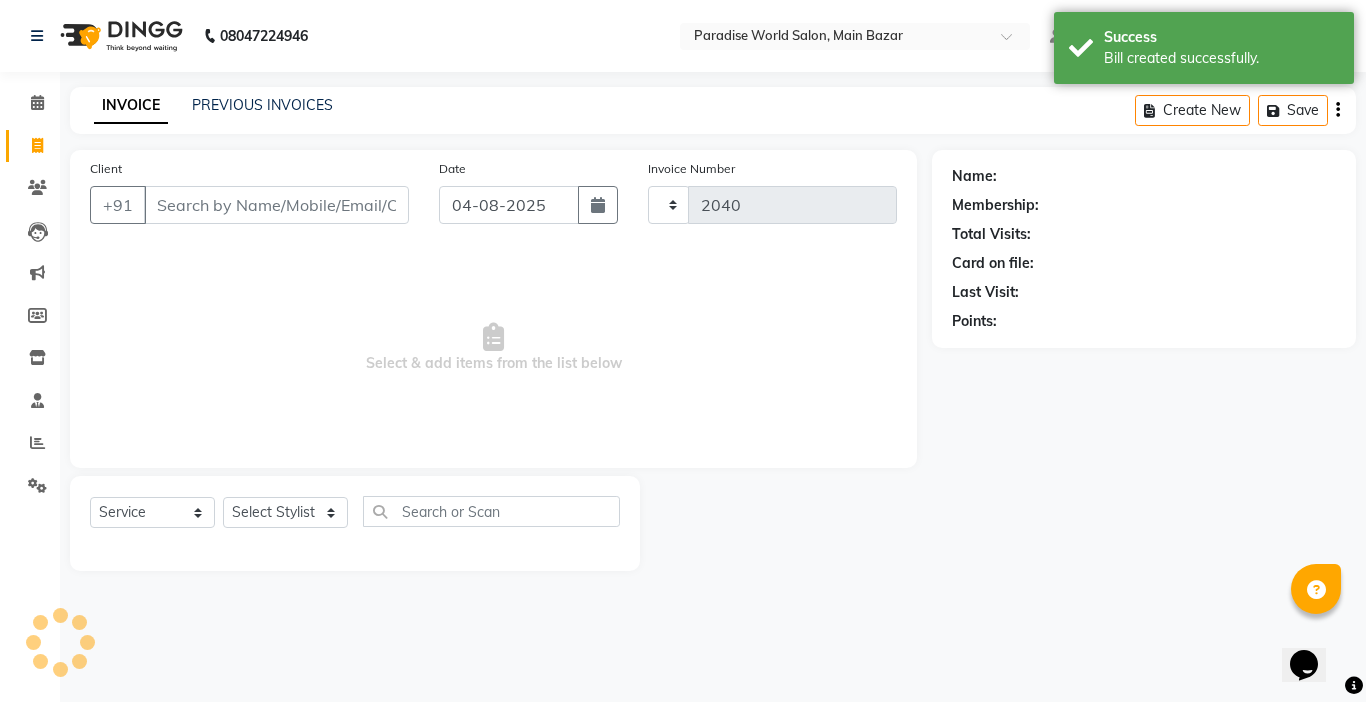 select on "4451" 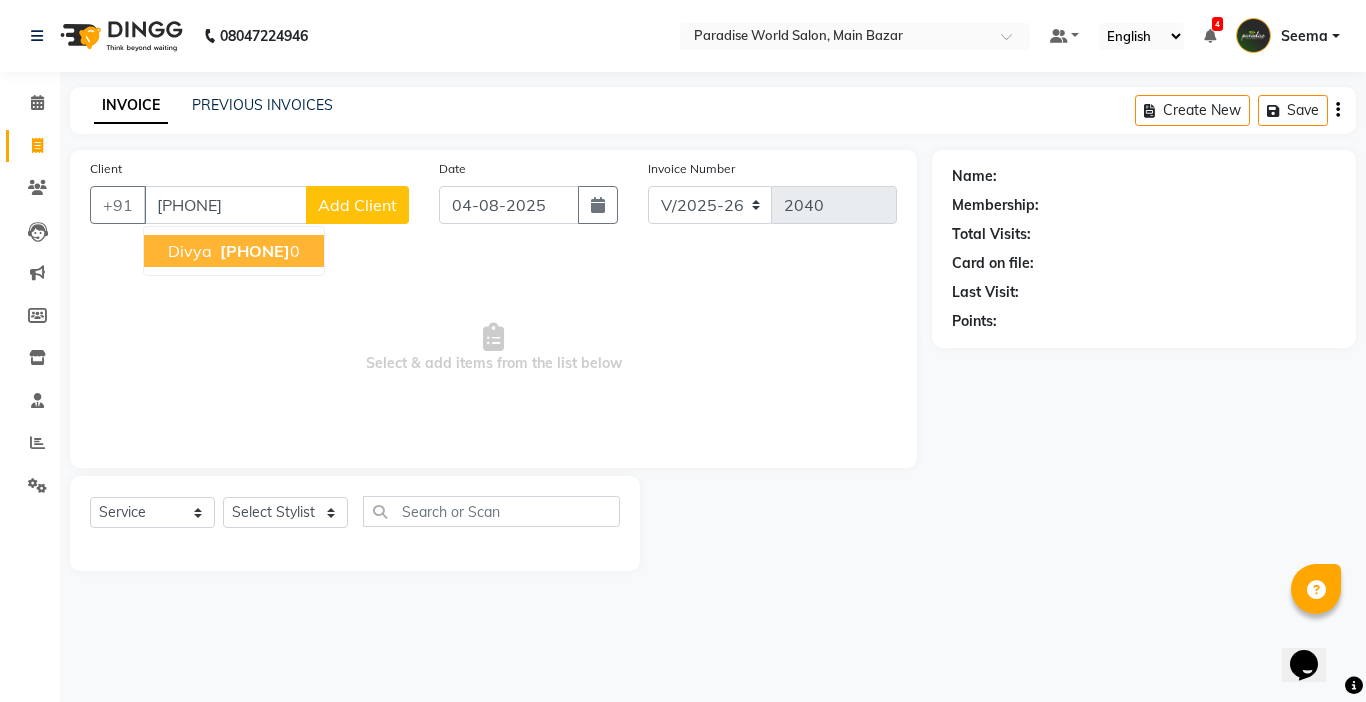type on "[PHONE]" 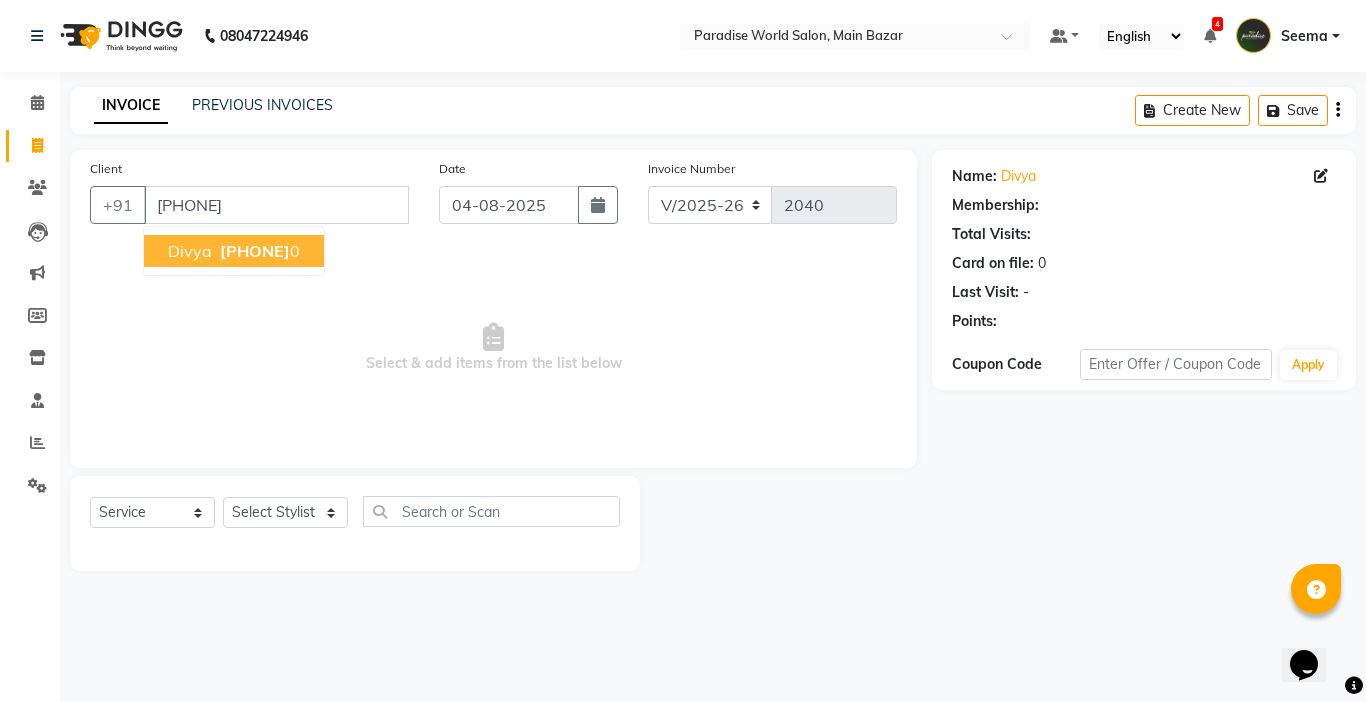 select on "1: Object" 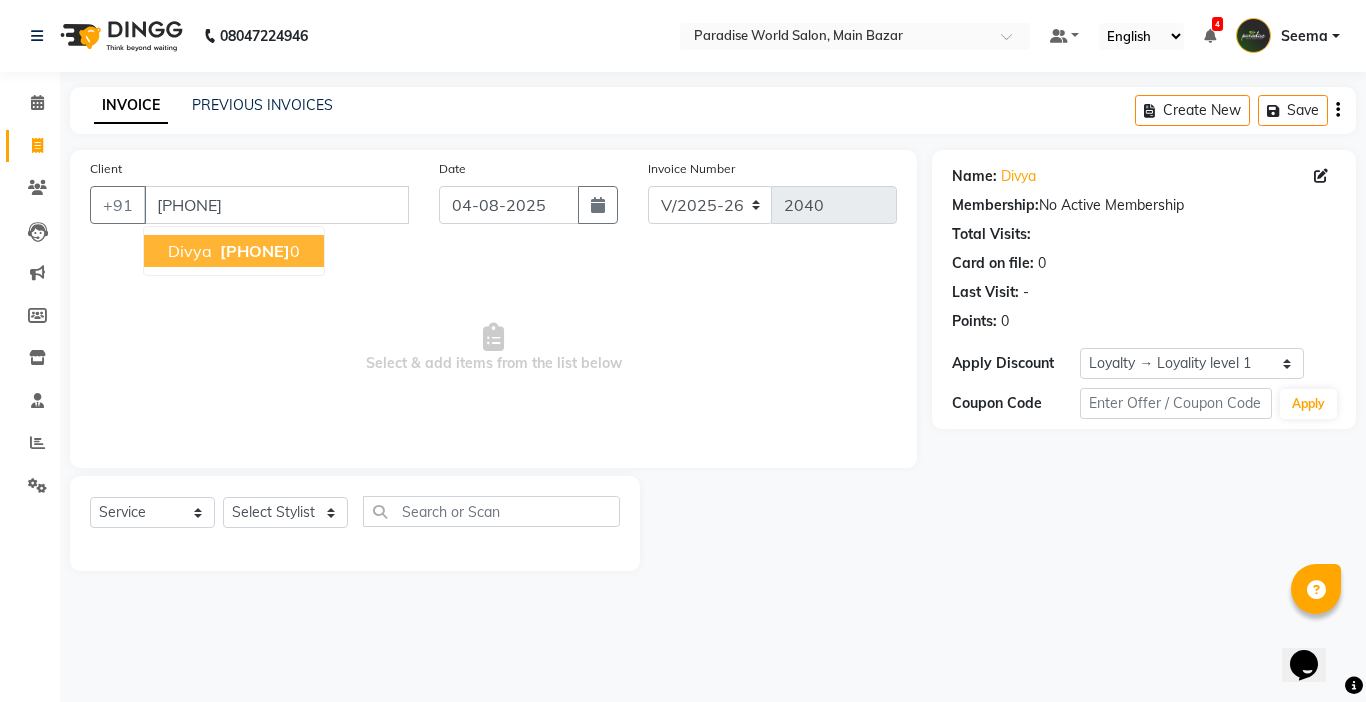 click on "[PHONE]" at bounding box center (255, 251) 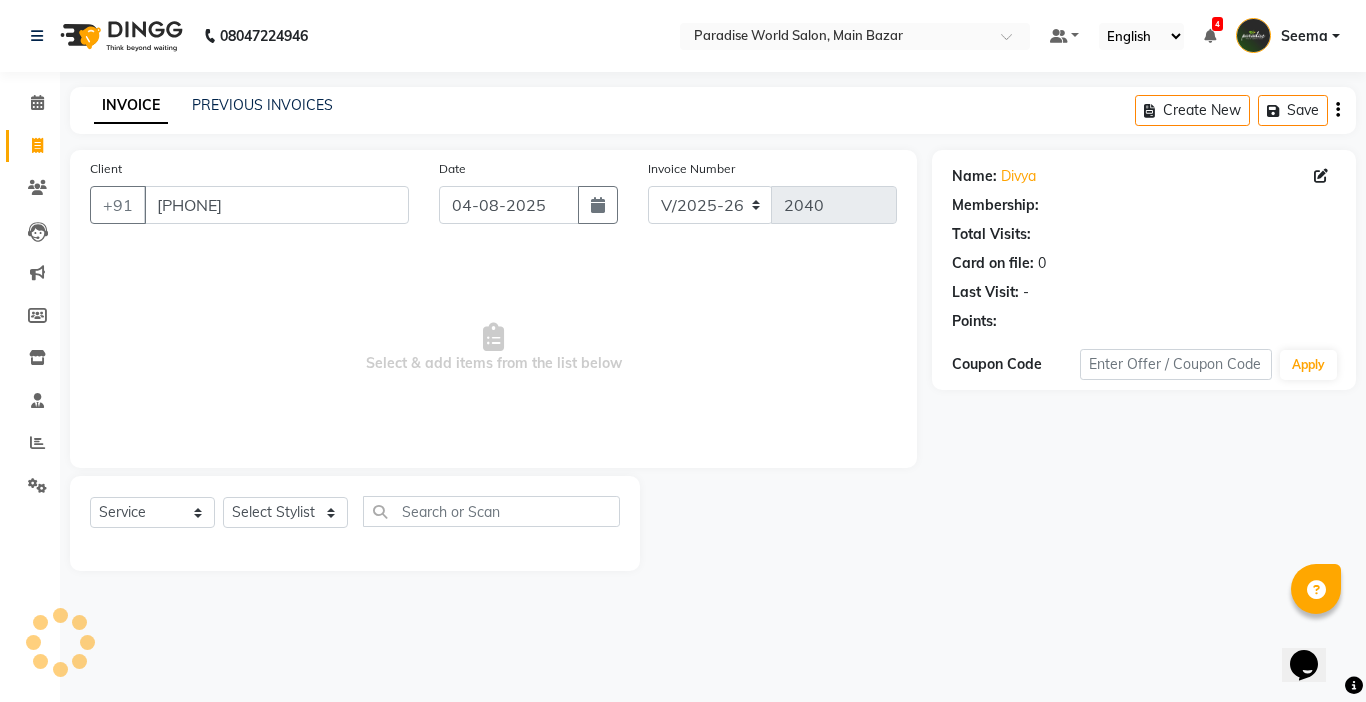 select on "1: Object" 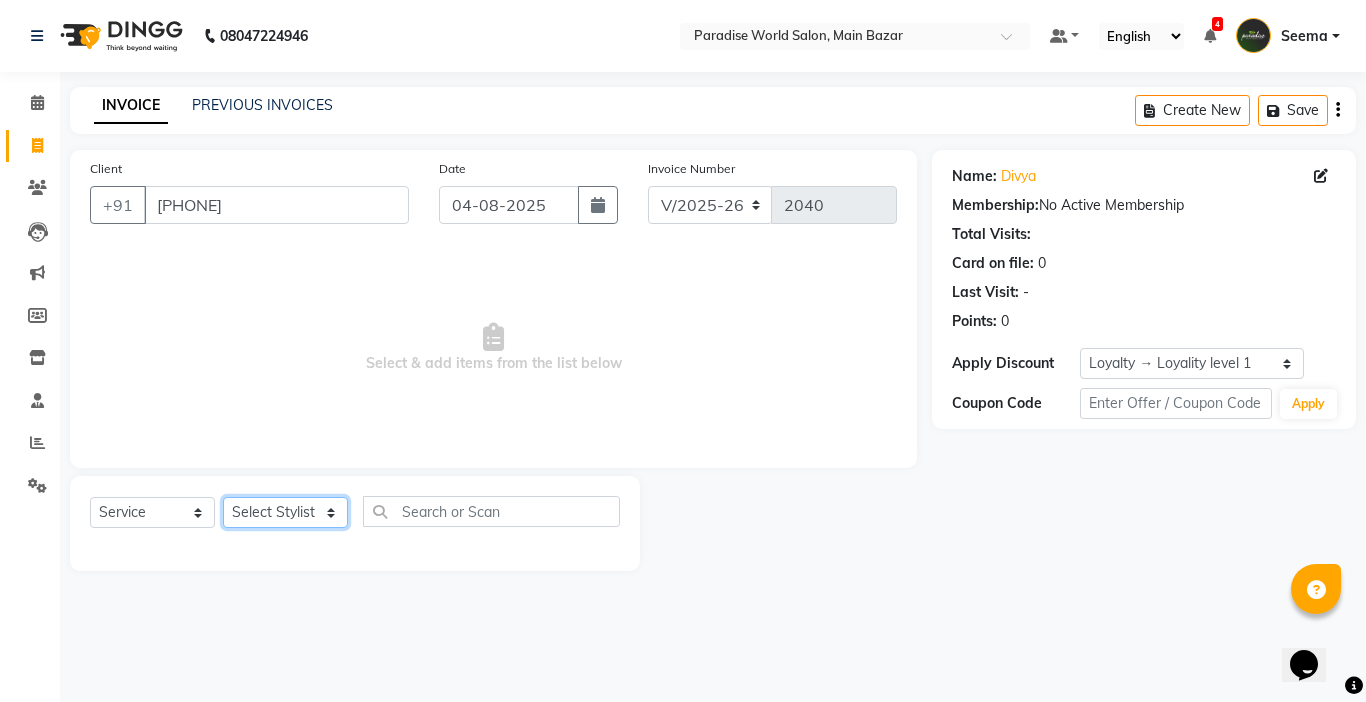 click on "Select Stylist Abby aman  Anil anku Bobby company Deepak Deepika Gourav Heena ishu Jagdeesh kanchan Love preet Maddy Manpreet student Meenu Naina Nikita Palak Palak Sharma Radika Rajneesh Student Seema Shagun Shifali - Student Shweta  Sujata Surinder Paul Vansh Vikas Vishal" 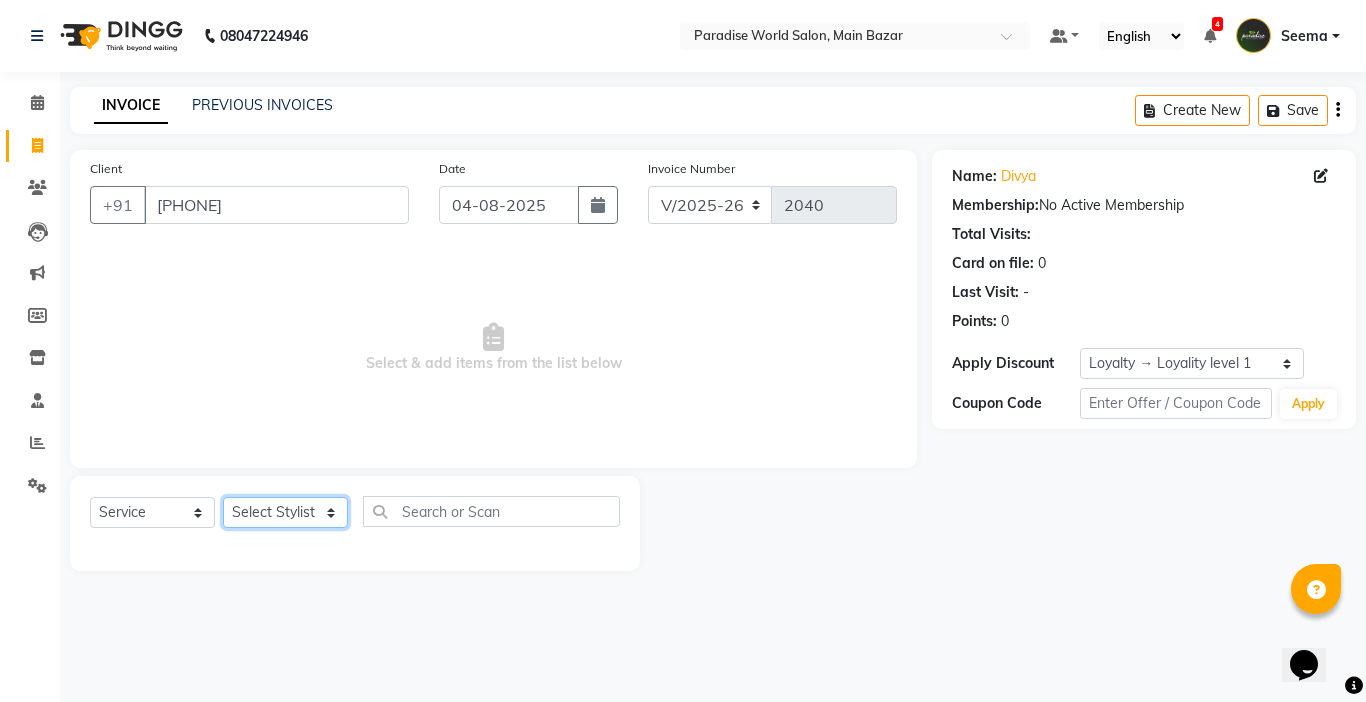 select on "24939" 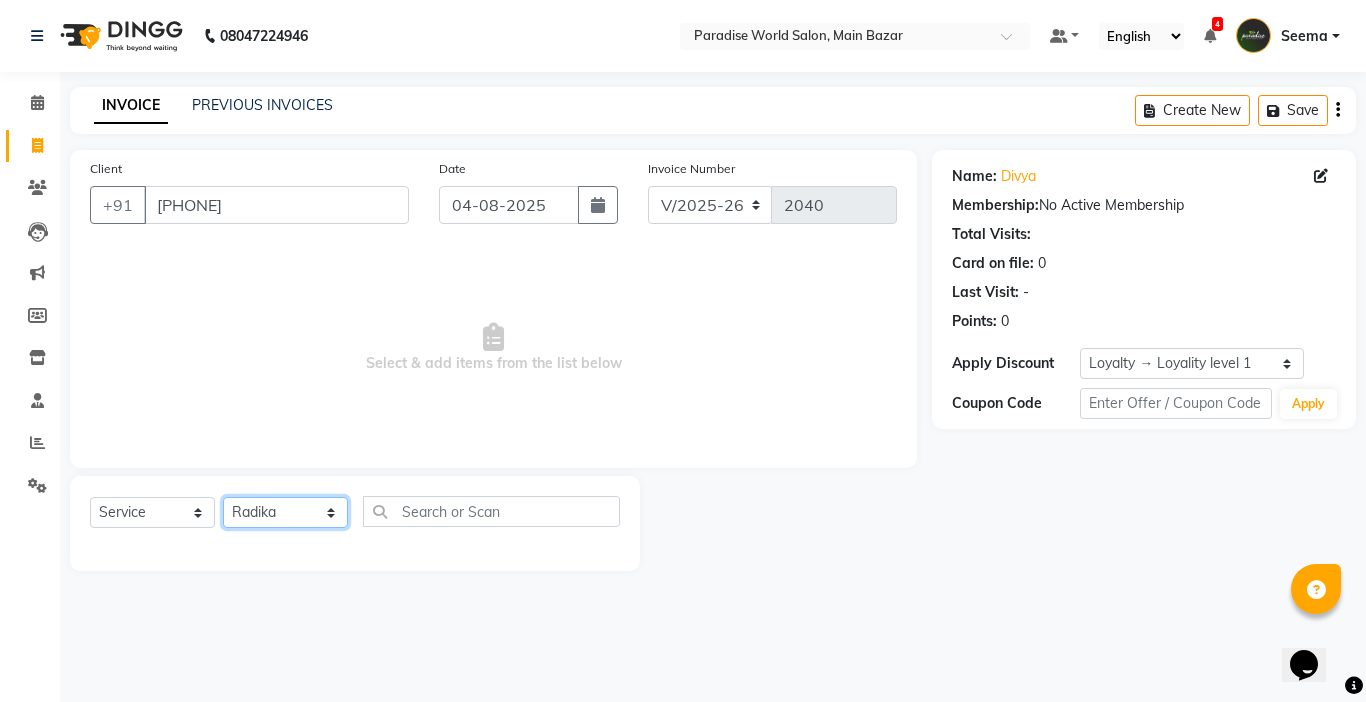 click on "Select Stylist Abby aman  Anil anku Bobby company Deepak Deepika Gourav Heena ishu Jagdeesh kanchan Love preet Maddy Manpreet student Meenu Naina Nikita Palak Palak Sharma Radika Rajneesh Student Seema Shagun Shifali - Student Shweta  Sujata Surinder Paul Vansh Vikas Vishal" 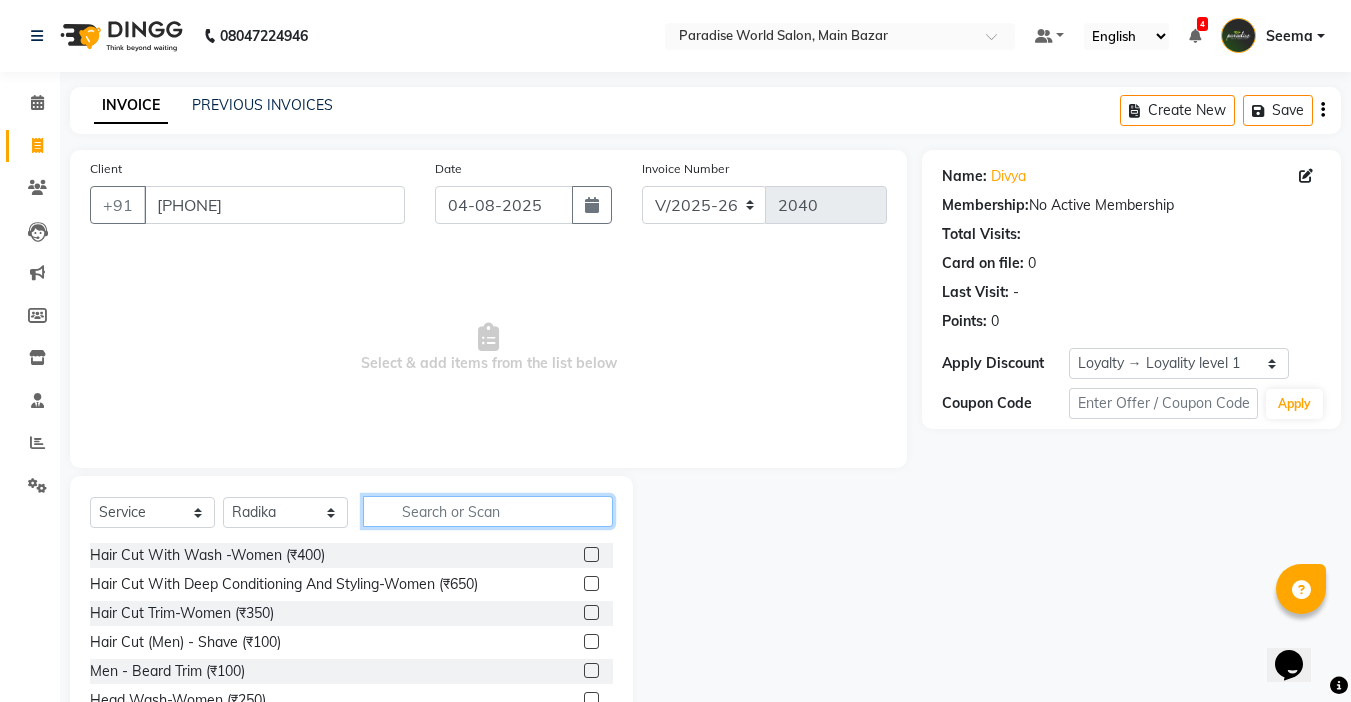 click 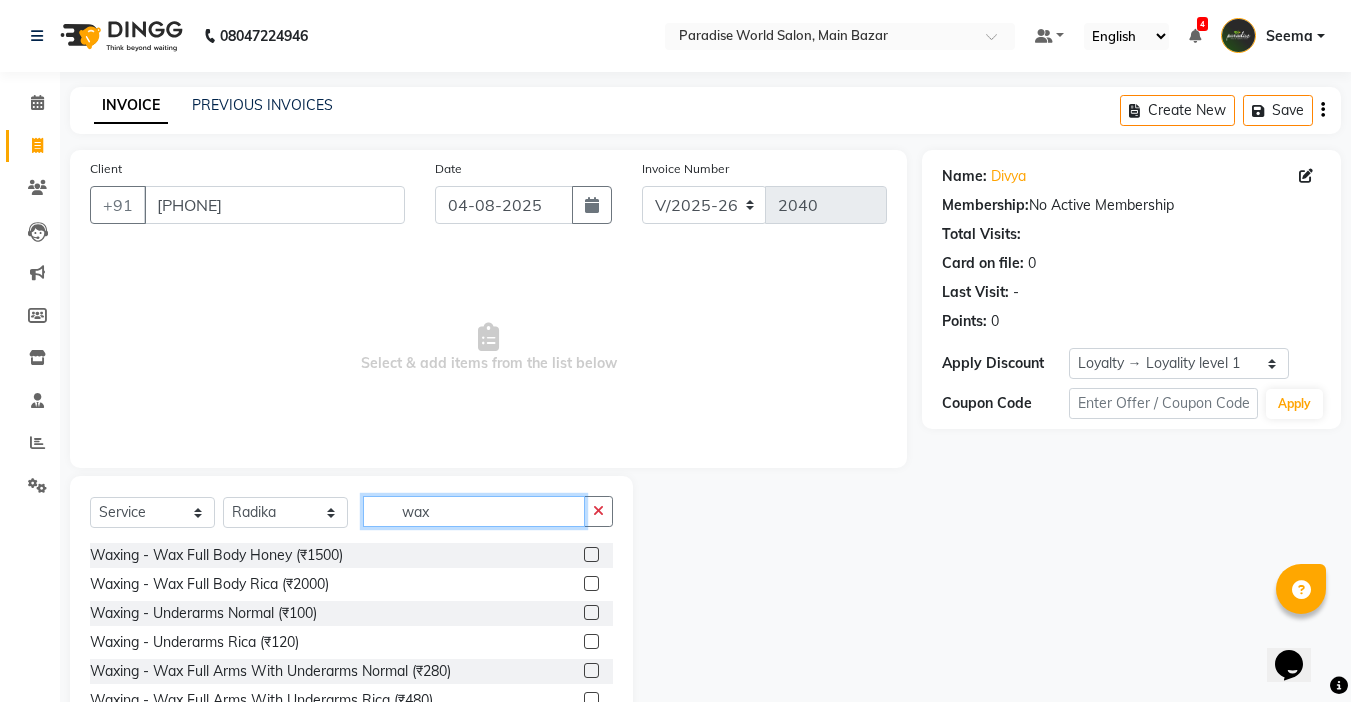scroll, scrollTop: 99, scrollLeft: 0, axis: vertical 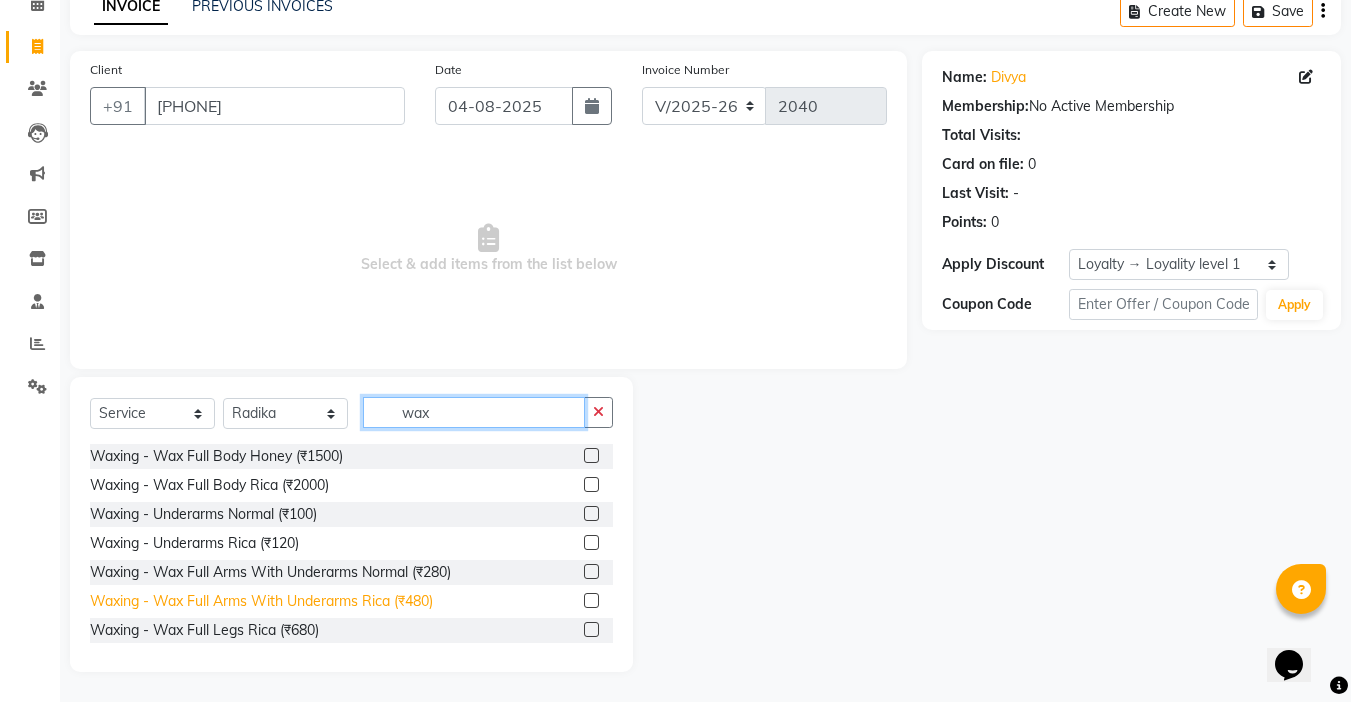 type on "wax" 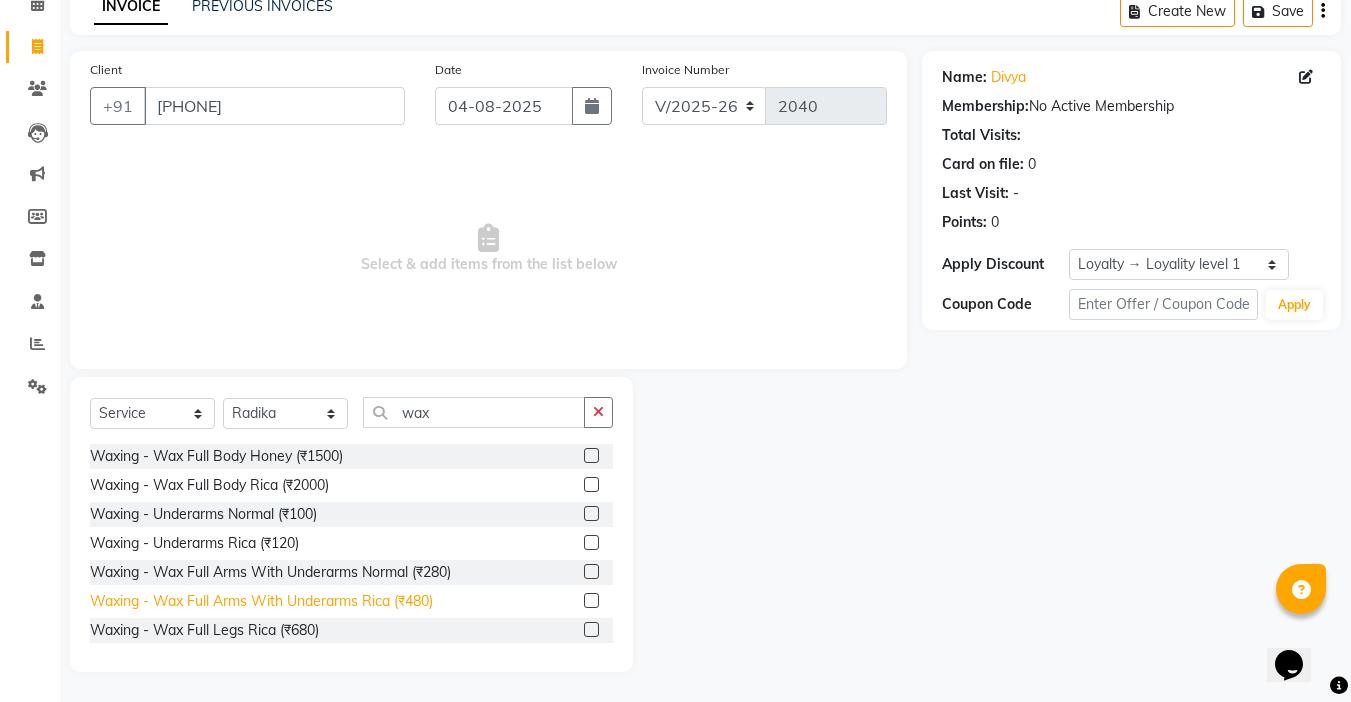 click on "Waxing   -  Wax Full Arms With Underarms Rica (₹480)" 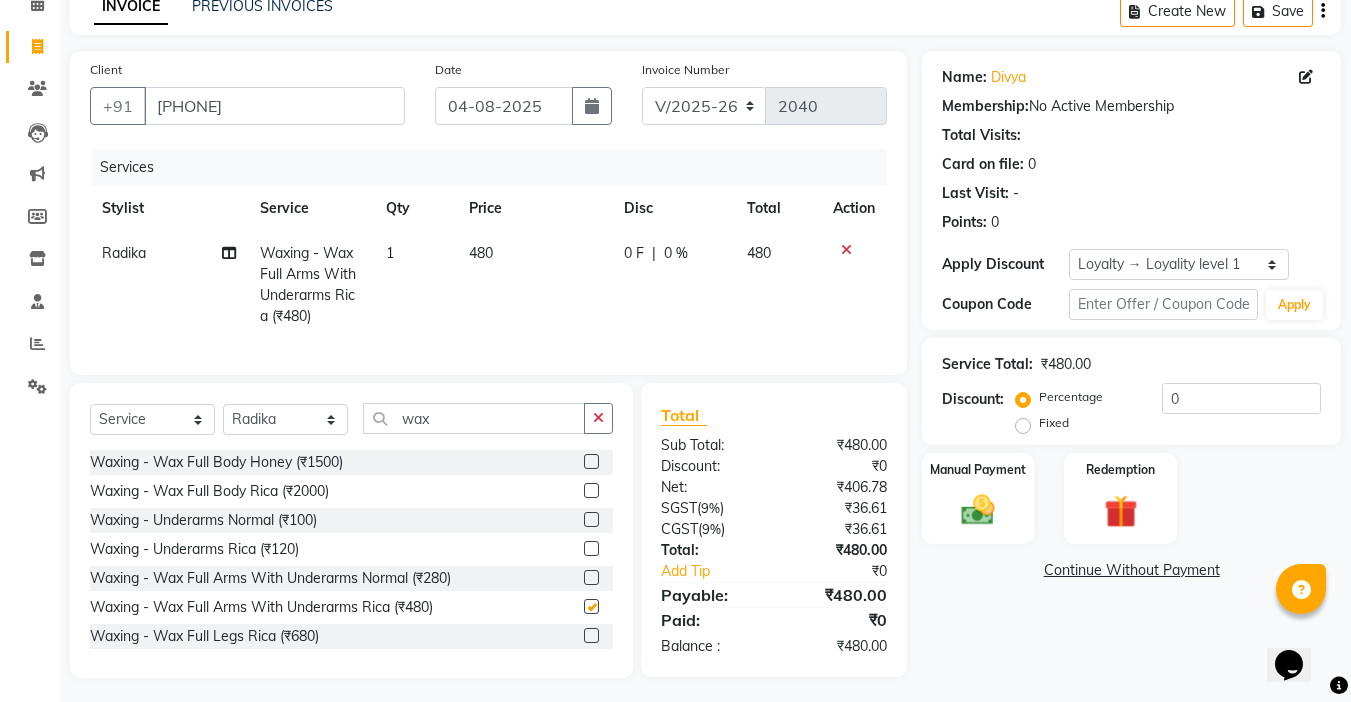checkbox on "false" 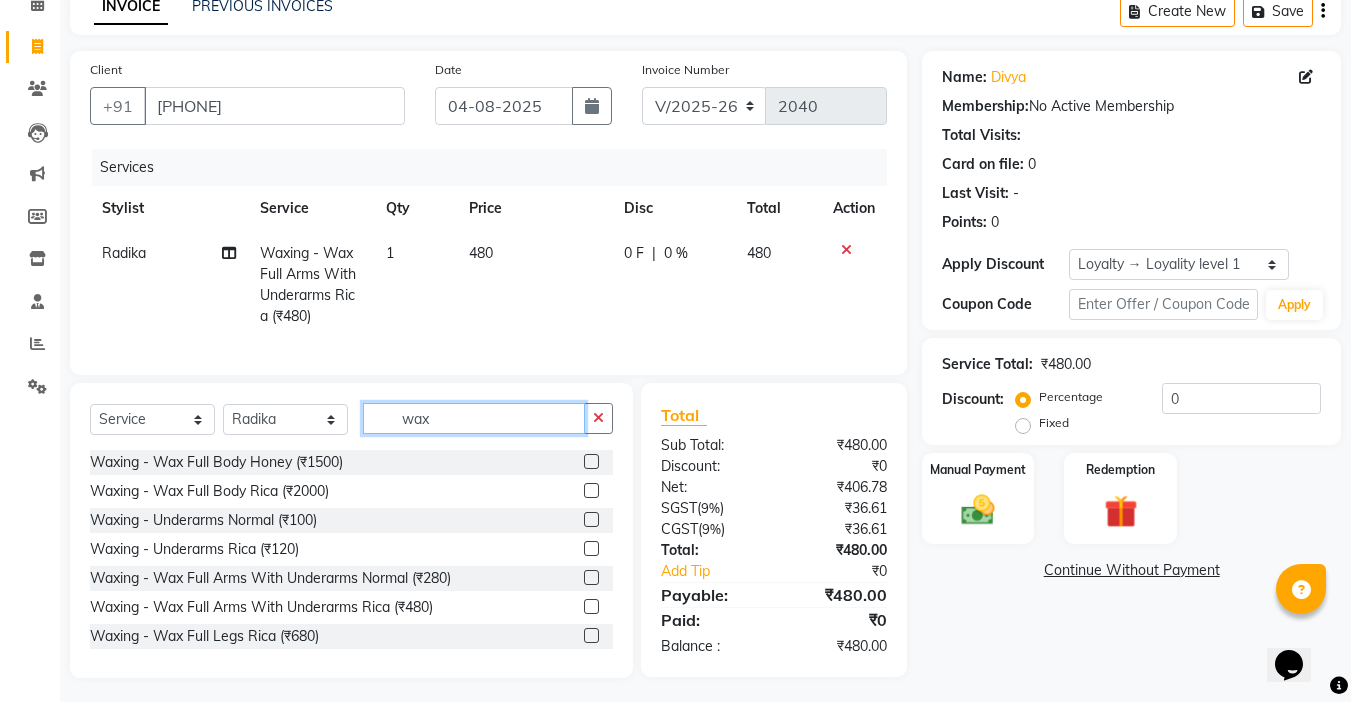 drag, startPoint x: 445, startPoint y: 435, endPoint x: 238, endPoint y: 433, distance: 207.00966 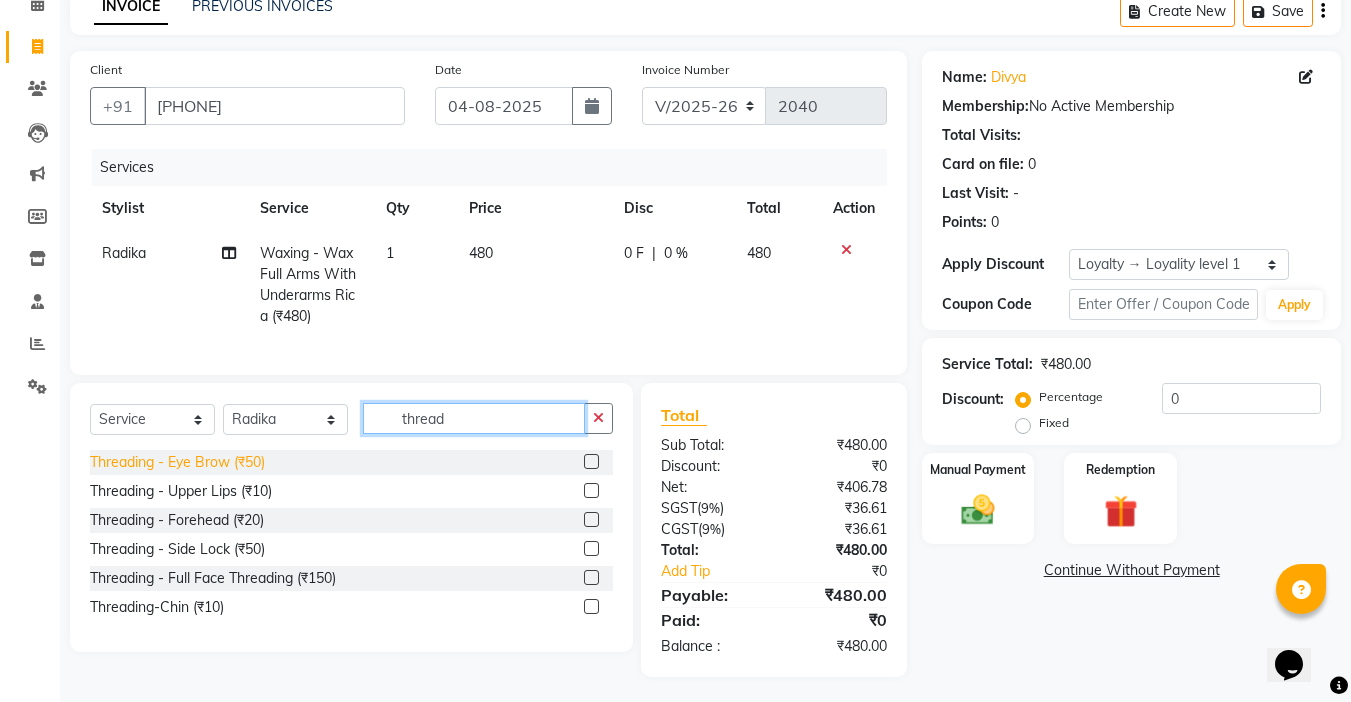type on "thread" 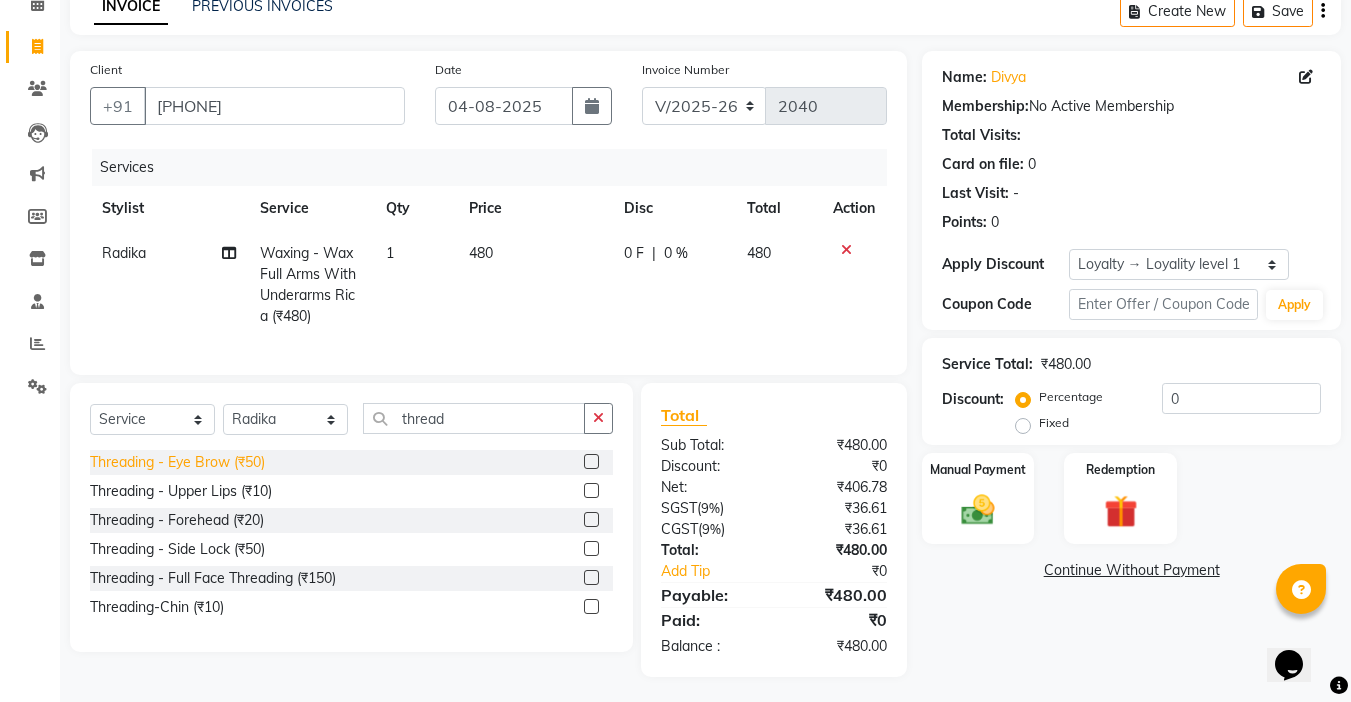 click on "Threading   -  Eye Brow (₹50)" 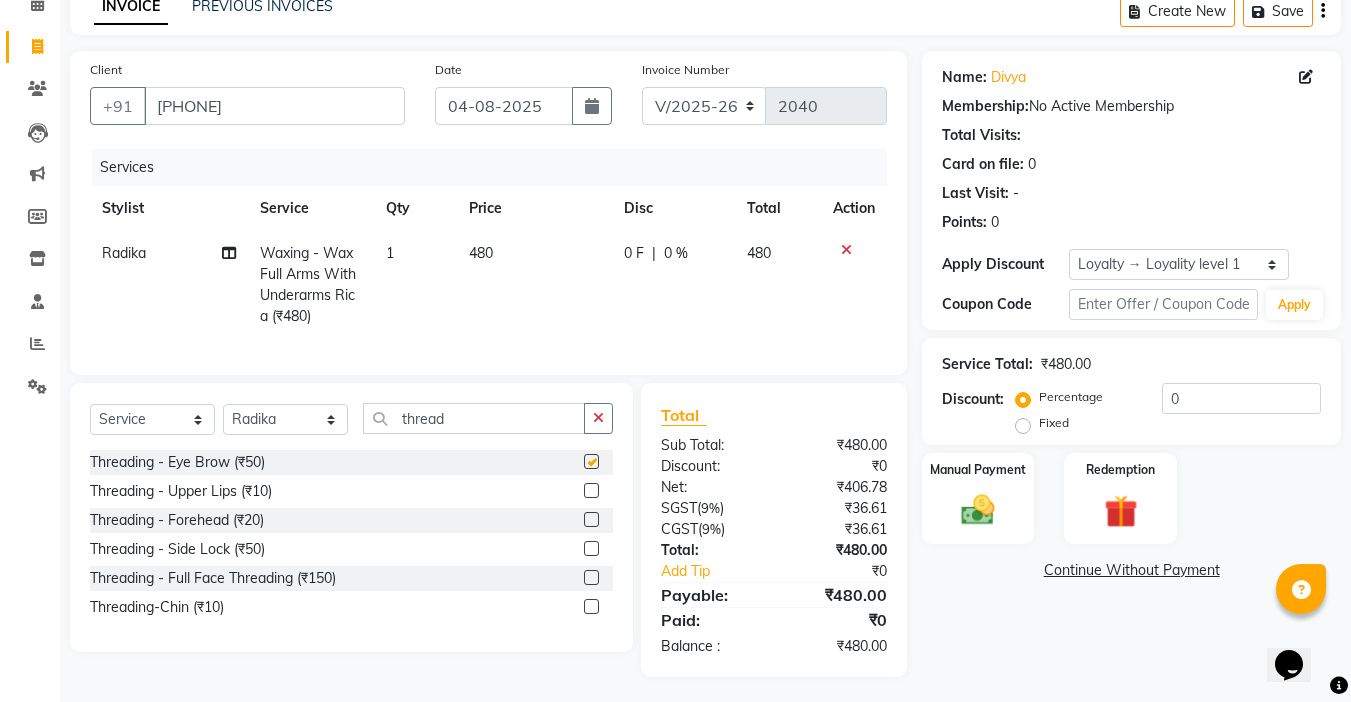 checkbox on "false" 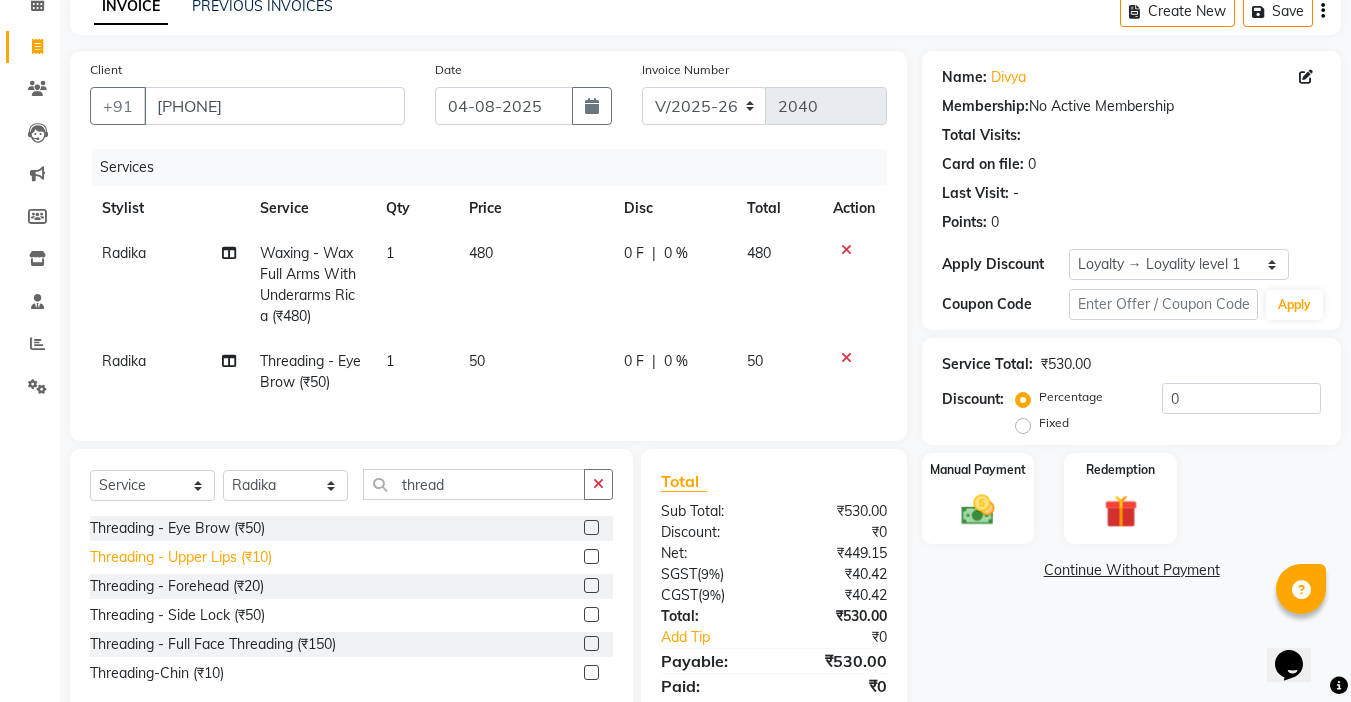 click on "Threading   -  Upper Lips (₹10)" 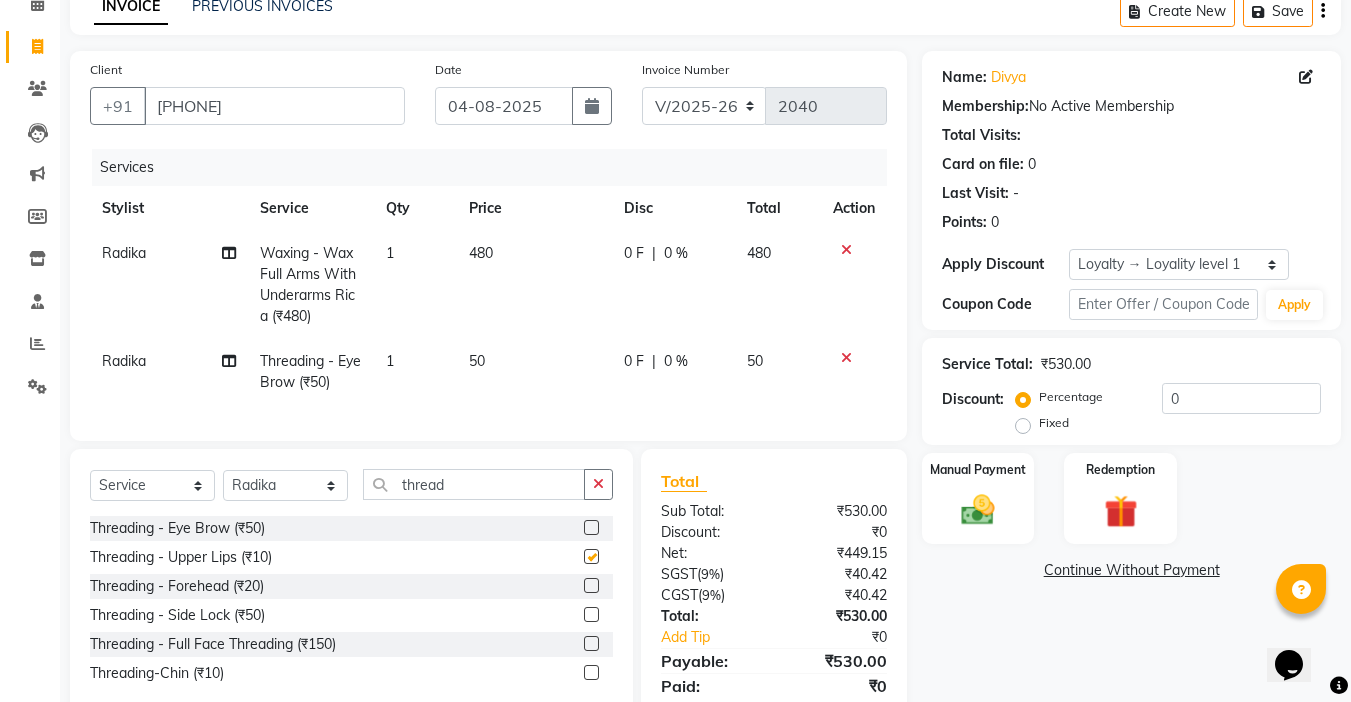 checkbox on "false" 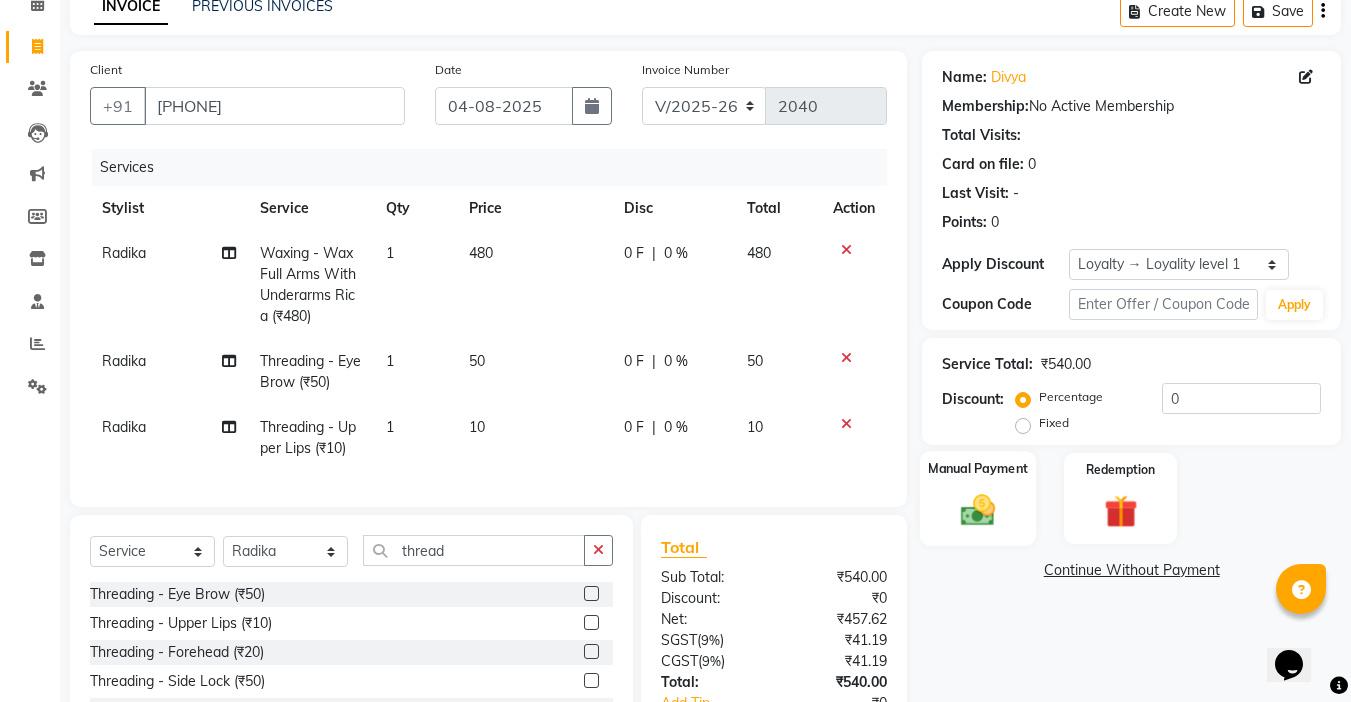 click on "Manual Payment" 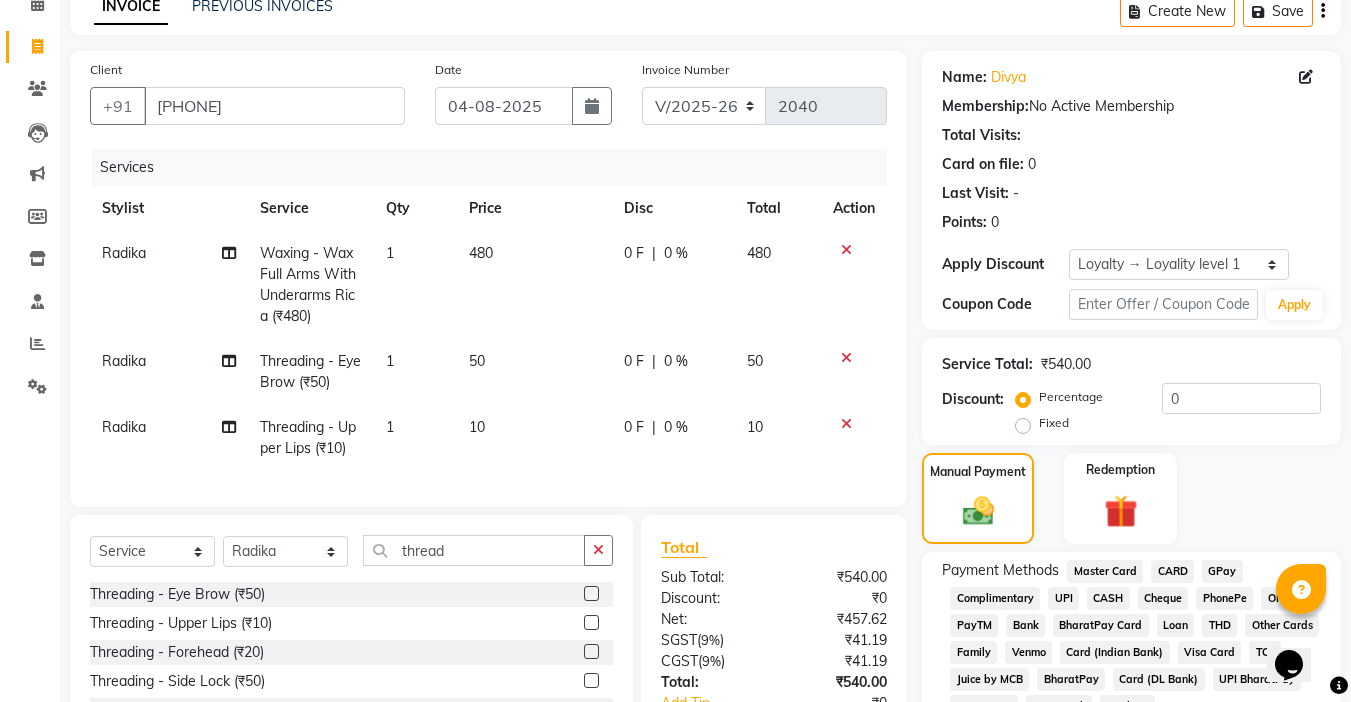 scroll, scrollTop: 251, scrollLeft: 0, axis: vertical 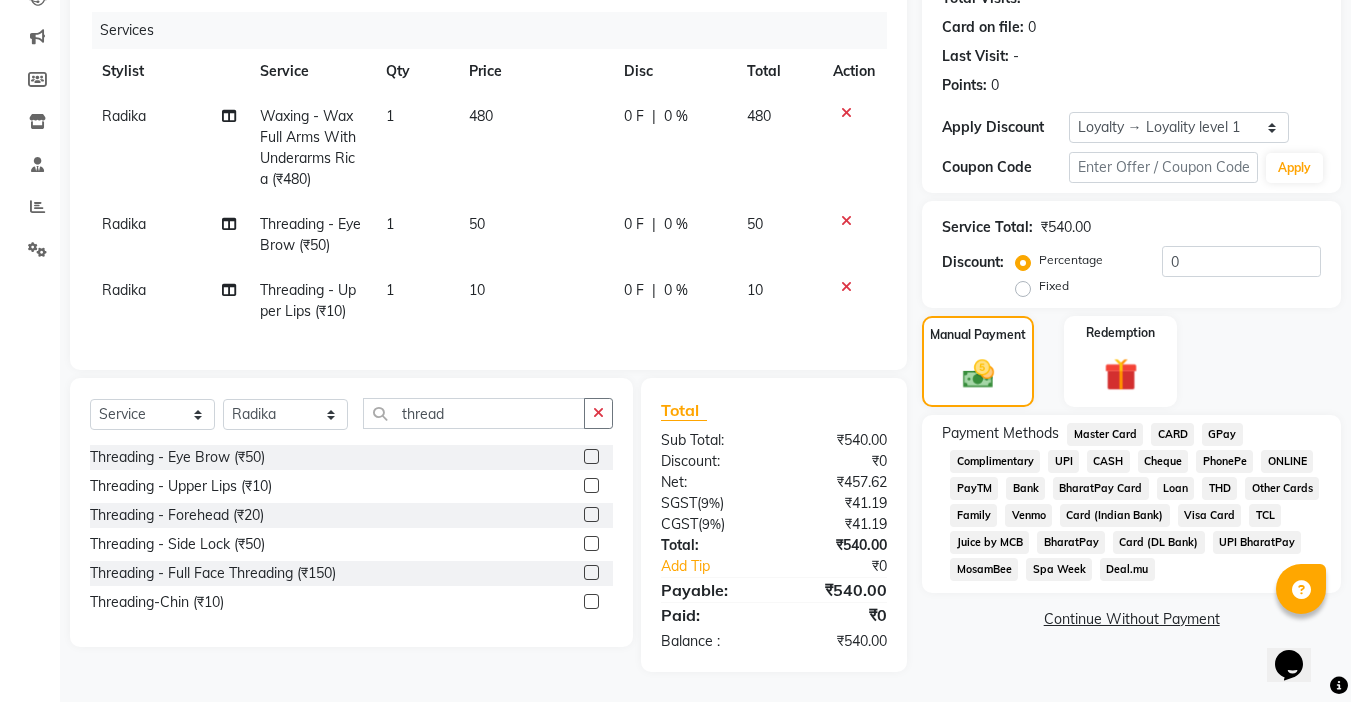 click on "UPI BharatPay" 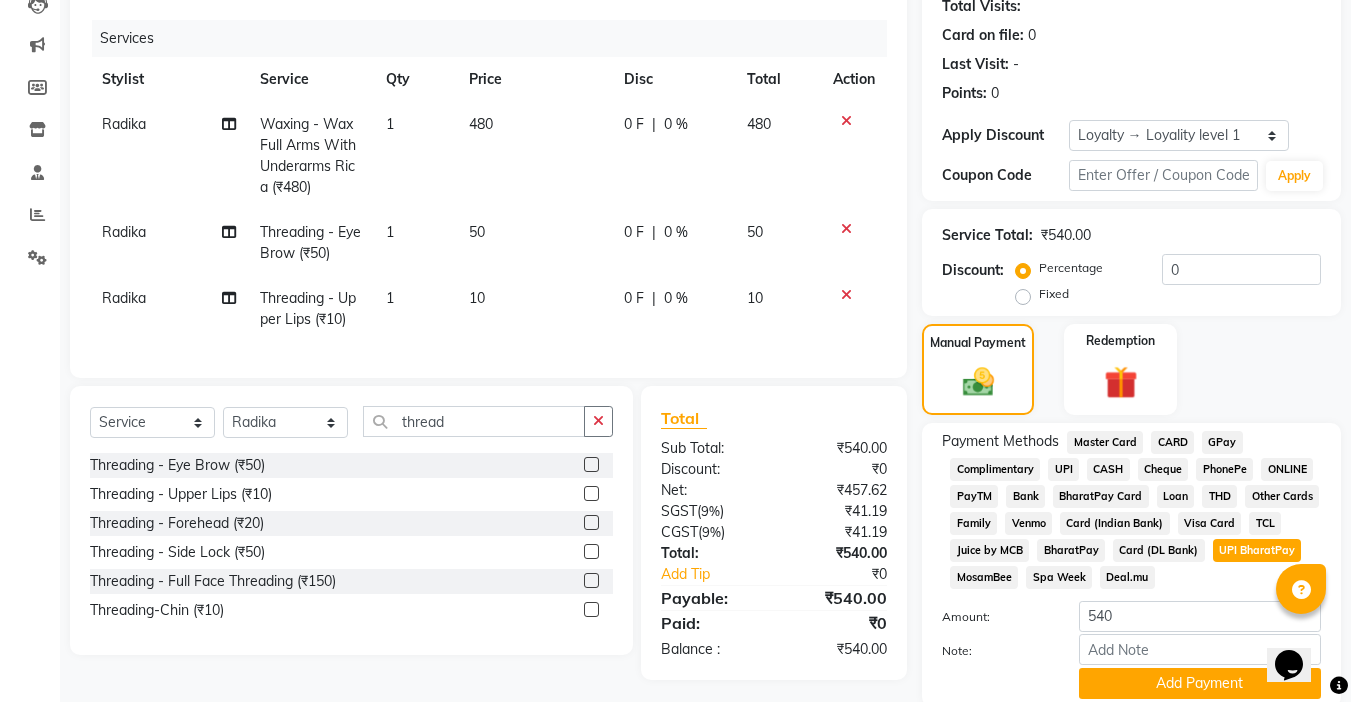 scroll, scrollTop: 251, scrollLeft: 0, axis: vertical 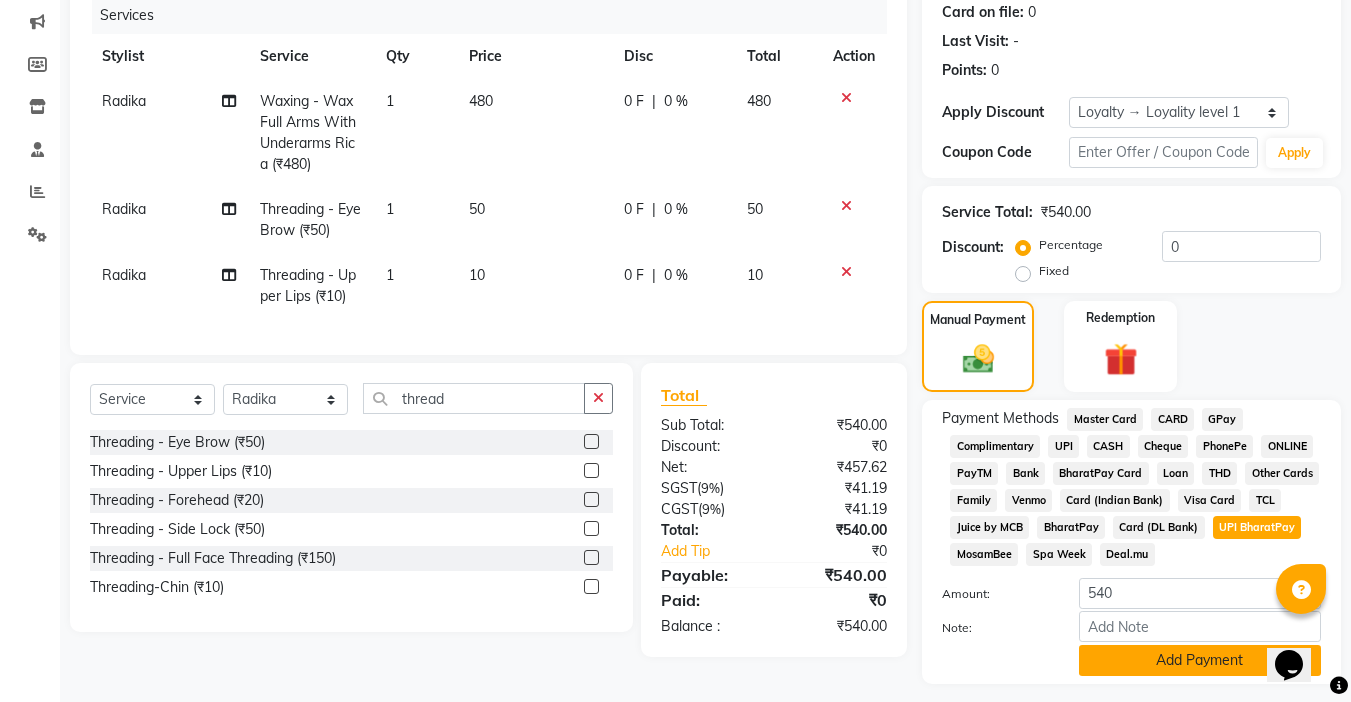 click on "Add Payment" 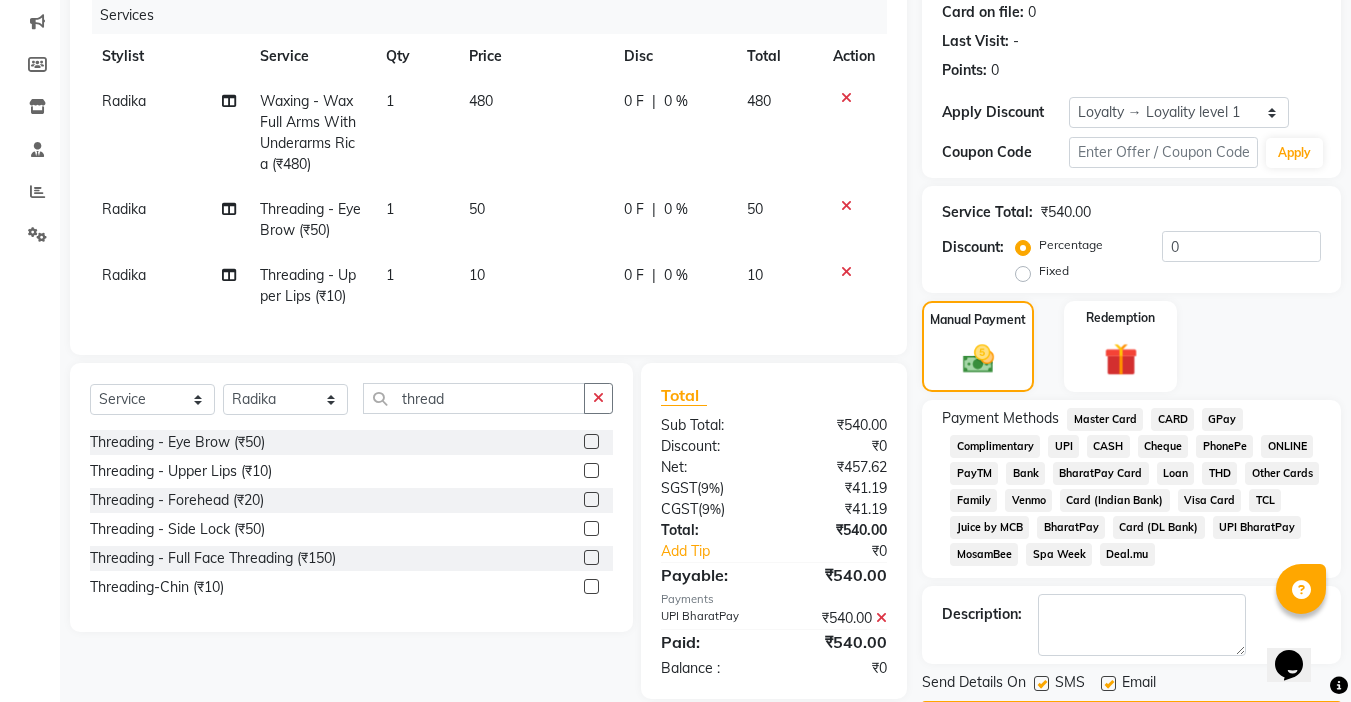 click 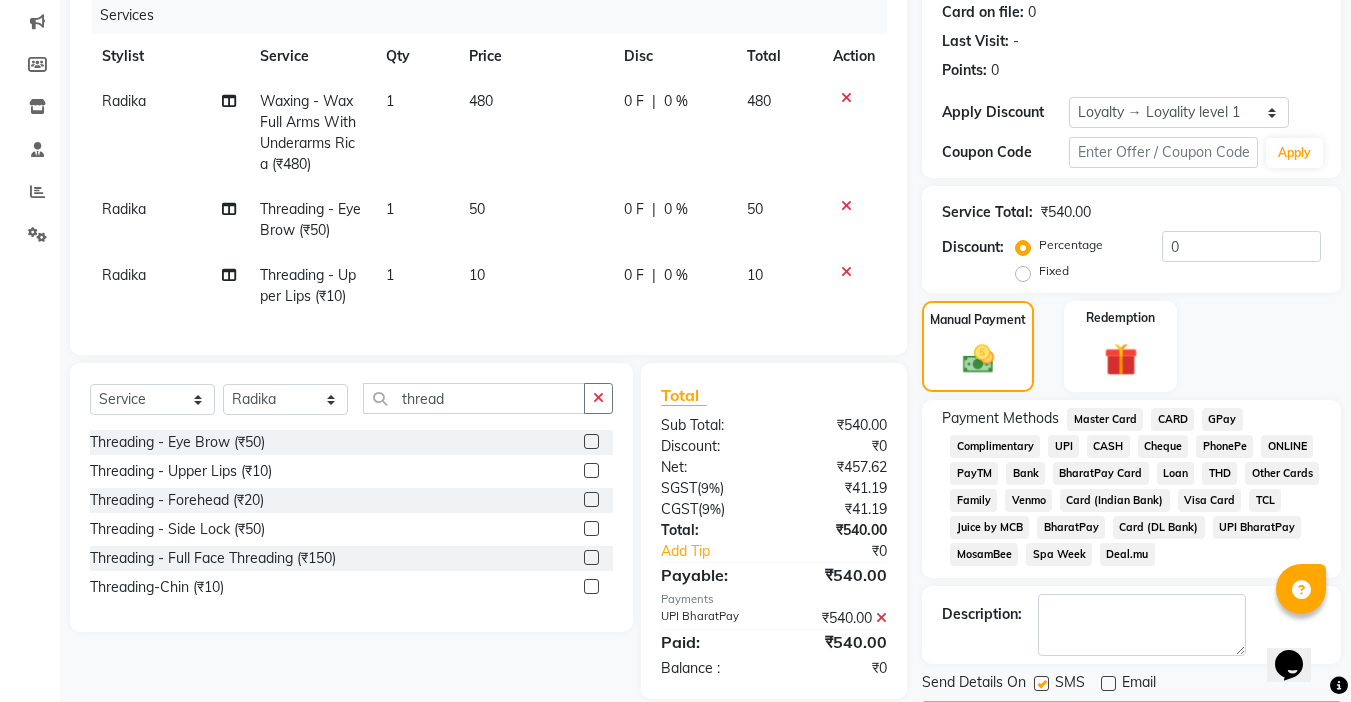 click 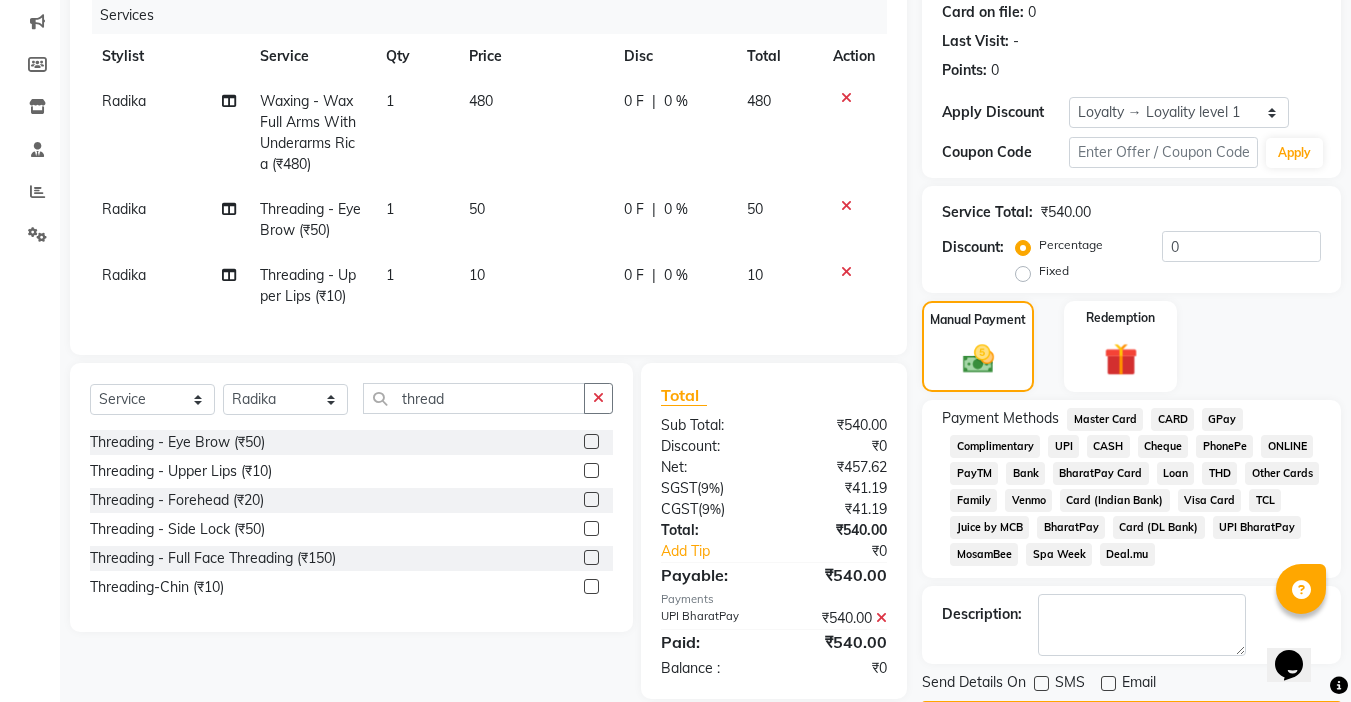 scroll, scrollTop: 413, scrollLeft: 0, axis: vertical 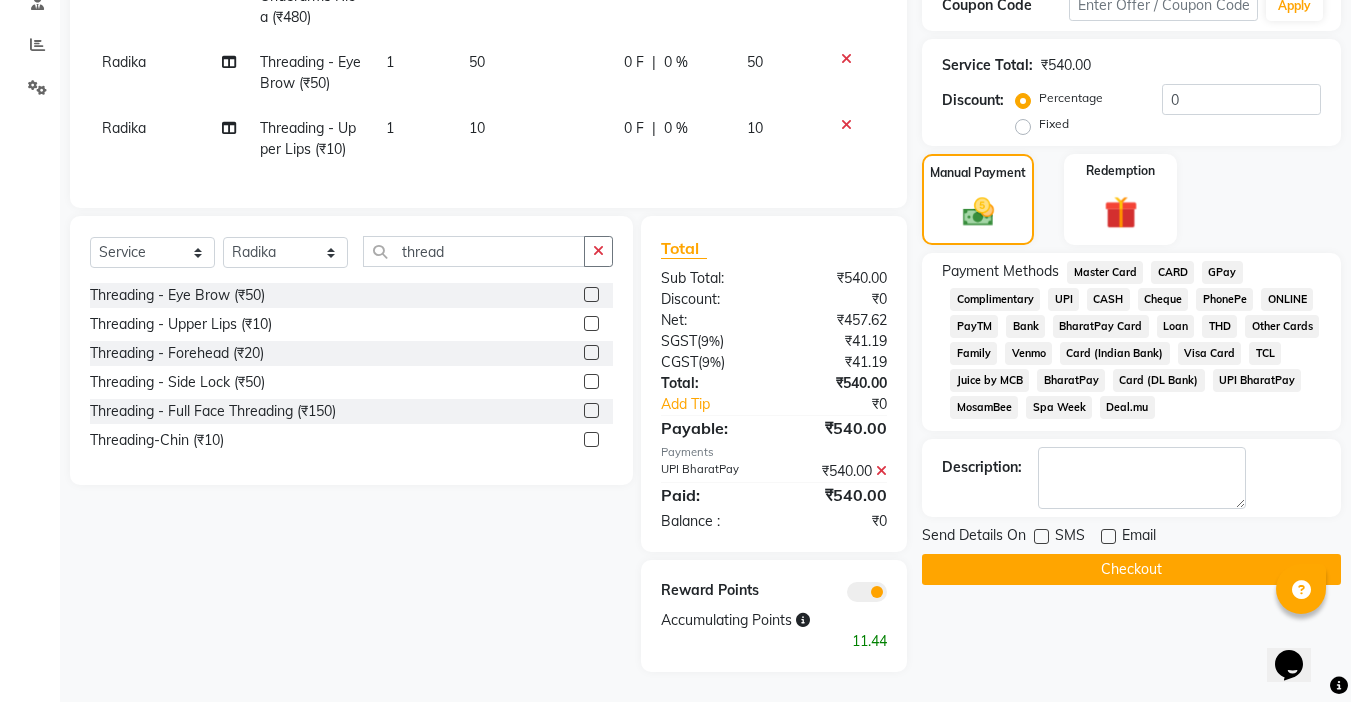 click on "Checkout" 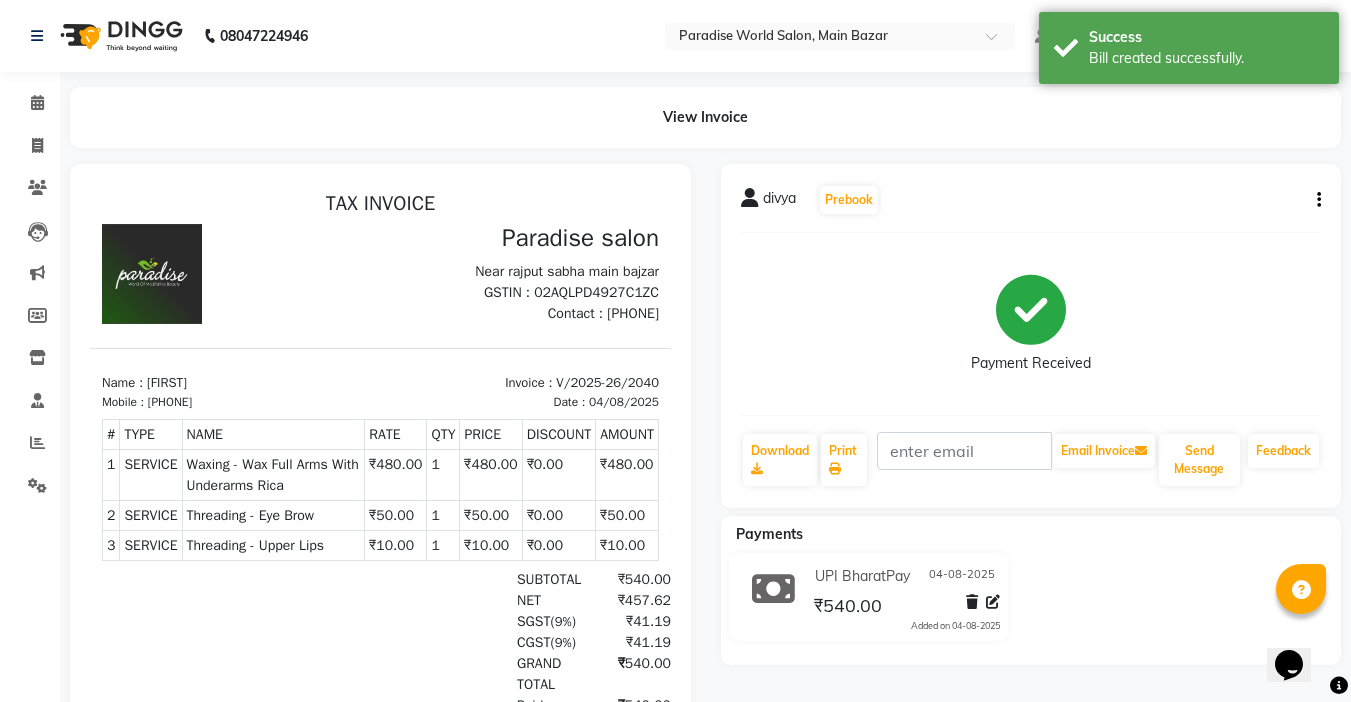 scroll, scrollTop: 0, scrollLeft: 0, axis: both 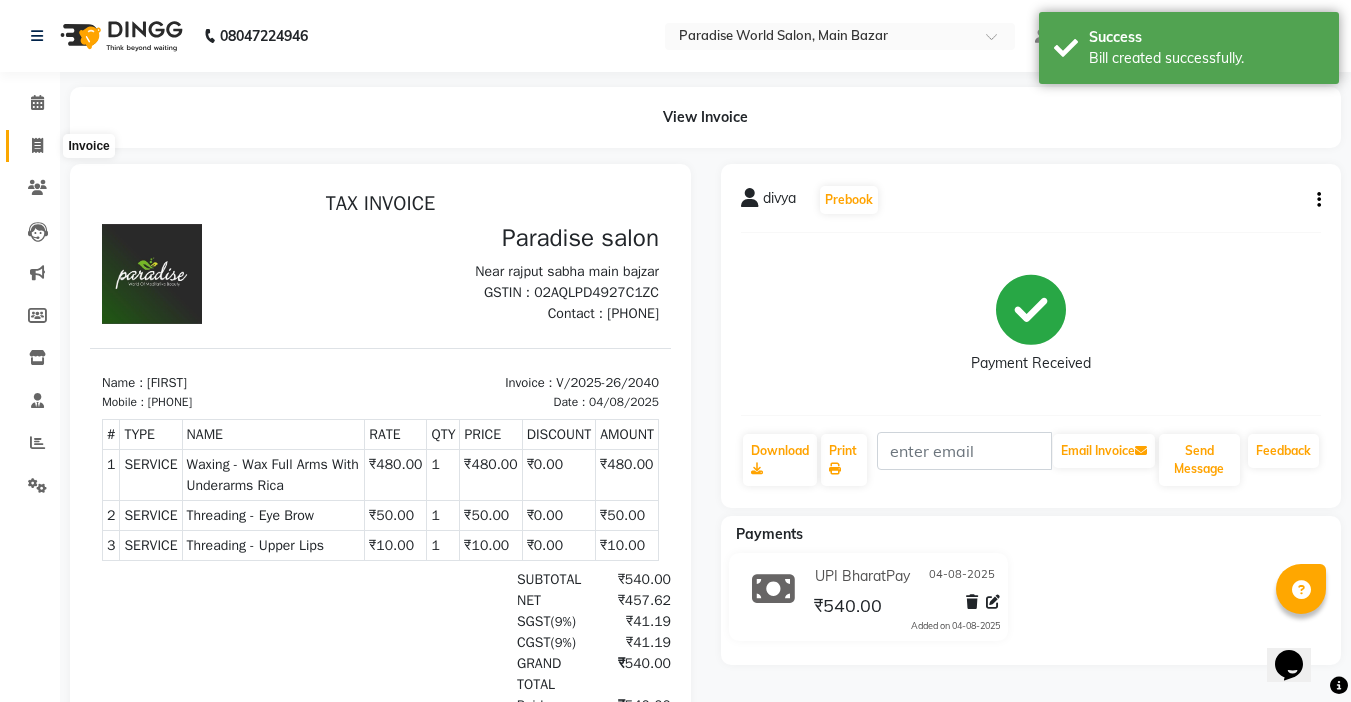 click 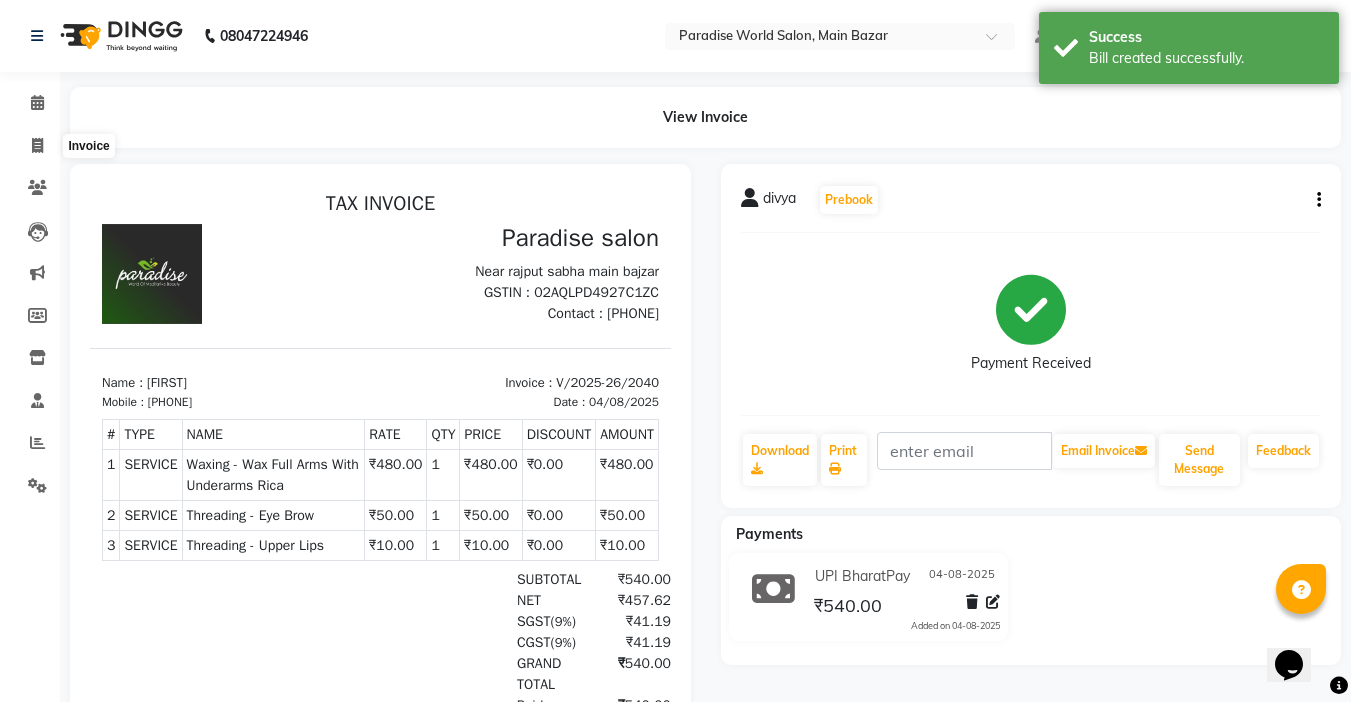 select on "4451" 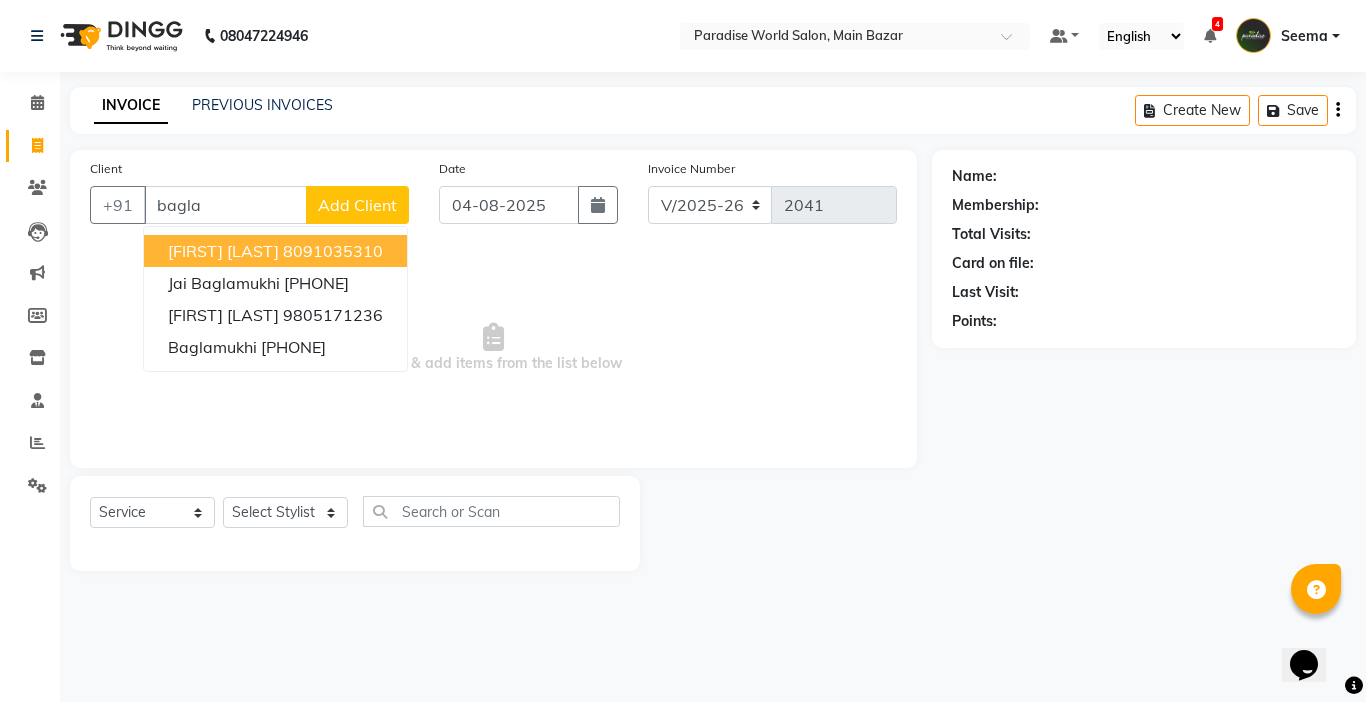 drag, startPoint x: 224, startPoint y: 201, endPoint x: 60, endPoint y: 198, distance: 164.02744 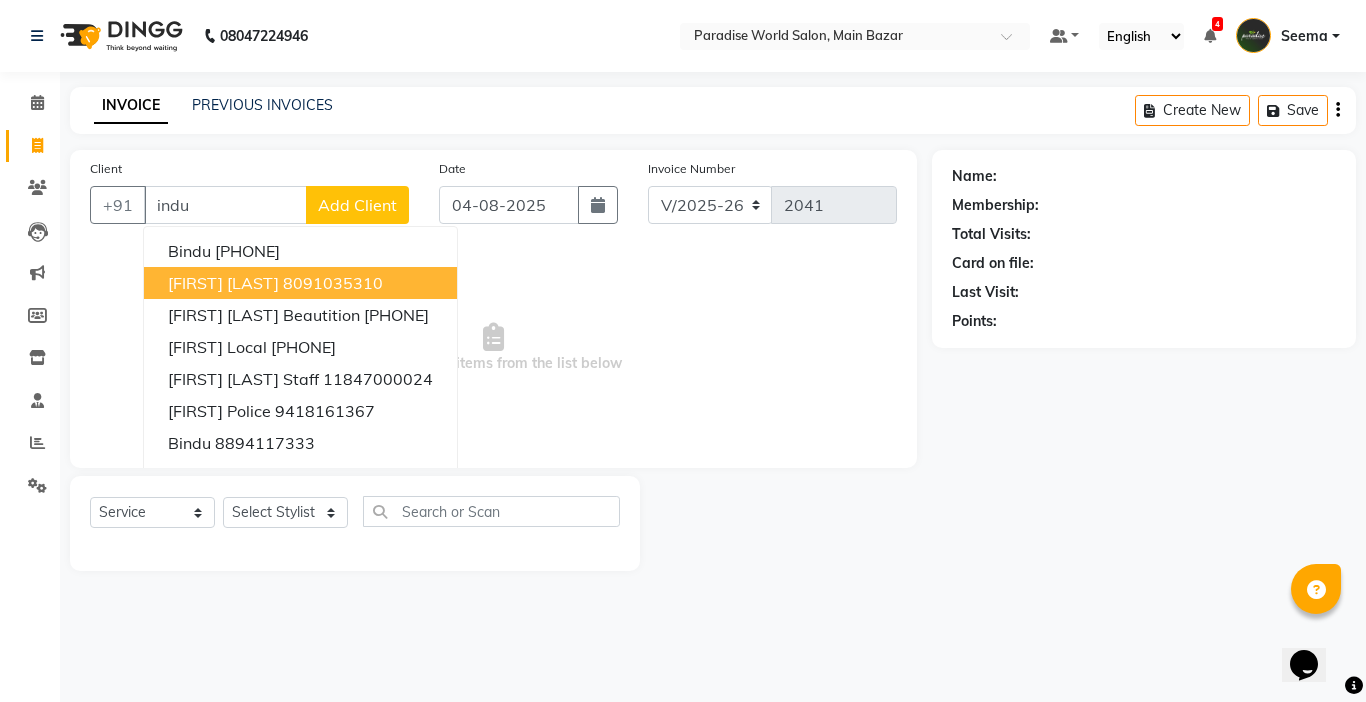 click on "[FIRST] [LAST]  [PHONE]" at bounding box center (300, 283) 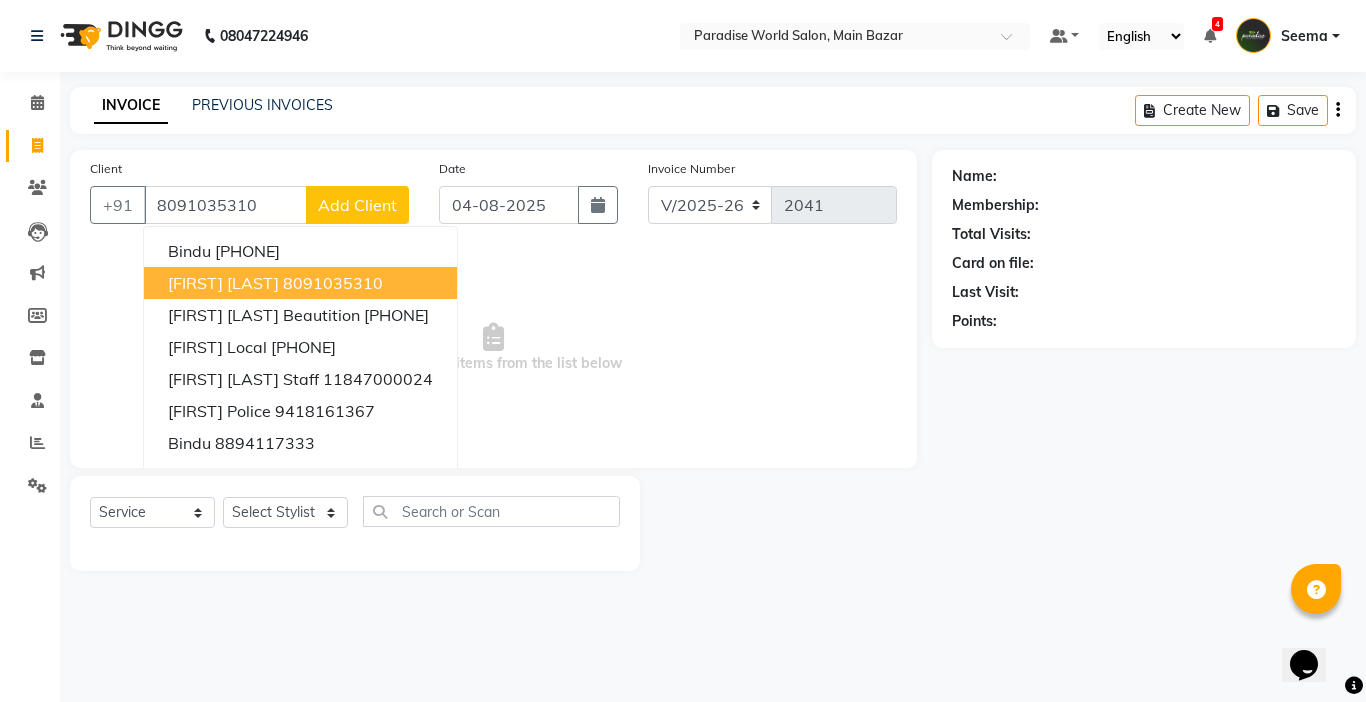 type on "8091035310" 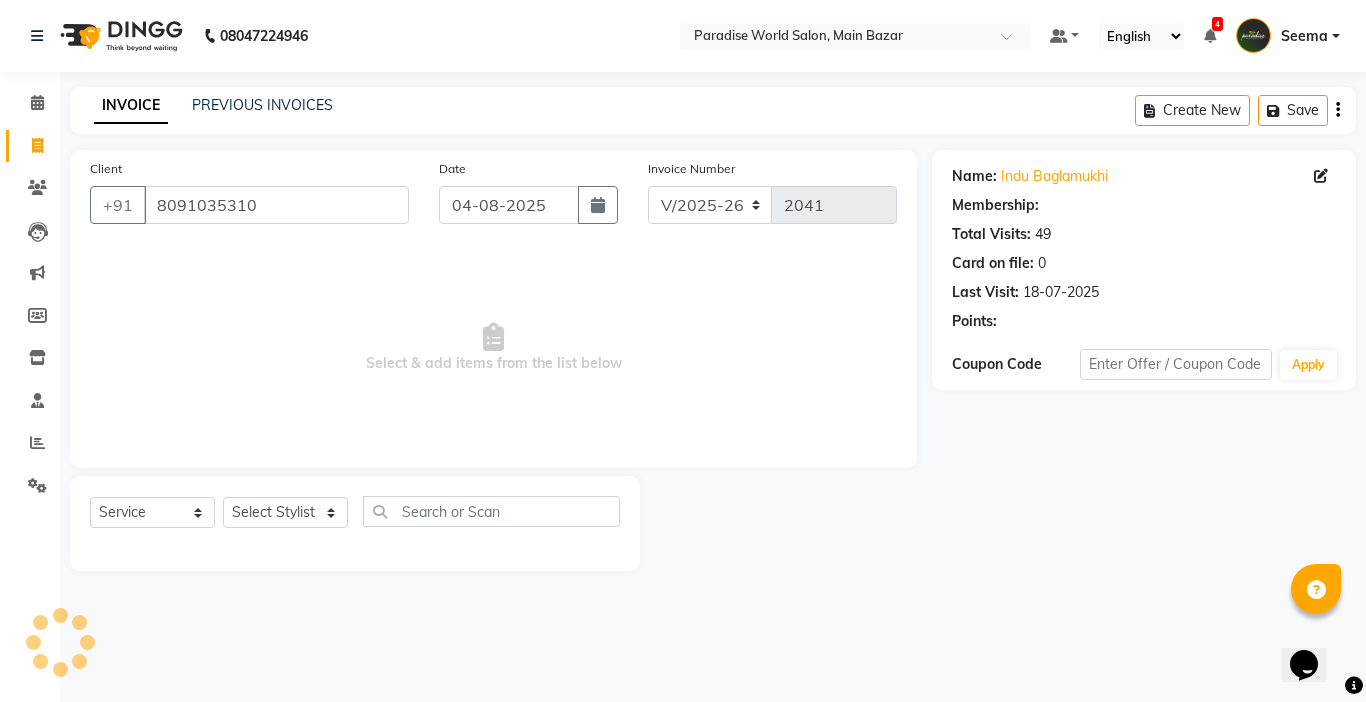 select on "1: Object" 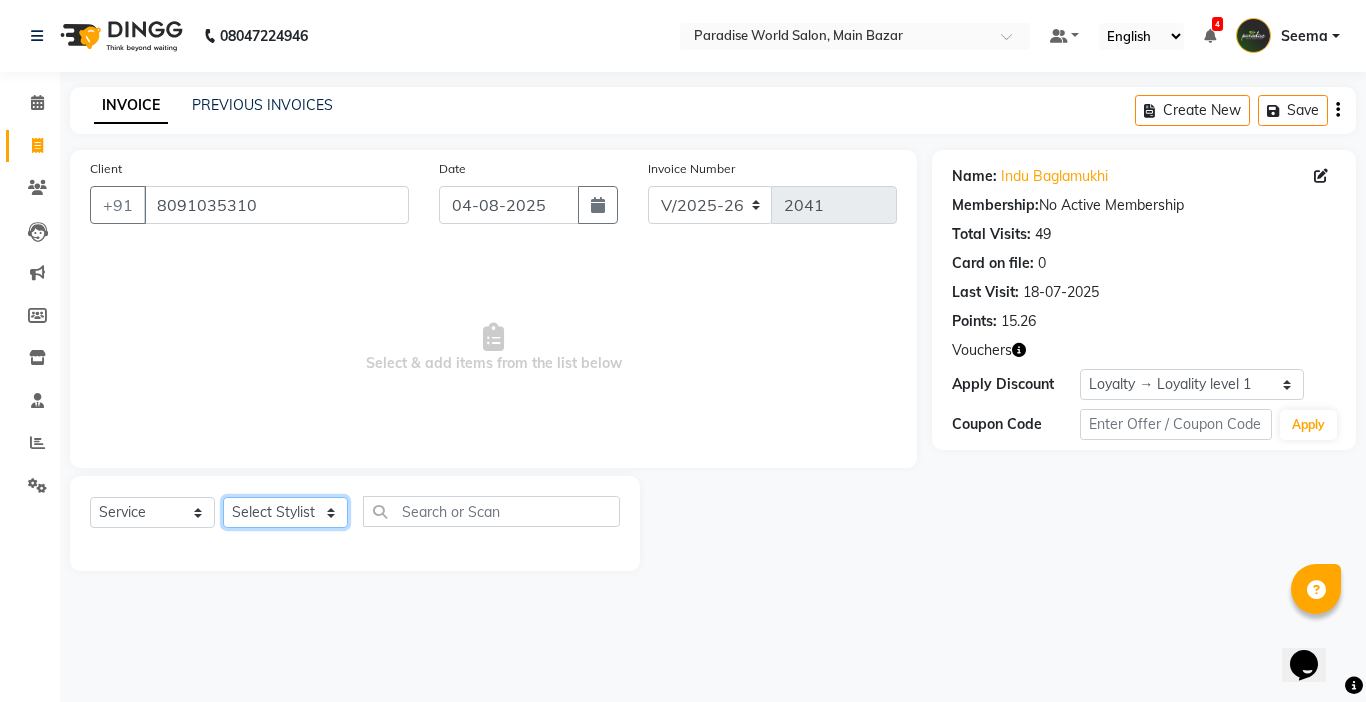 click on "Select Stylist Abby aman  Anil anku Bobby company Deepak Deepika Gourav Heena ishu Jagdeesh kanchan Love preet Maddy Manpreet student Meenu Naina Nikita Palak Palak Sharma Radika Rajneesh Student Seema Shagun Shifali - Student Shweta  Sujata Surinder Paul Vansh Vikas Vishal" 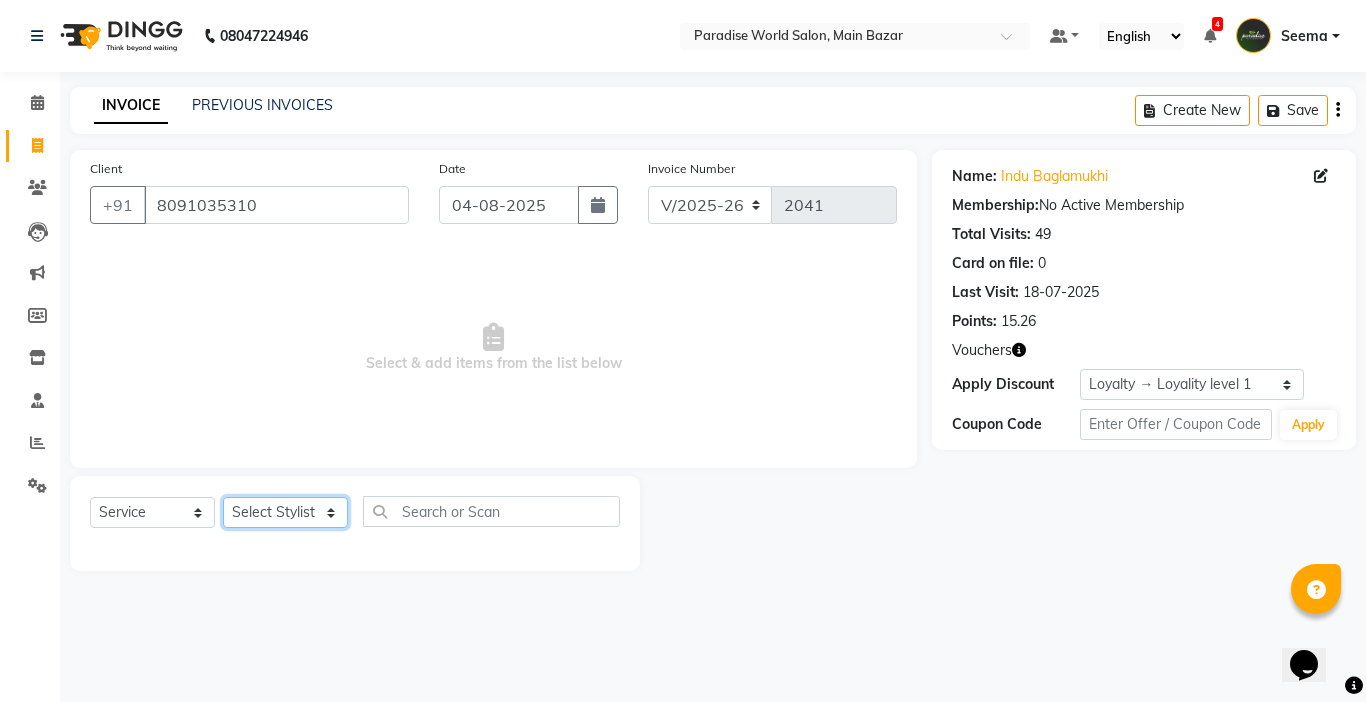 select on "24938" 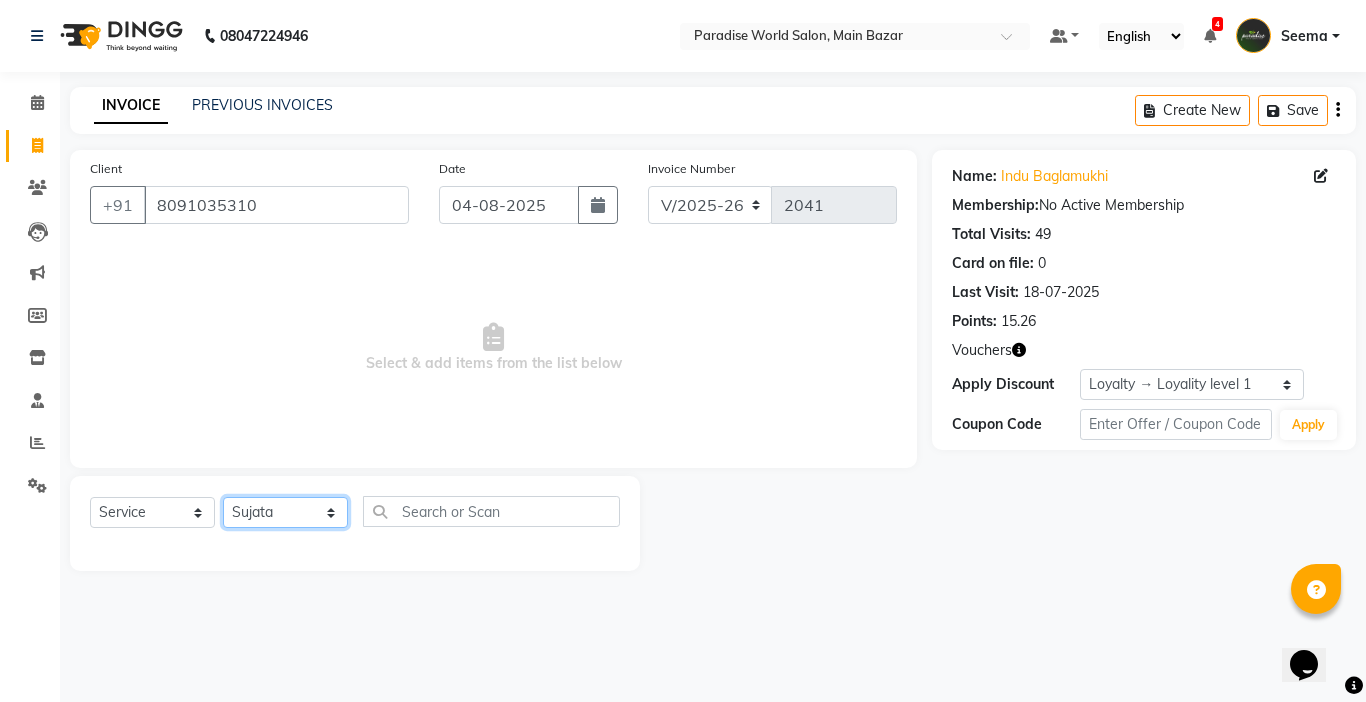 click on "Select Stylist Abby aman  Anil anku Bobby company Deepak Deepika Gourav Heena ishu Jagdeesh kanchan Love preet Maddy Manpreet student Meenu Naina Nikita Palak Palak Sharma Radika Rajneesh Student Seema Shagun Shifali - Student Shweta  Sujata Surinder Paul Vansh Vikas Vishal" 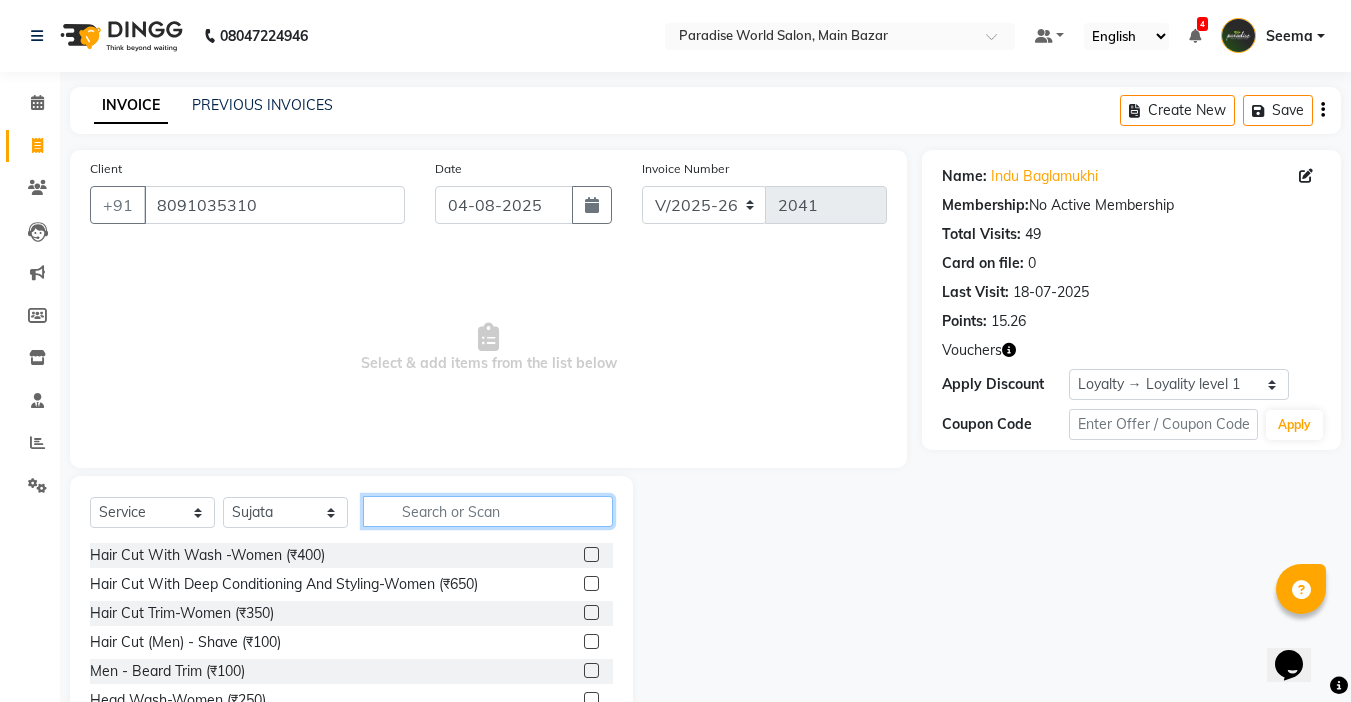 click 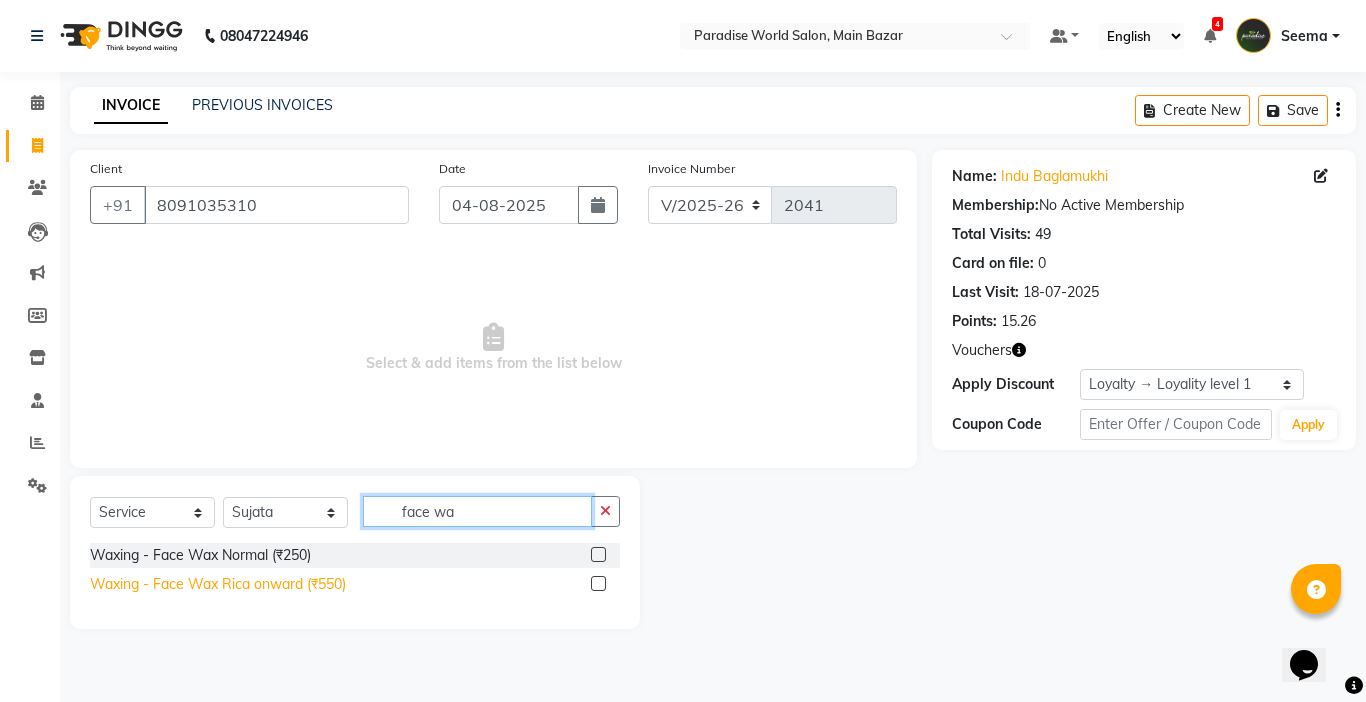 type on "face wa" 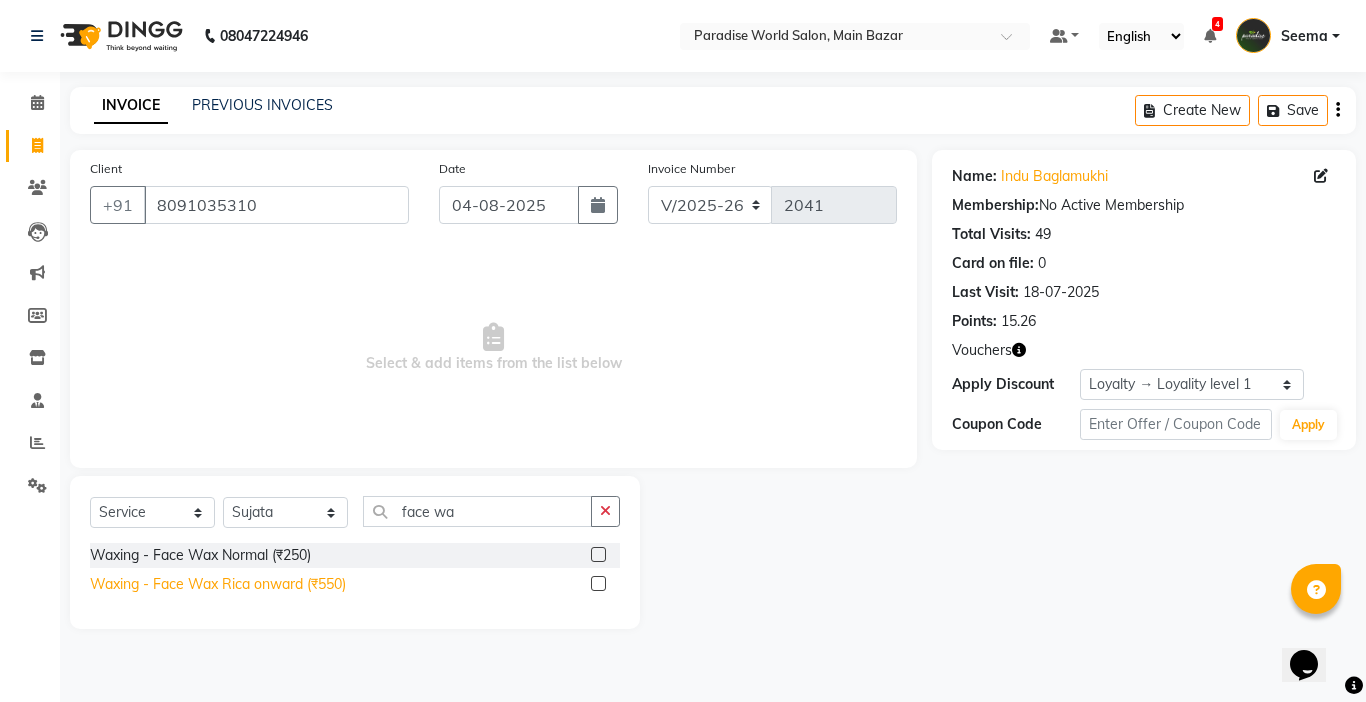click on "Waxing   -  Face Wax Rica onward (₹550)" 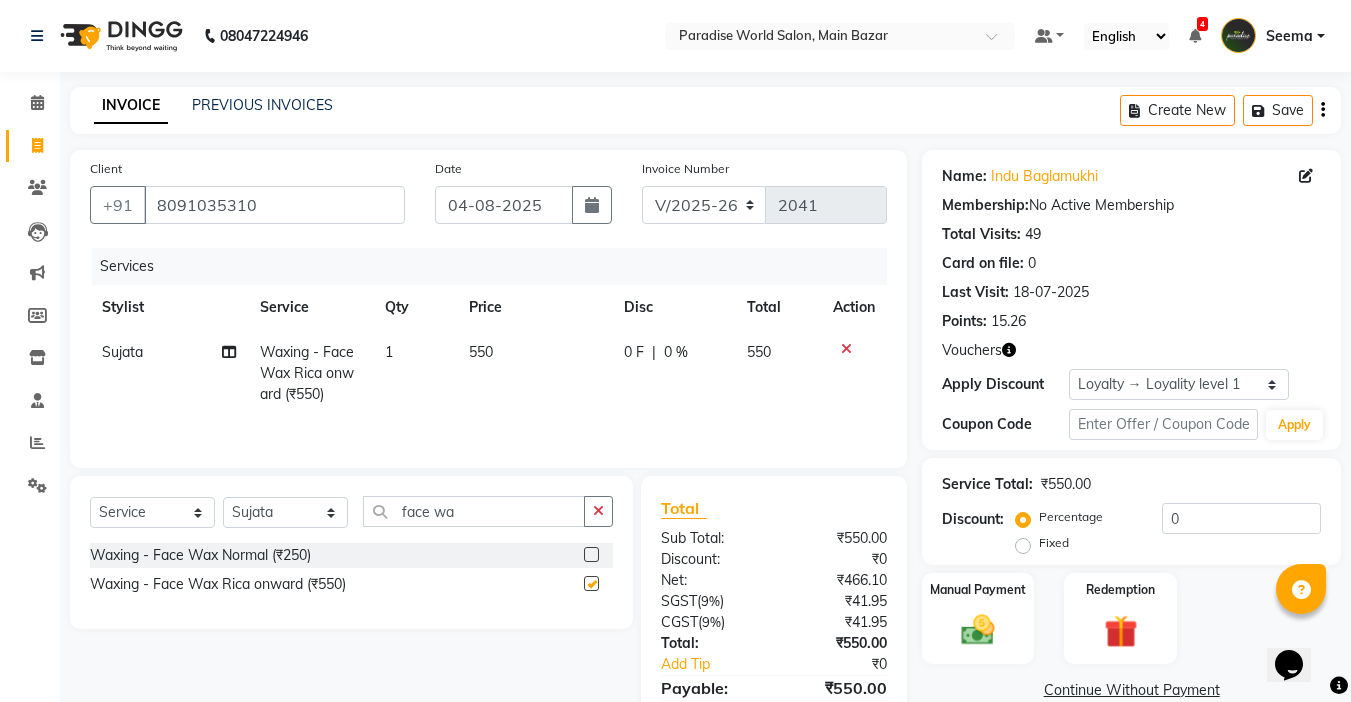 checkbox on "false" 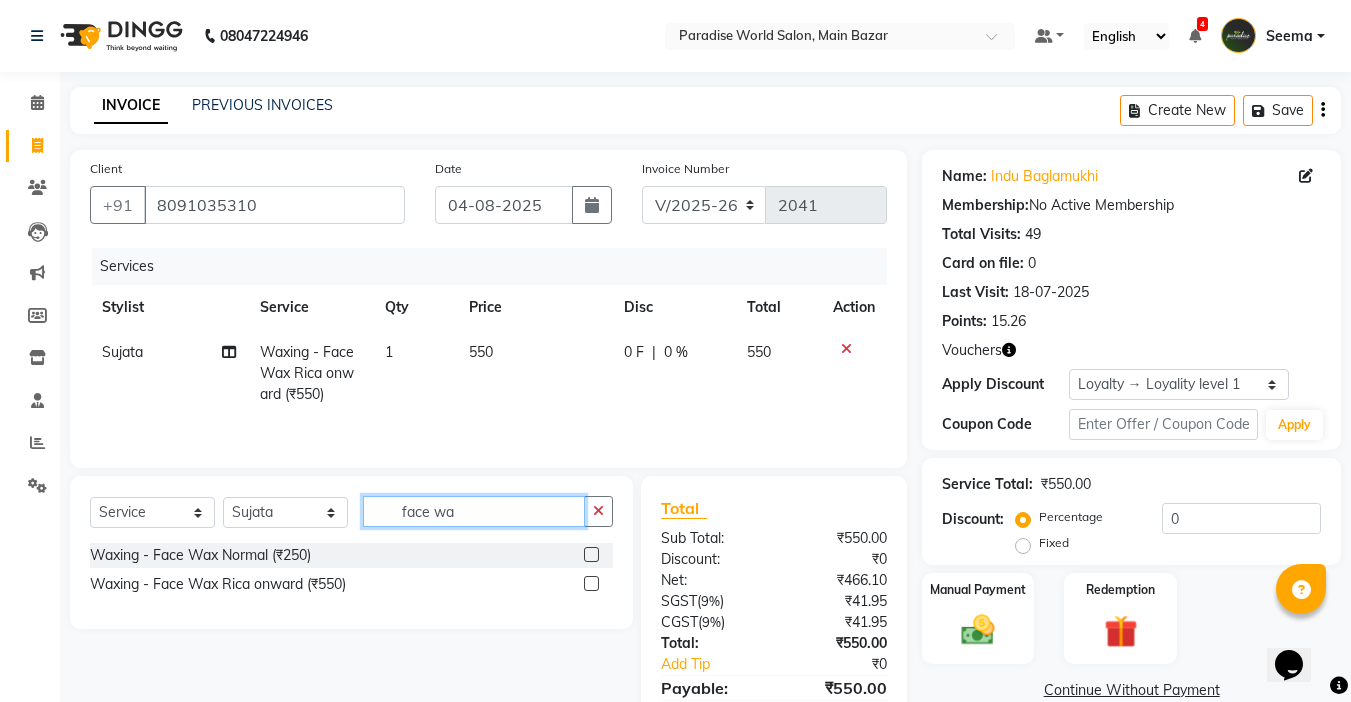 drag, startPoint x: 492, startPoint y: 508, endPoint x: 326, endPoint y: 506, distance: 166.01205 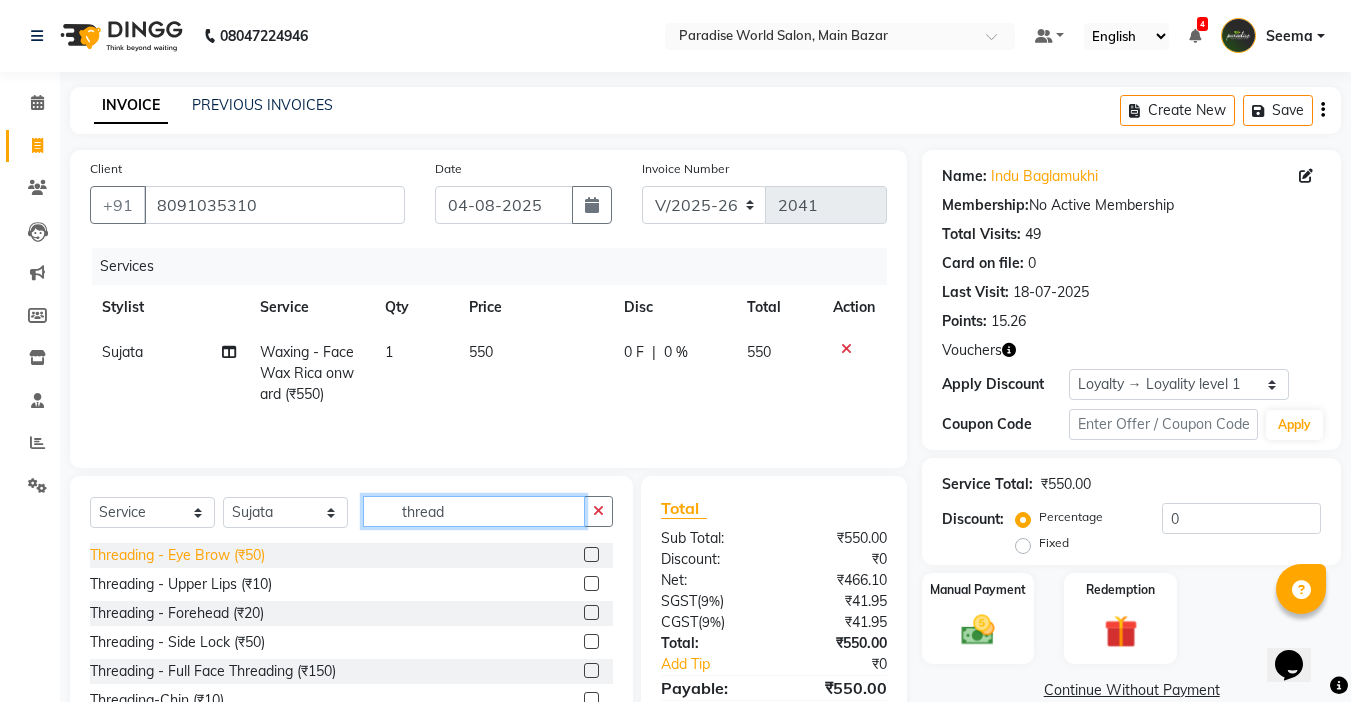 type on "thread" 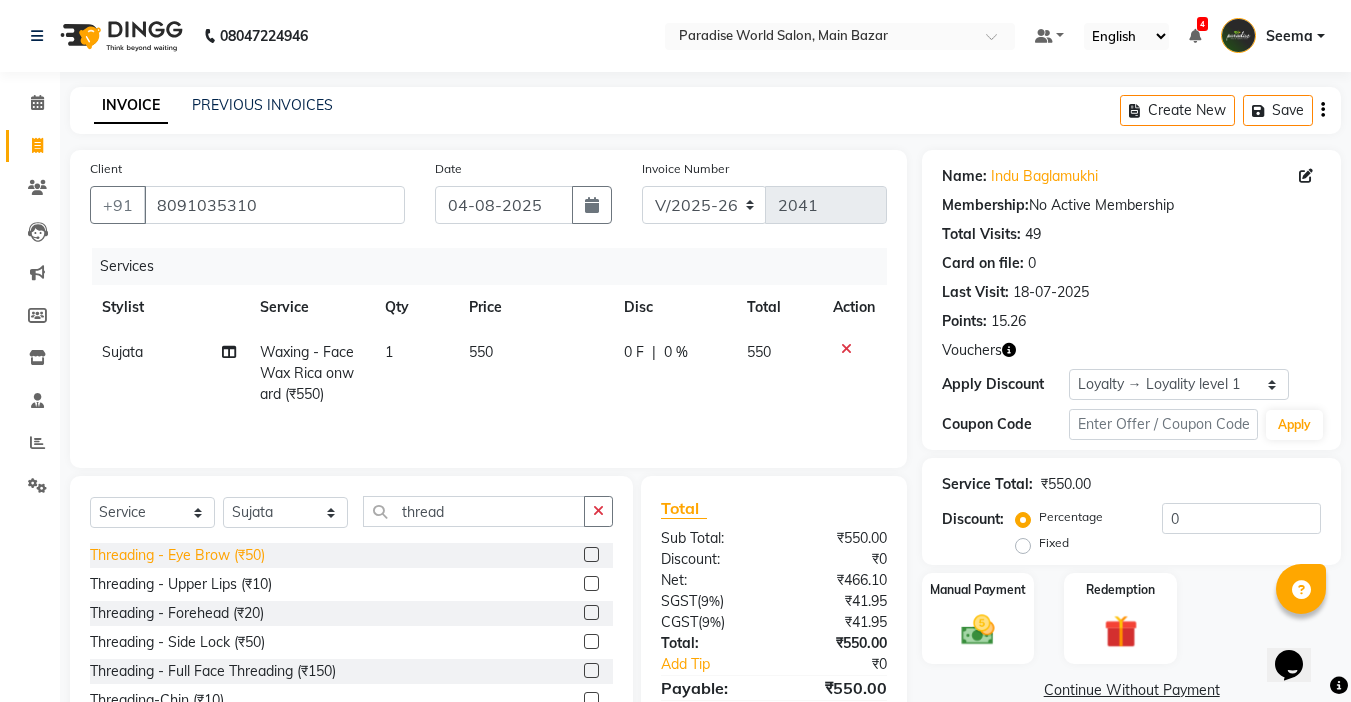 click on "Threading   -  Eye Brow (₹50)" 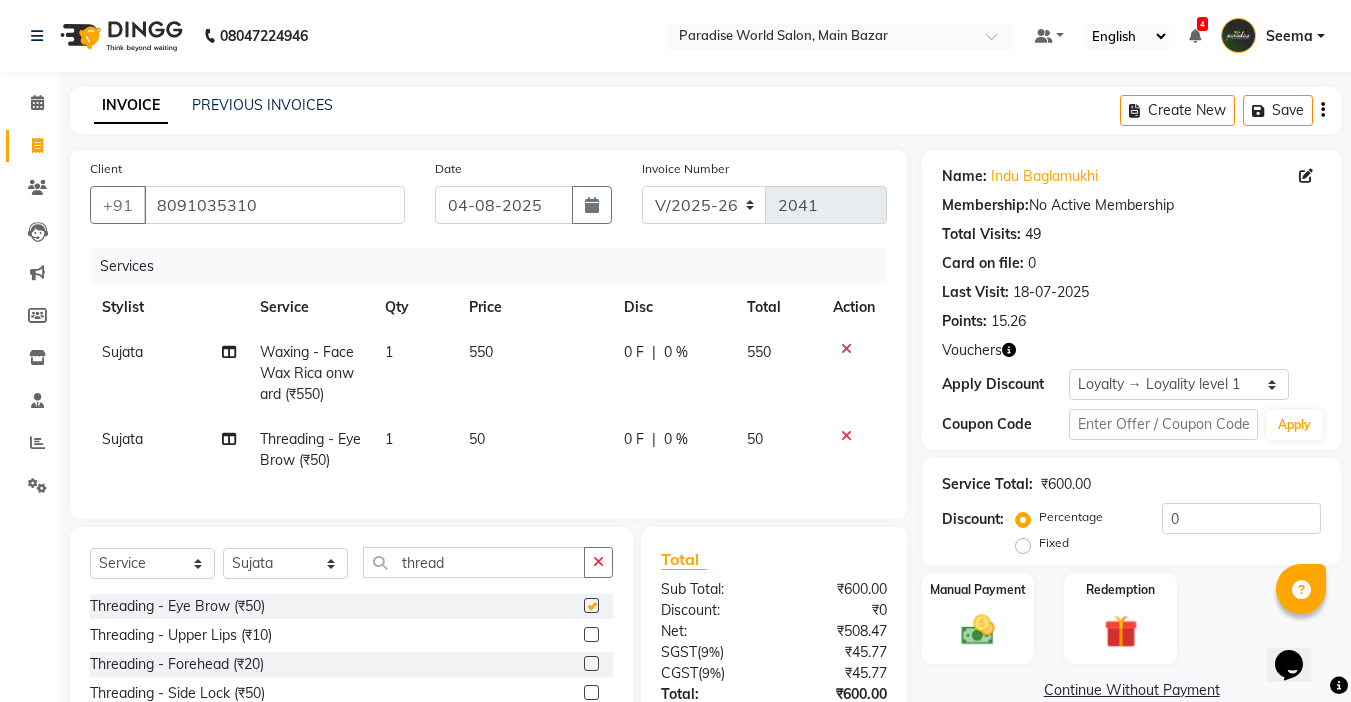 checkbox on "false" 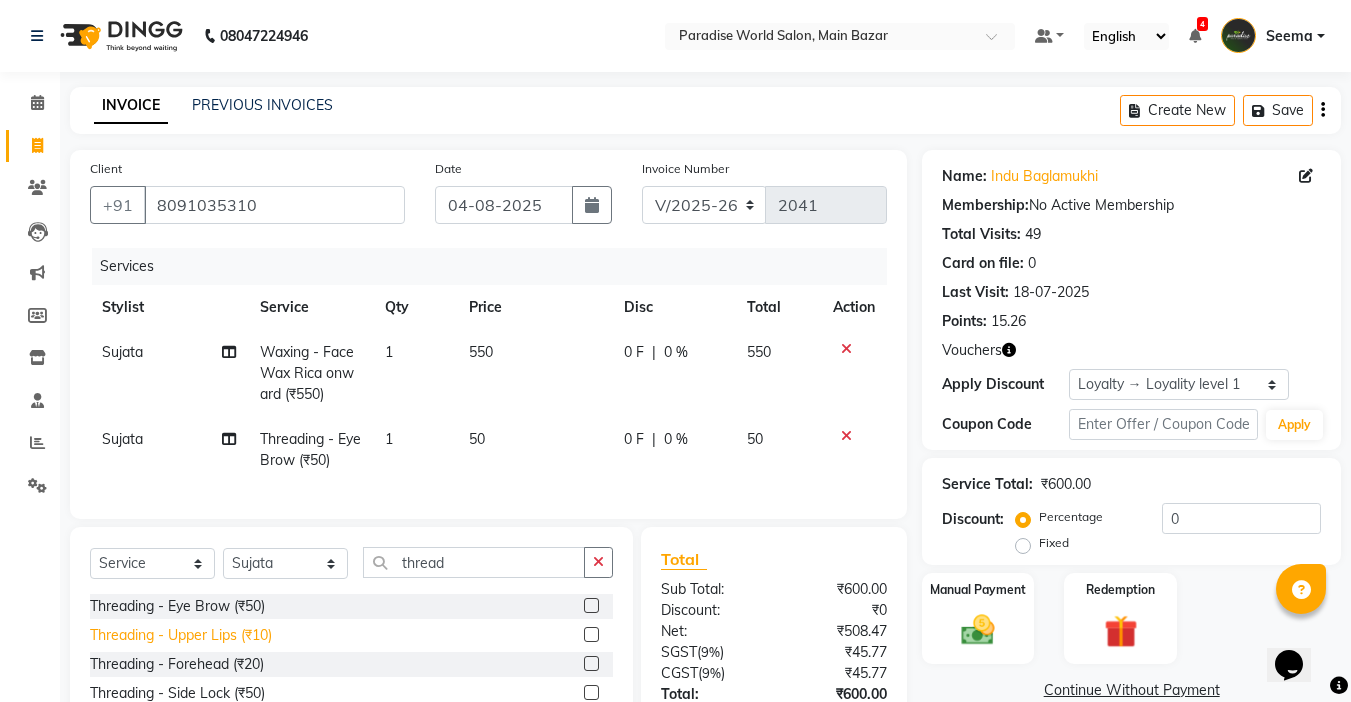 click on "Threading   -  Upper Lips (₹10)" 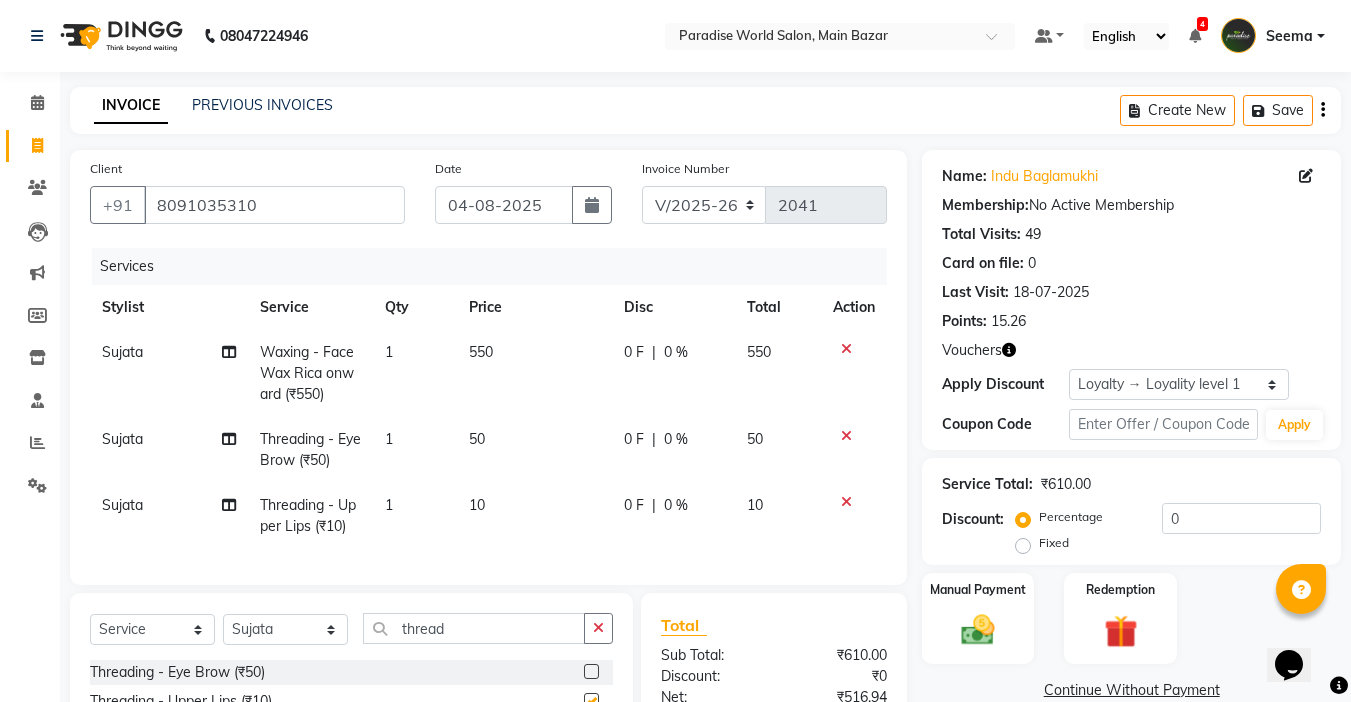 checkbox on "false" 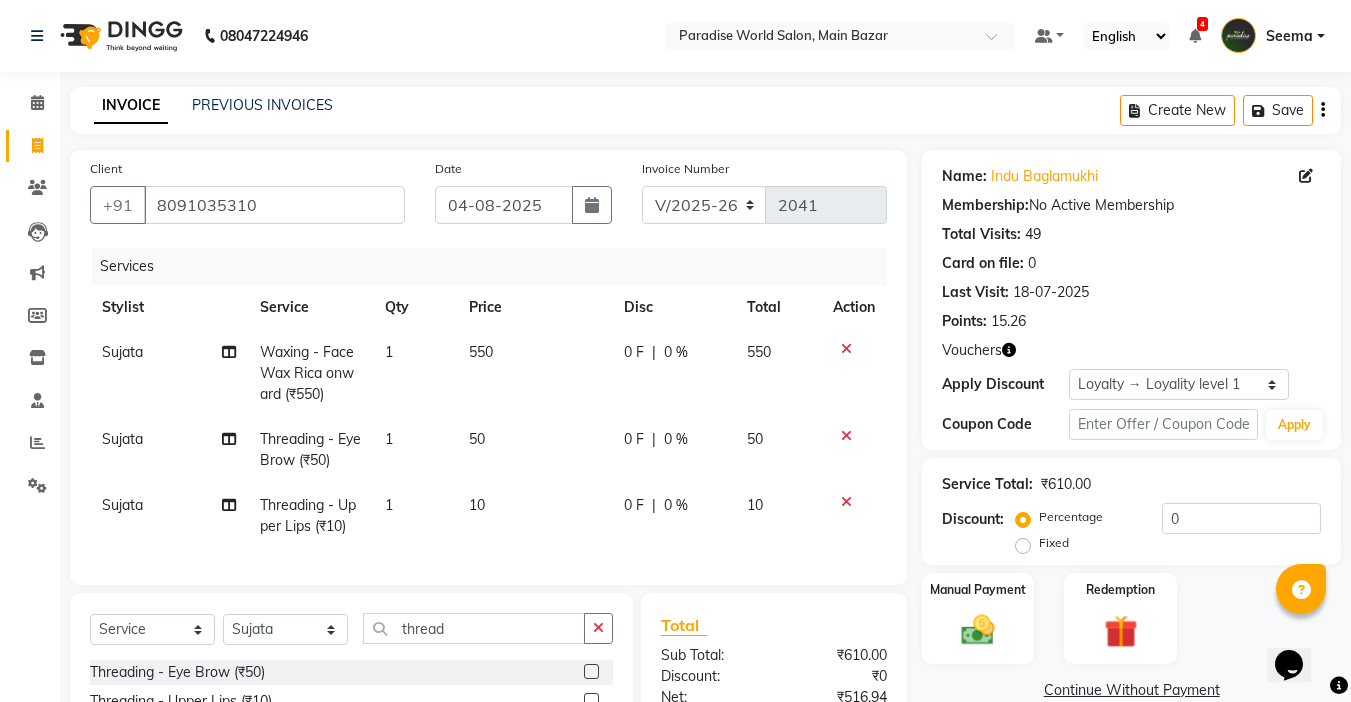 scroll, scrollTop: 230, scrollLeft: 0, axis: vertical 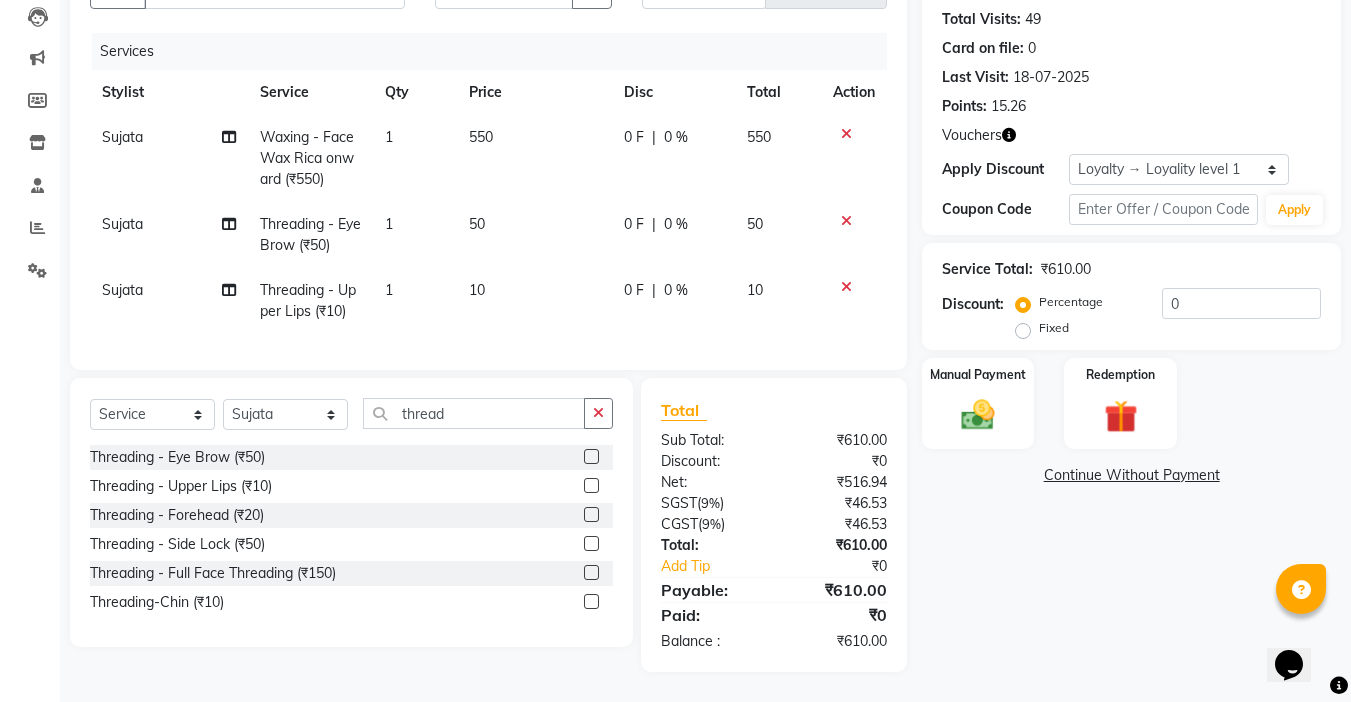 click on "Threading   -  Forehead (₹20)" 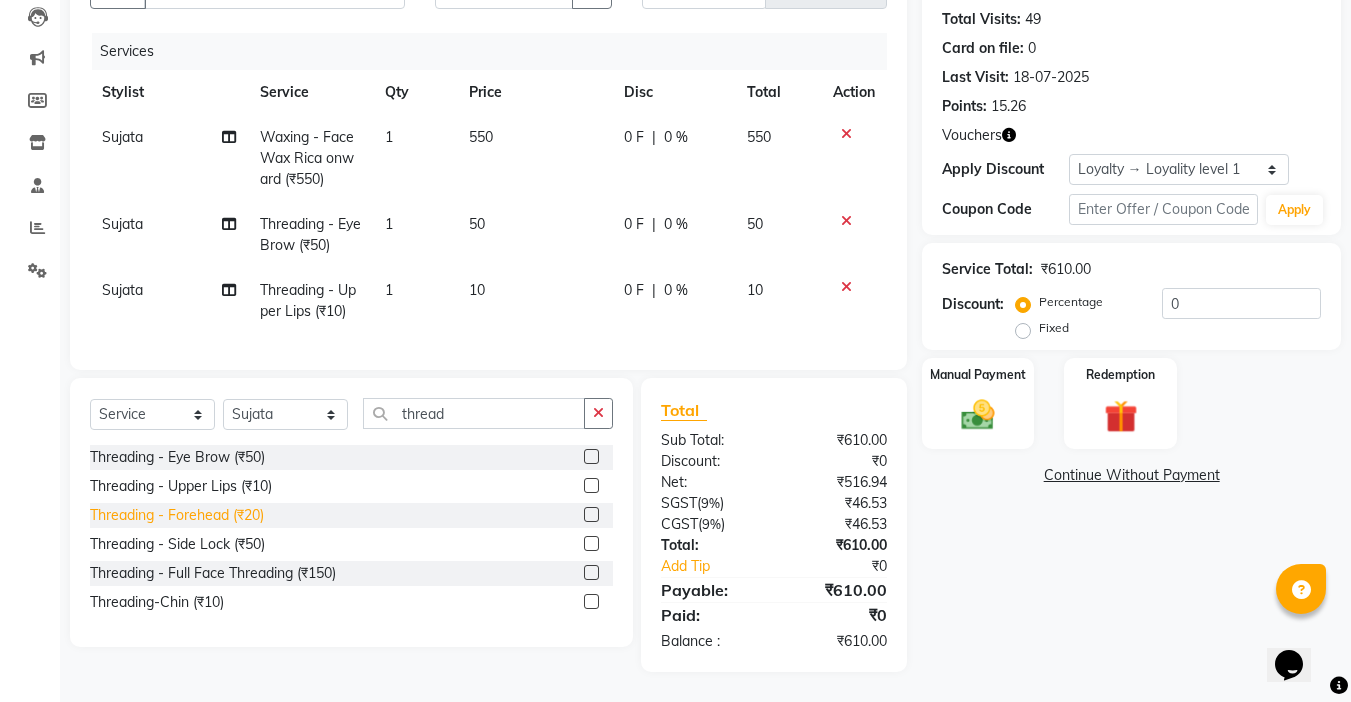 click on "Threading   -  Forehead (₹20)" 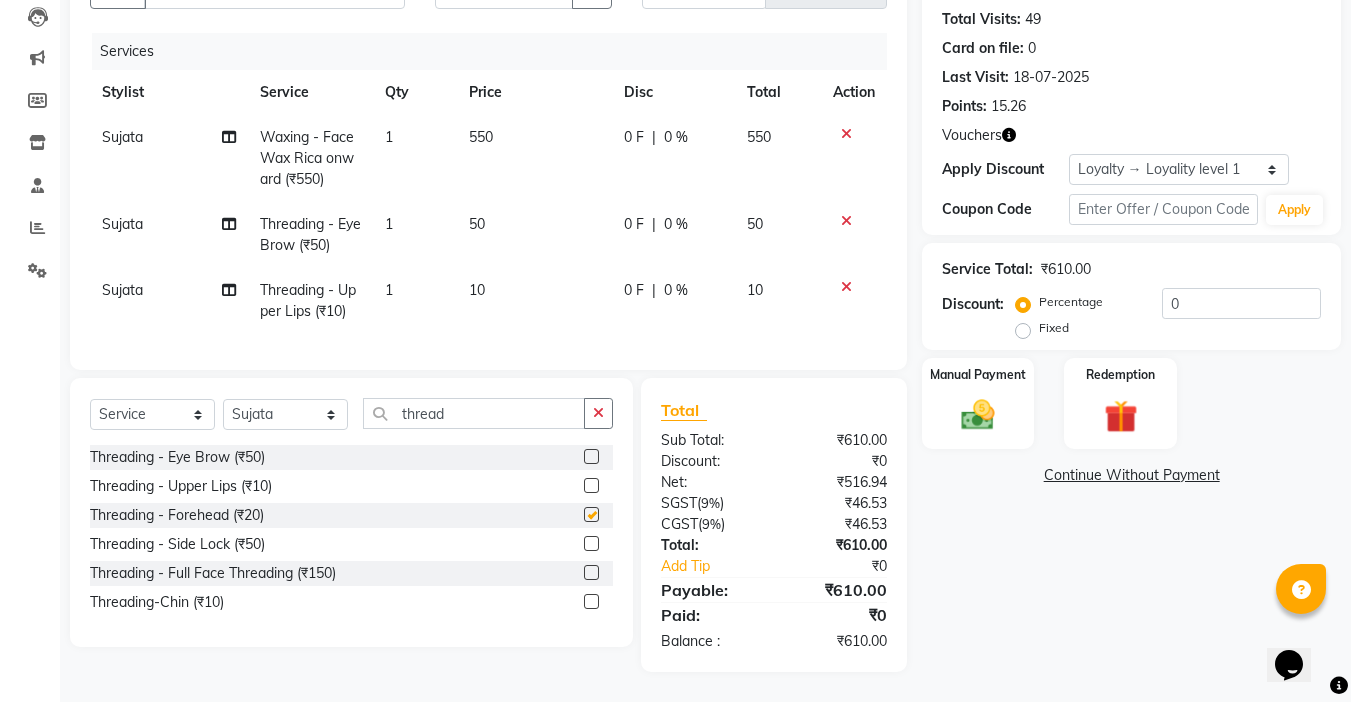 checkbox on "false" 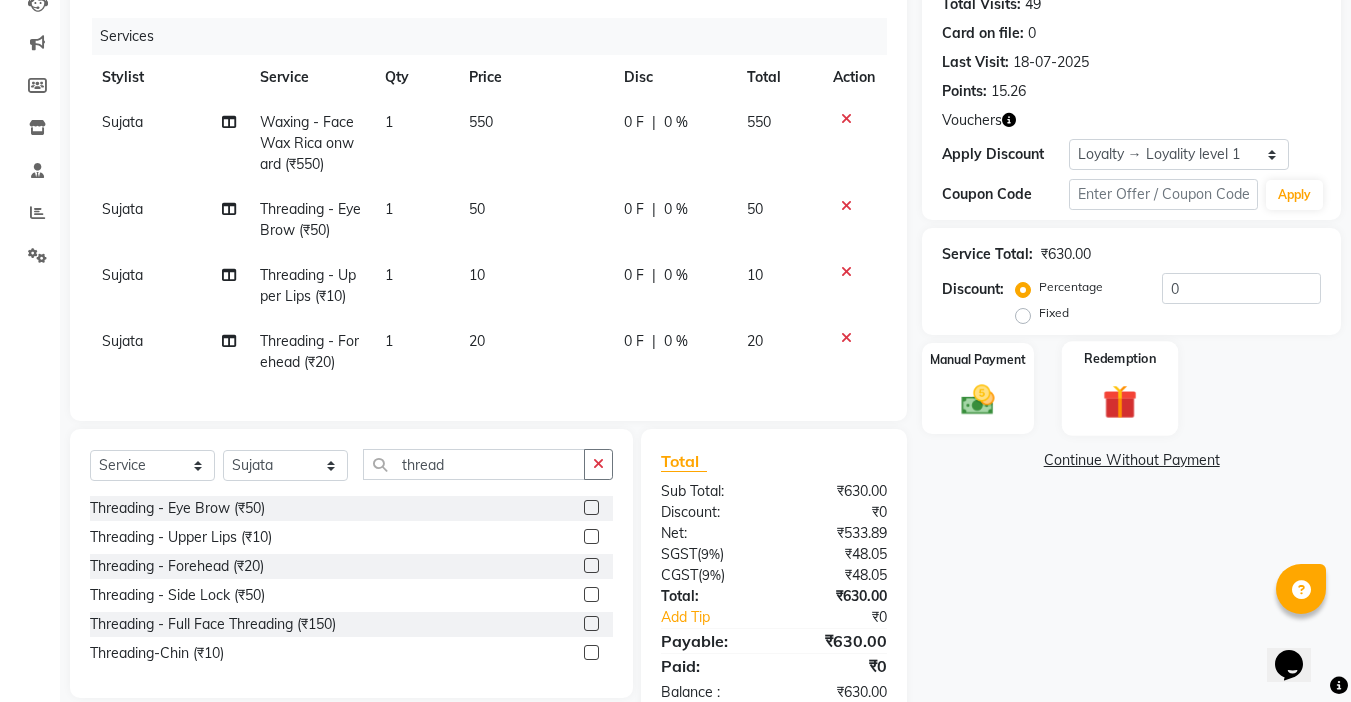 scroll, scrollTop: 296, scrollLeft: 0, axis: vertical 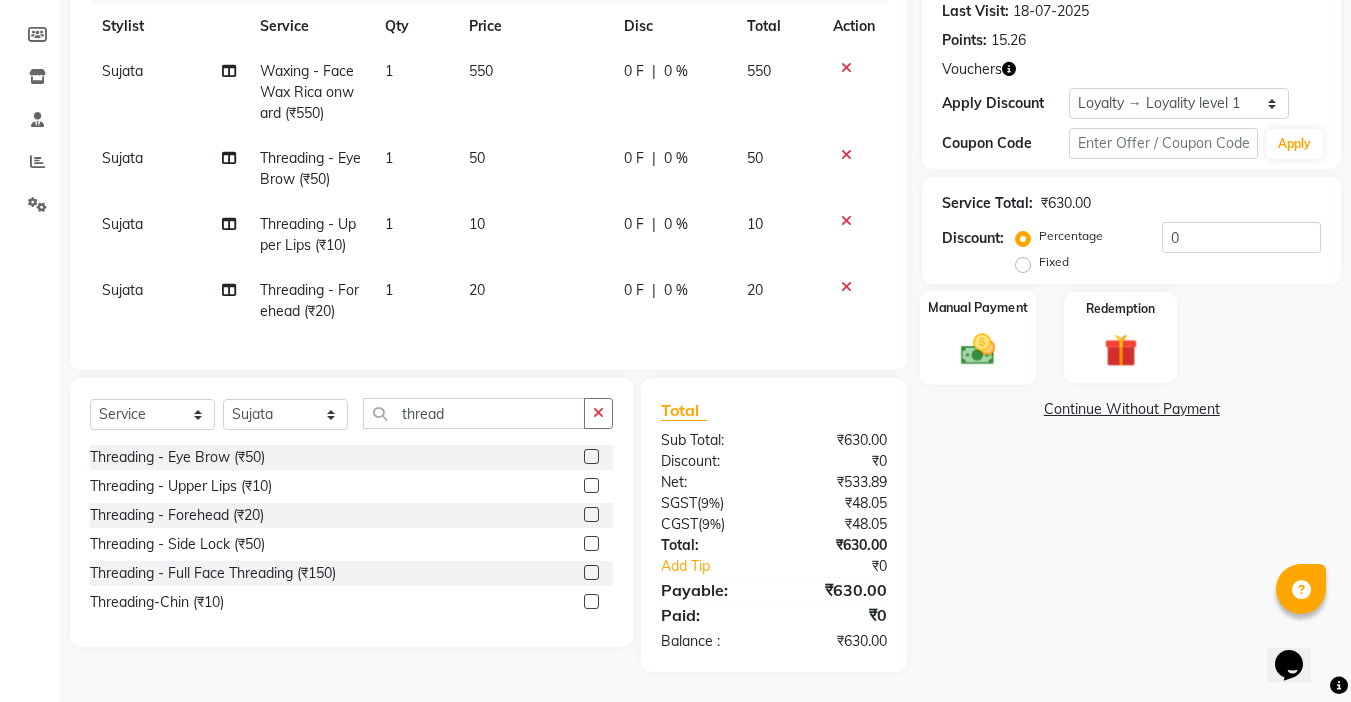 click 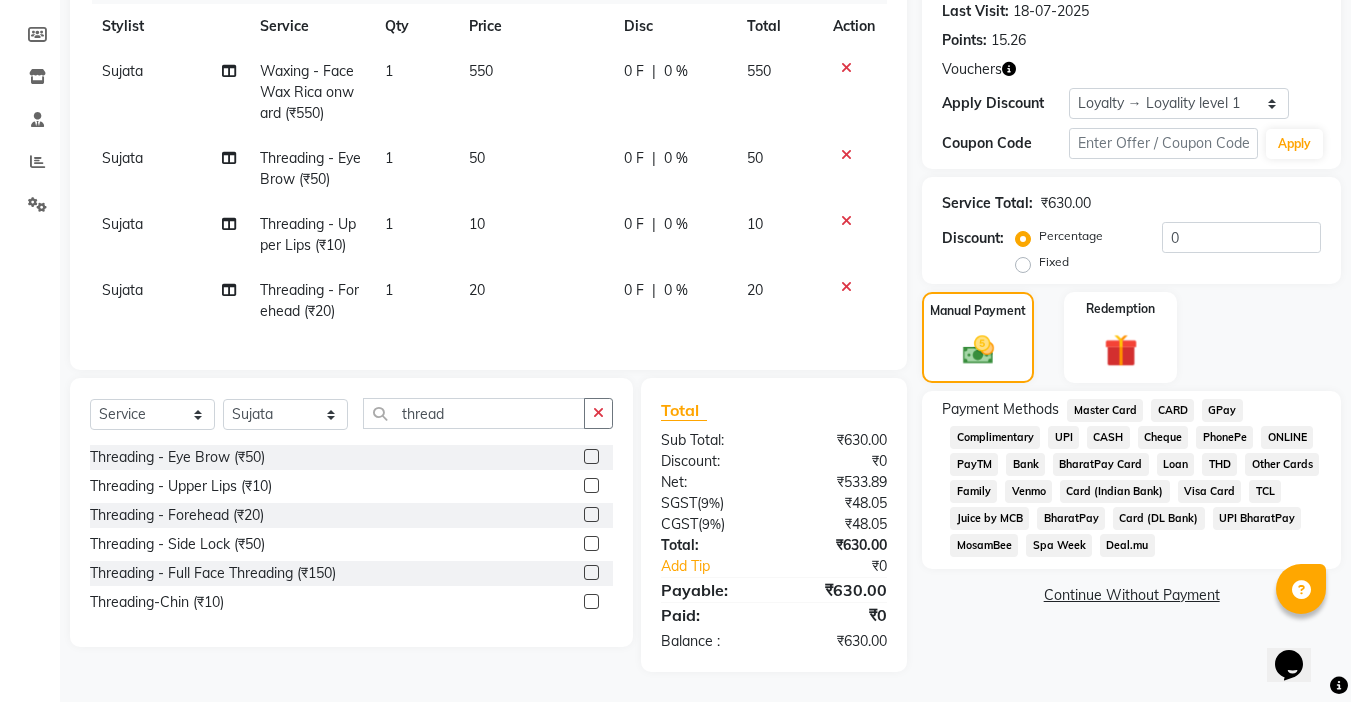 click on "CASH" 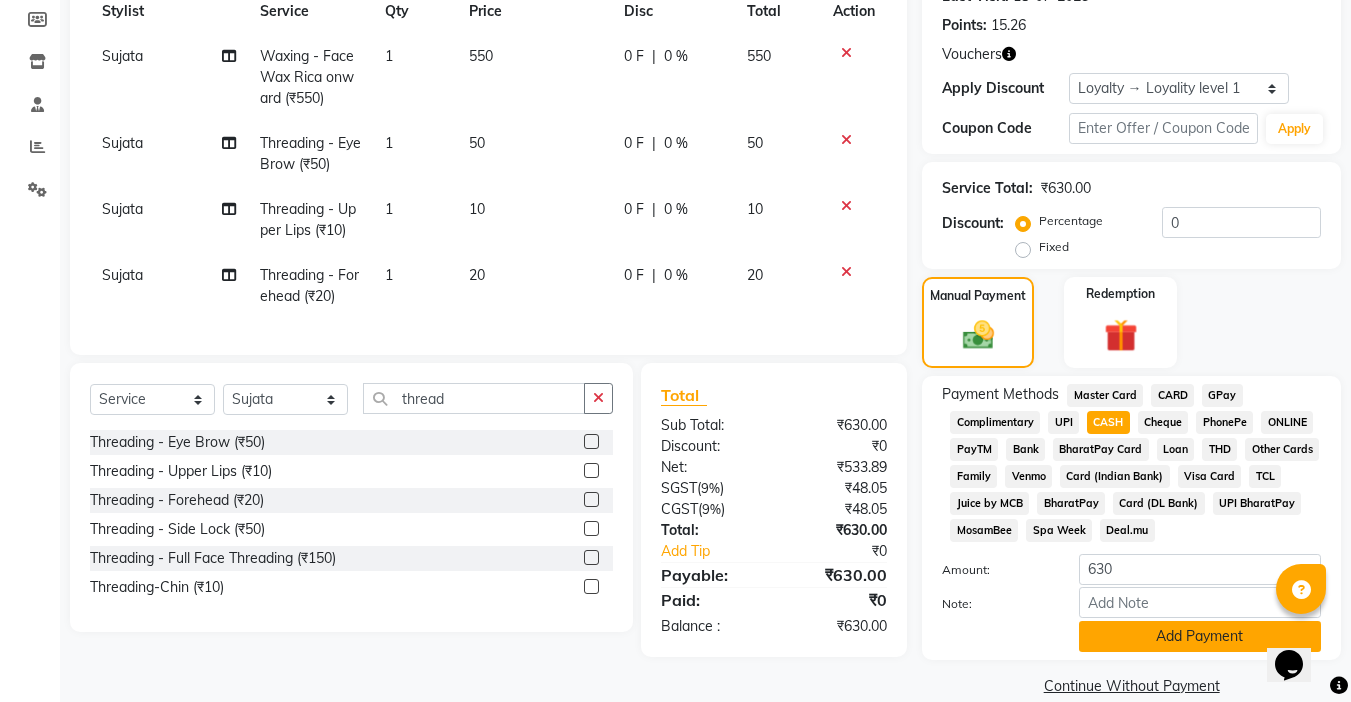 scroll, scrollTop: 325, scrollLeft: 0, axis: vertical 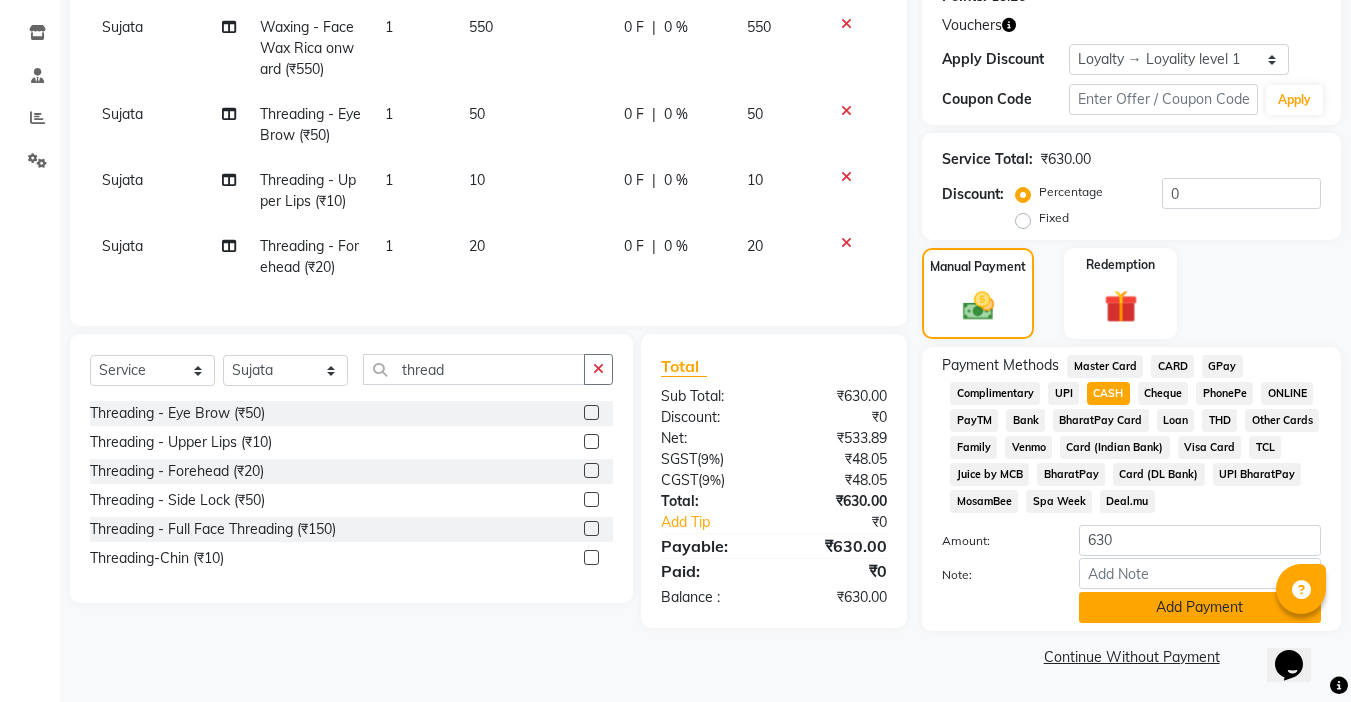 click on "Add Payment" 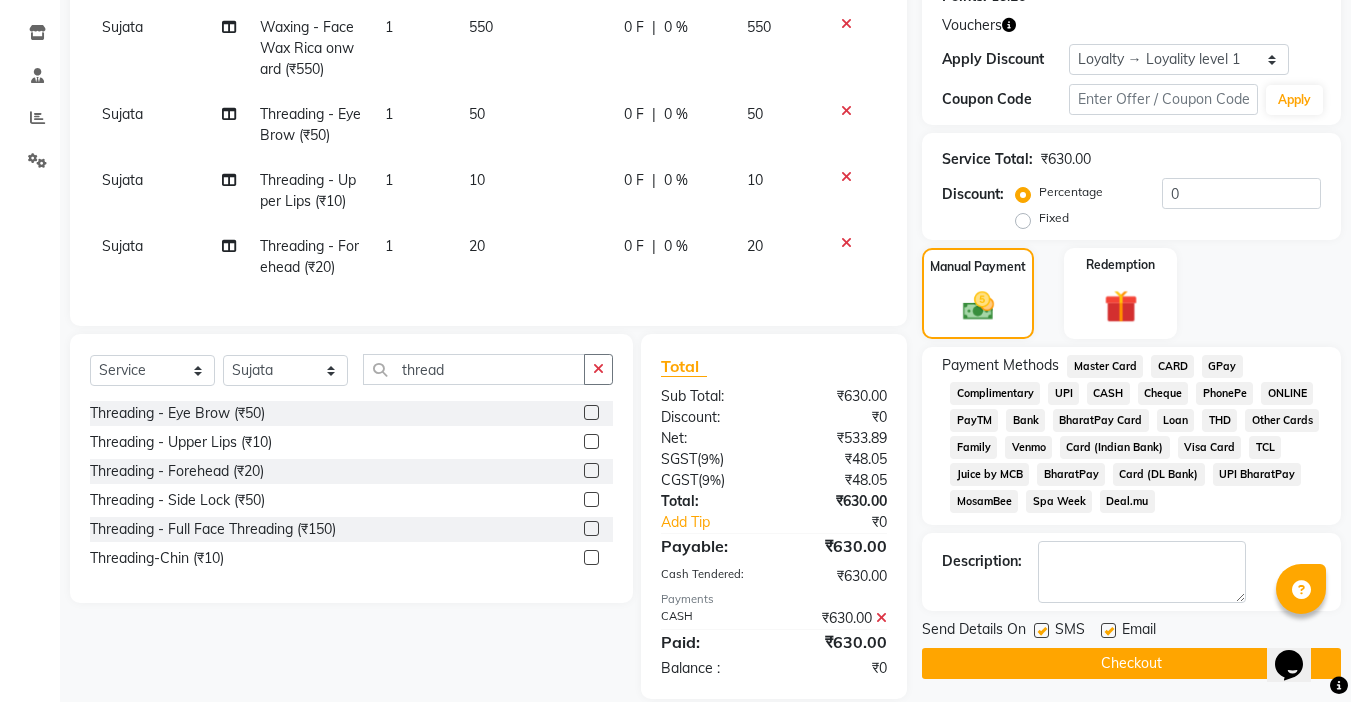 click on "Checkout" 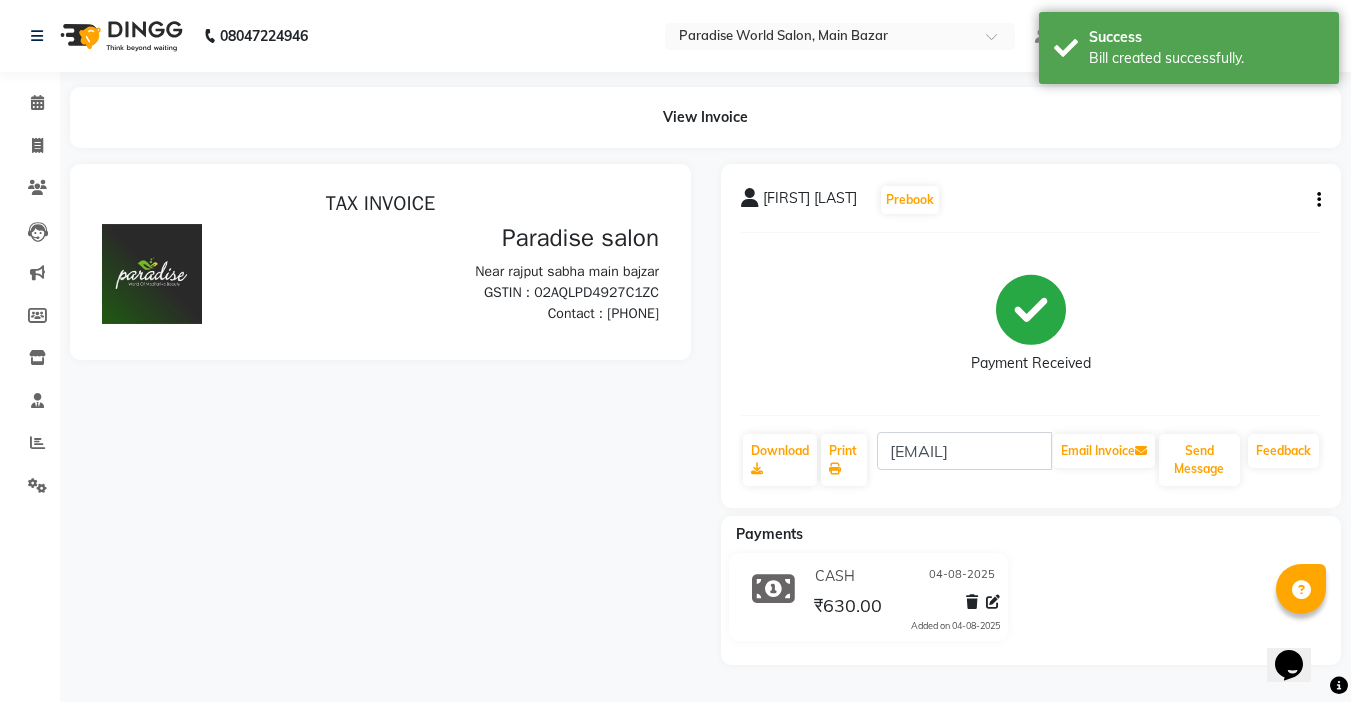 scroll, scrollTop: 0, scrollLeft: 0, axis: both 